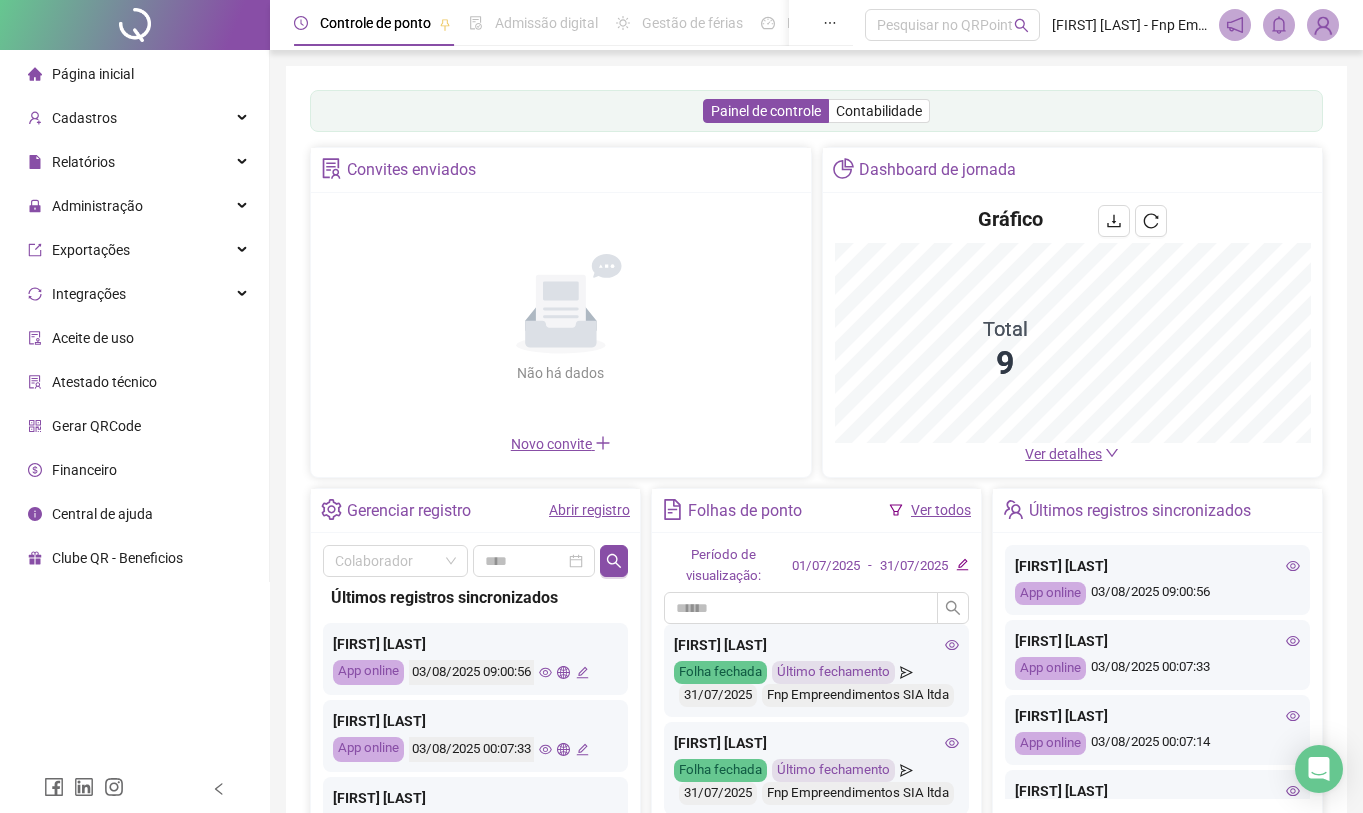 scroll, scrollTop: 172, scrollLeft: 0, axis: vertical 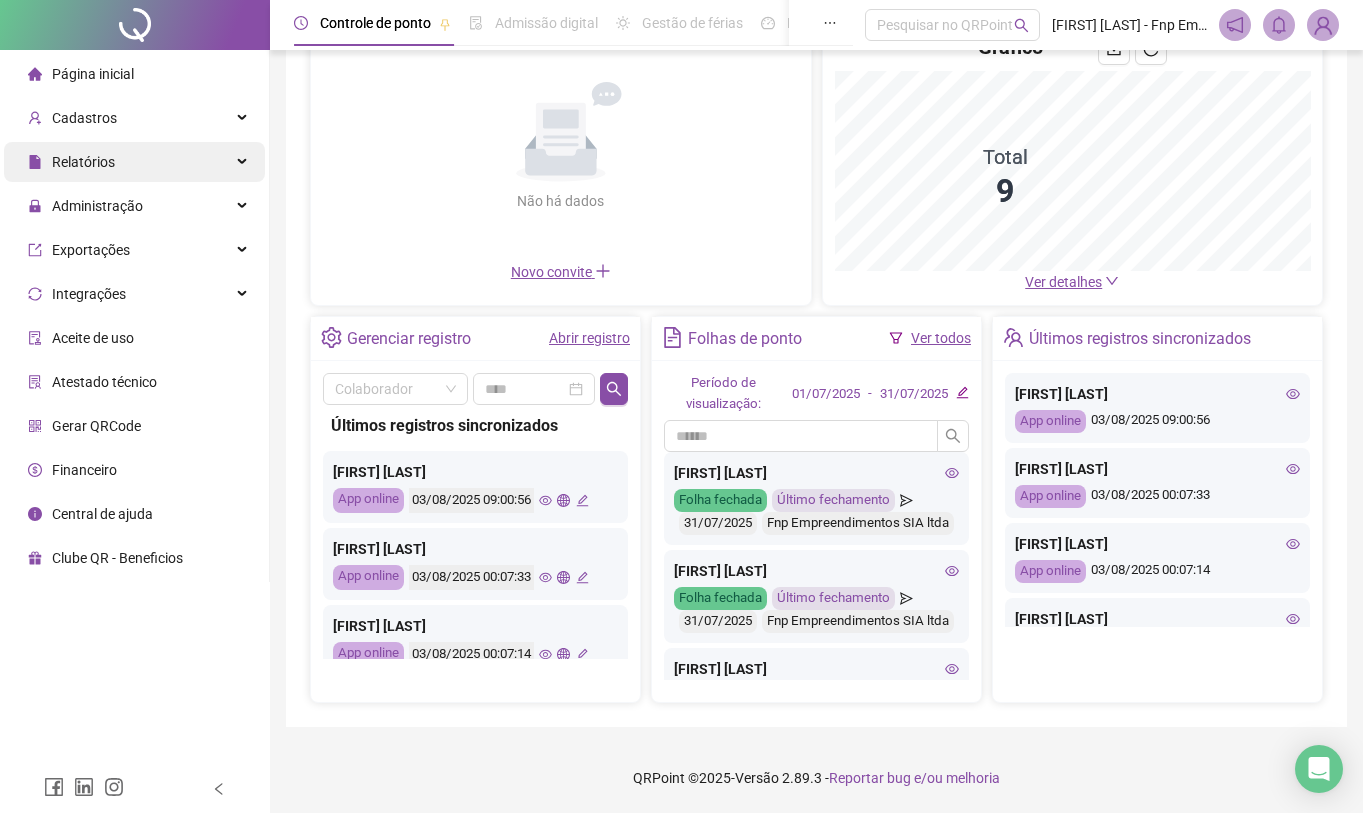 click on "Relatórios" at bounding box center [134, 162] 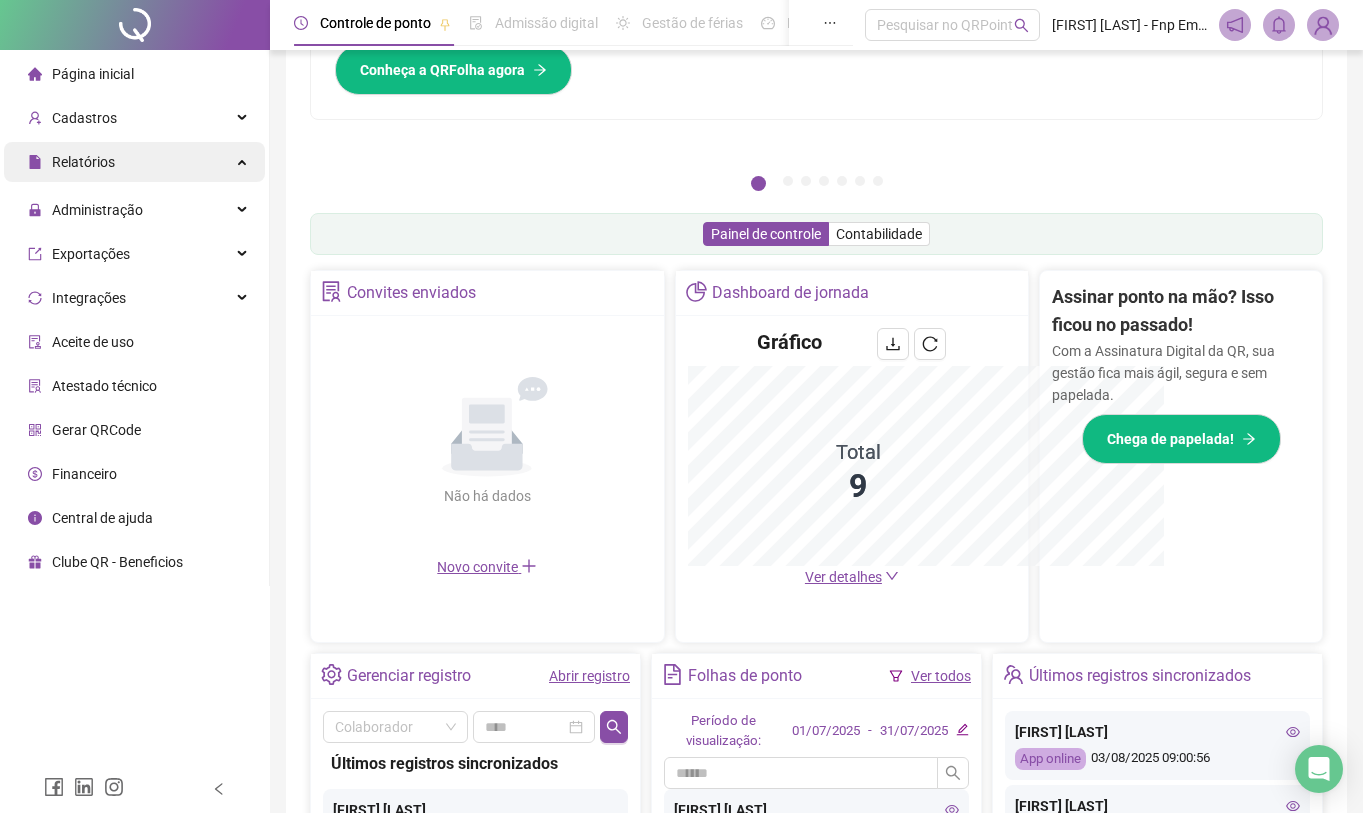 click at bounding box center (244, 160) 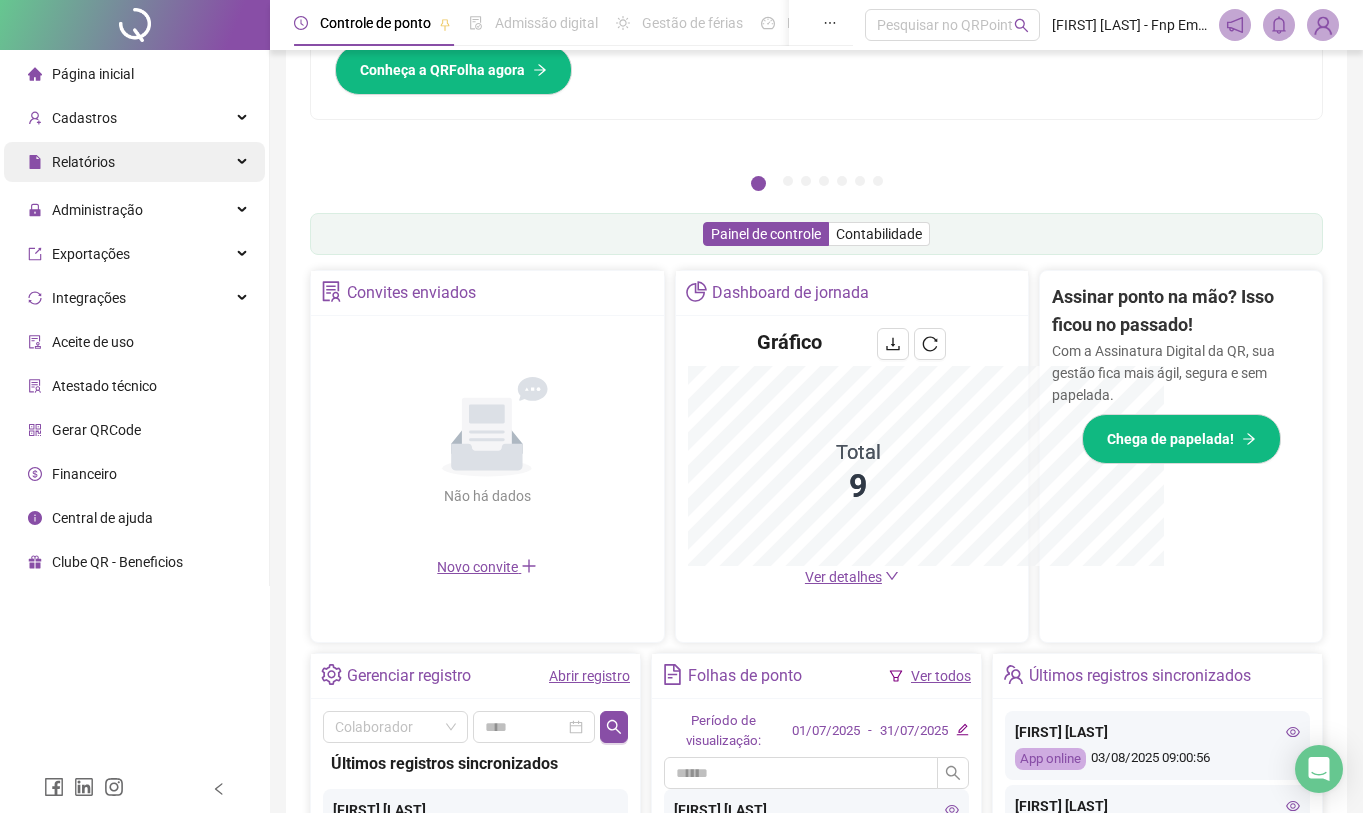 scroll, scrollTop: 295, scrollLeft: 0, axis: vertical 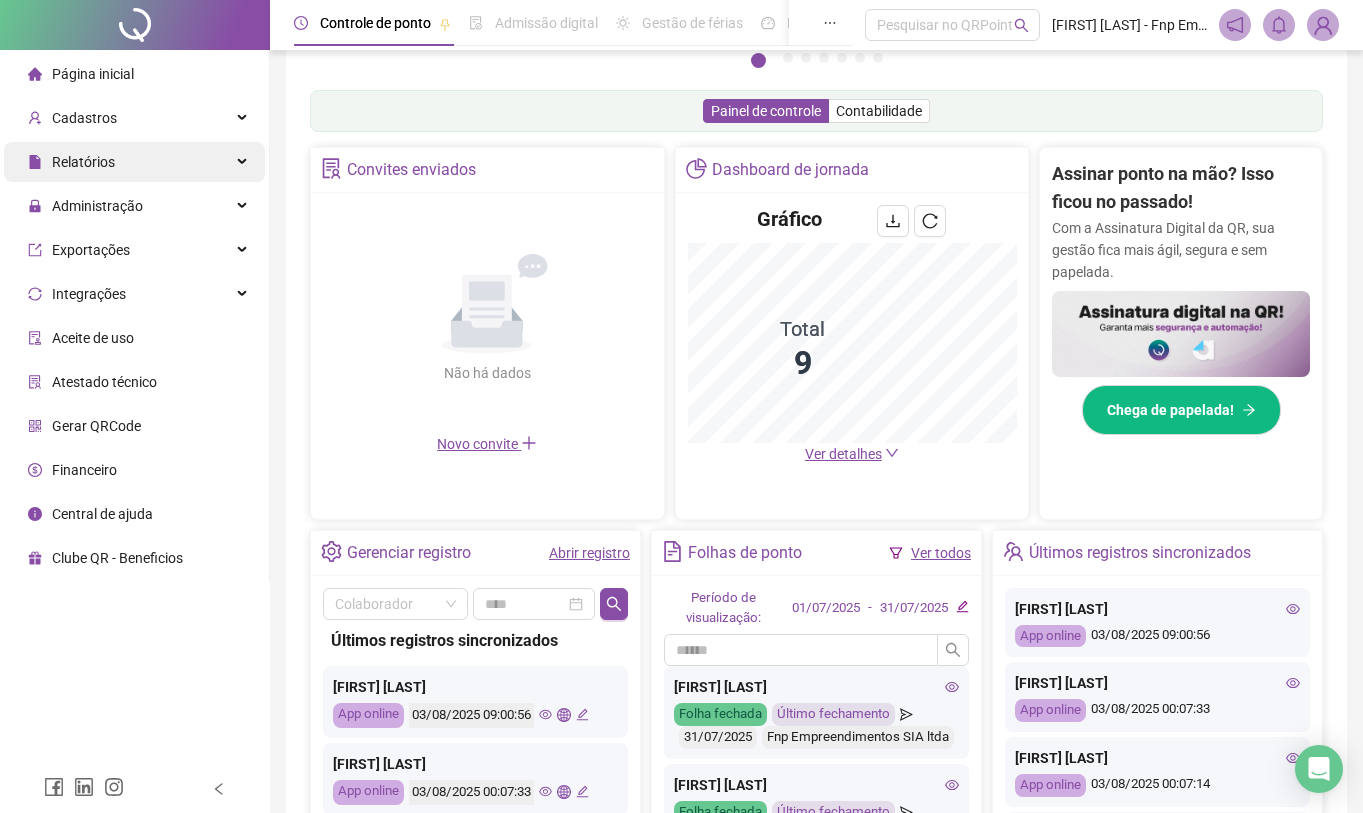 click on "Relatórios" at bounding box center [134, 162] 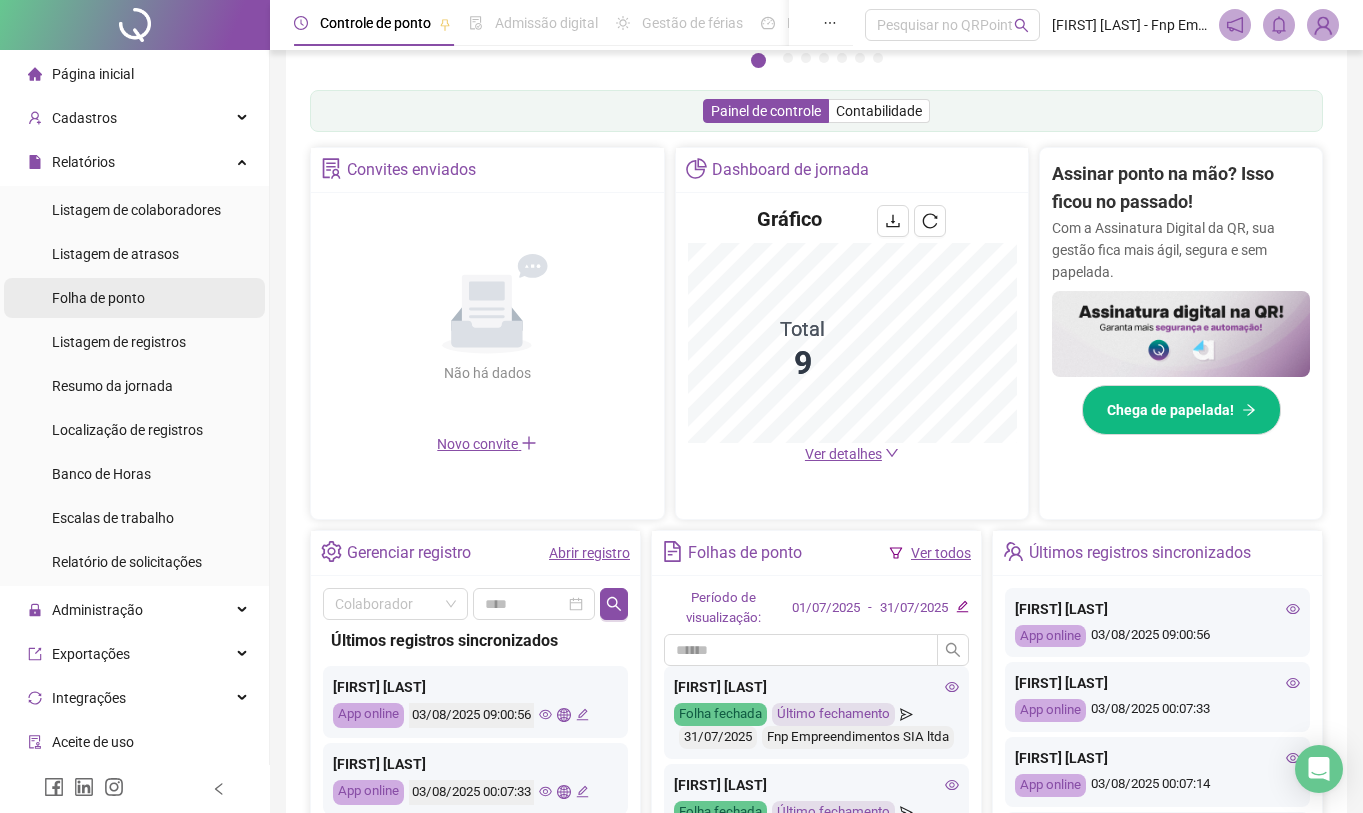 click on "Folha de ponto" at bounding box center (134, 298) 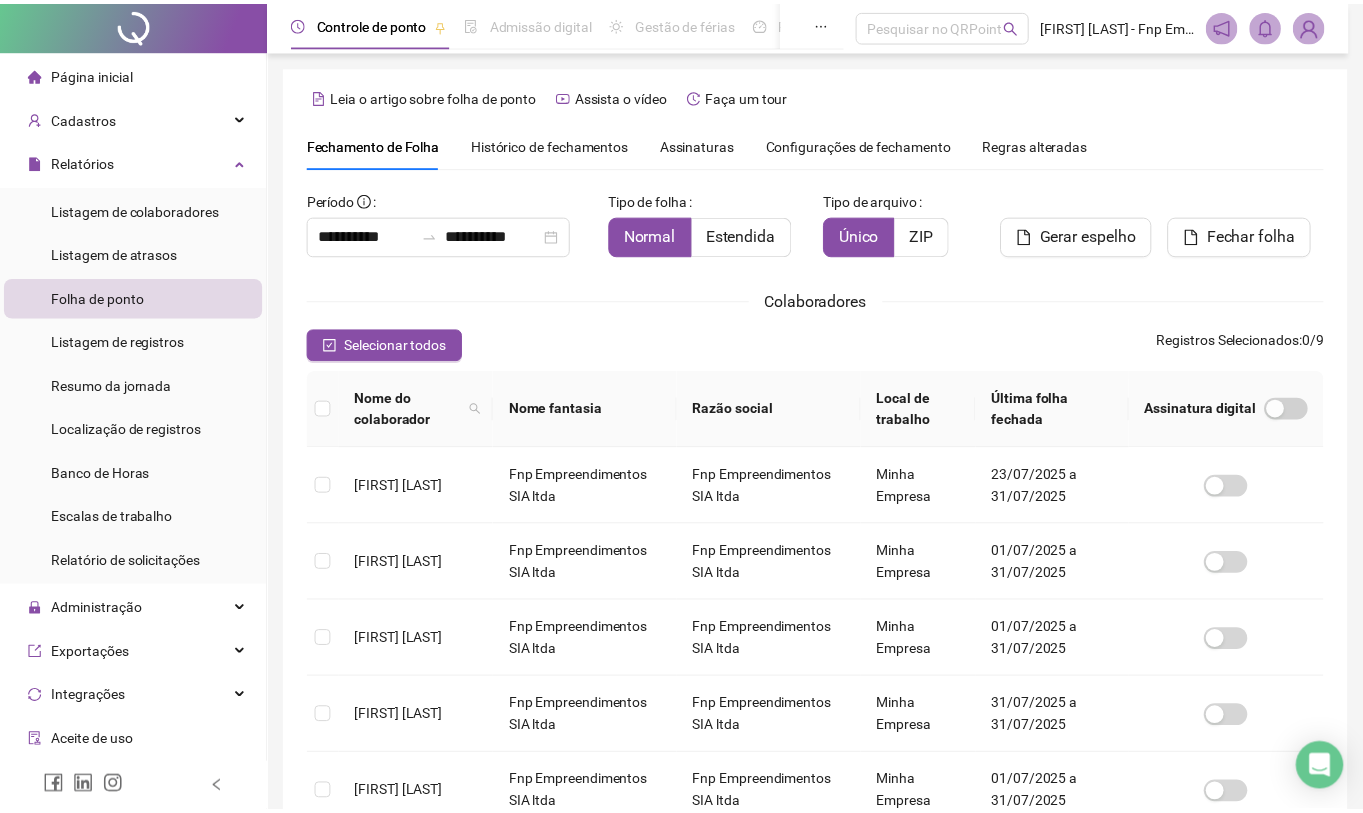 scroll, scrollTop: 3, scrollLeft: 0, axis: vertical 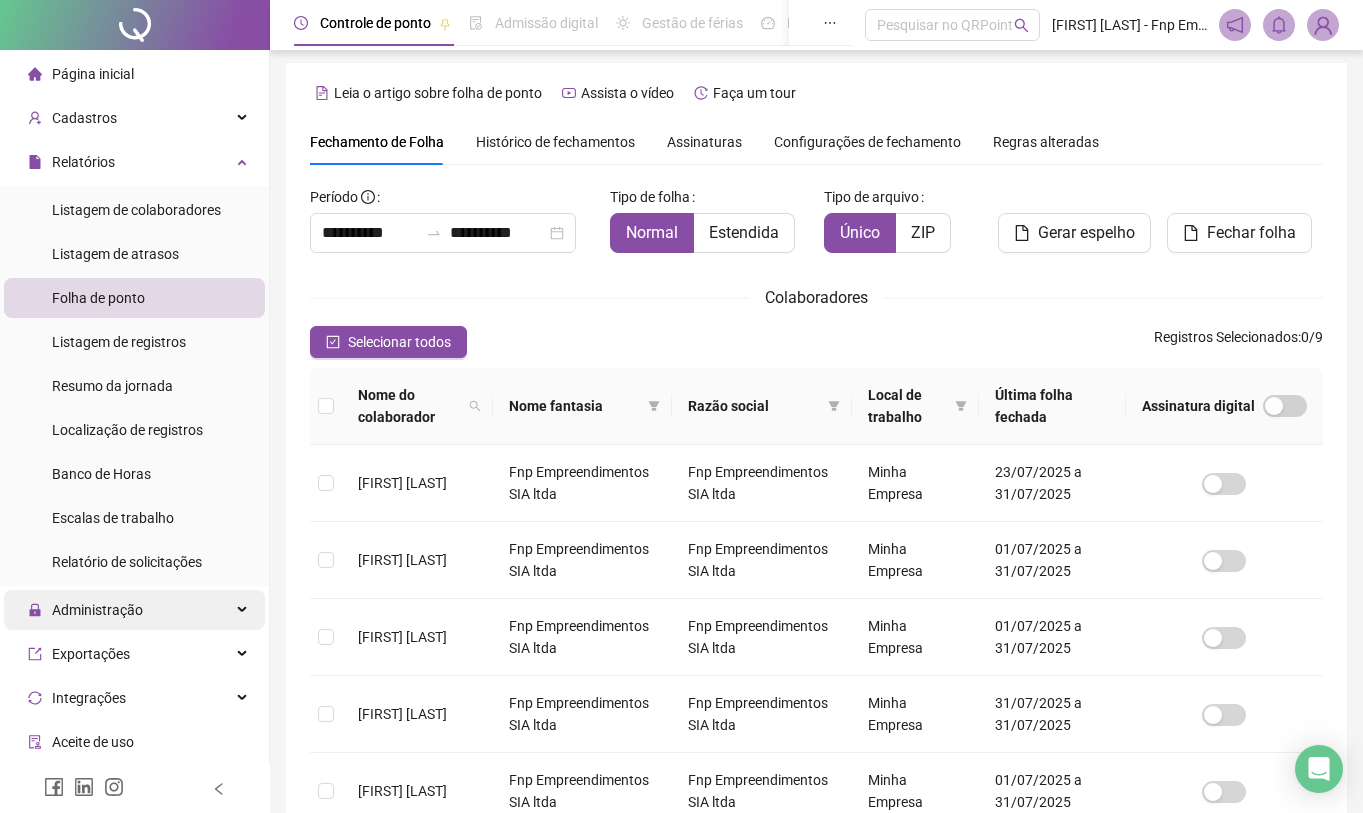 click on "Administração" at bounding box center [97, 610] 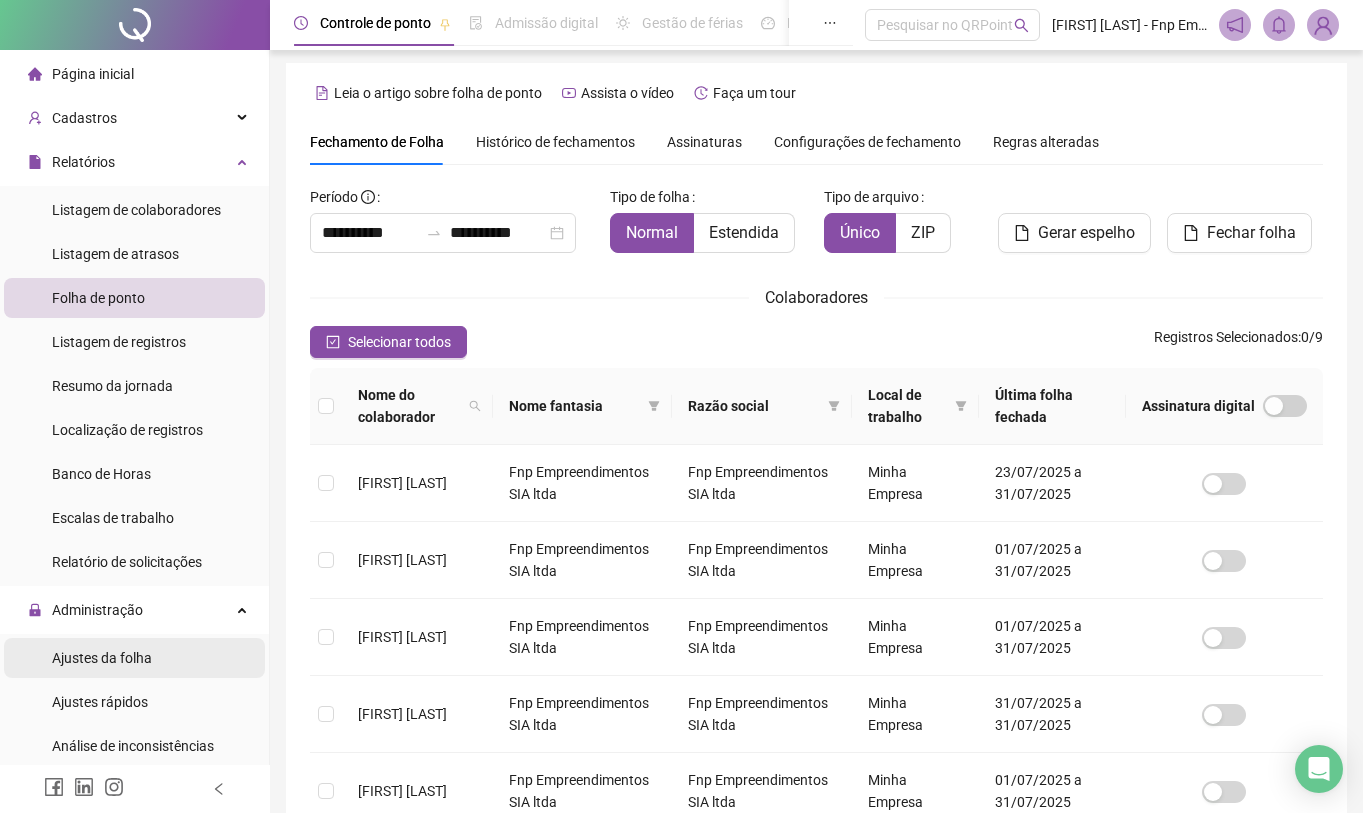 click on "Ajustes da folha" at bounding box center (102, 658) 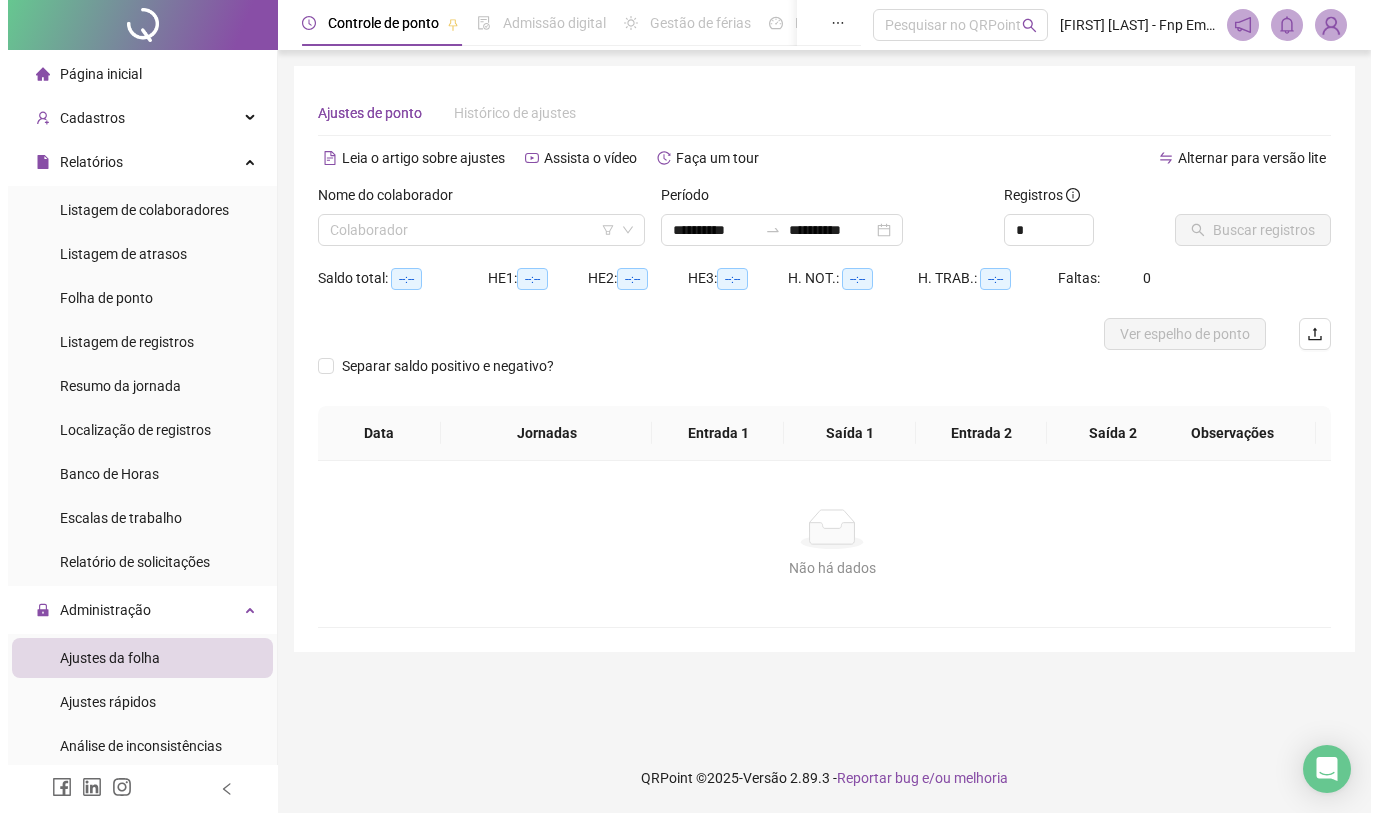 scroll, scrollTop: 0, scrollLeft: 0, axis: both 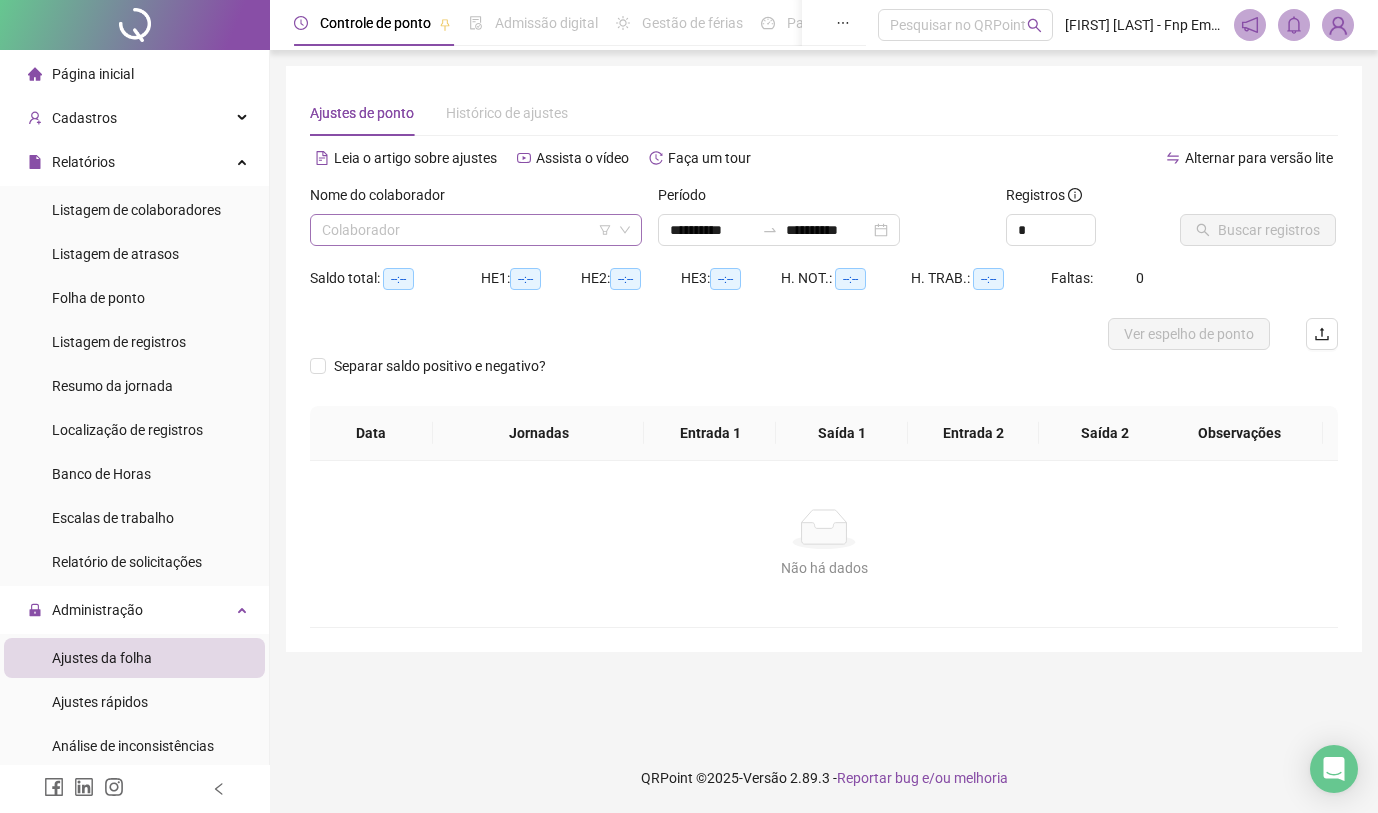 drag, startPoint x: 386, startPoint y: 219, endPoint x: 377, endPoint y: 236, distance: 19.235384 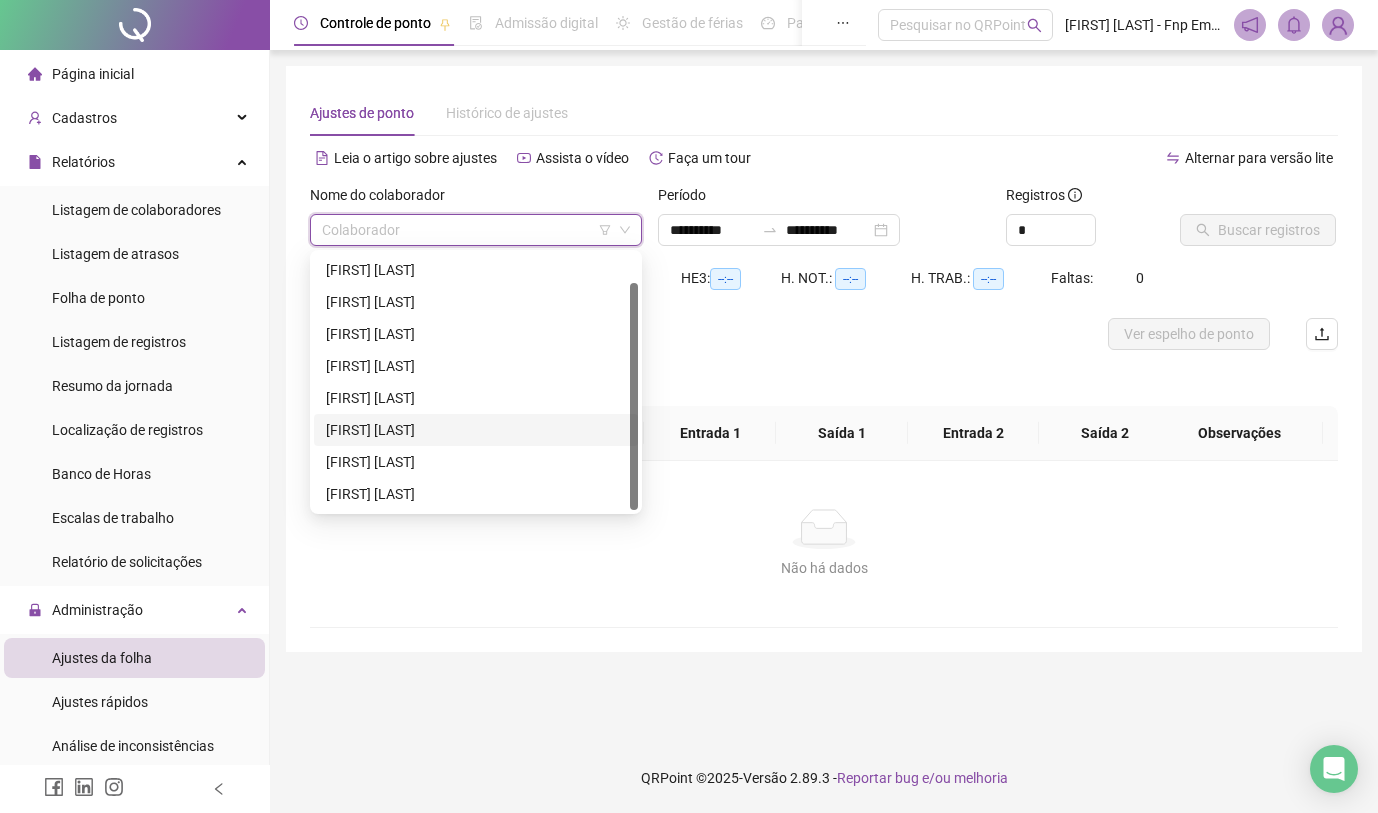 scroll, scrollTop: 32, scrollLeft: 0, axis: vertical 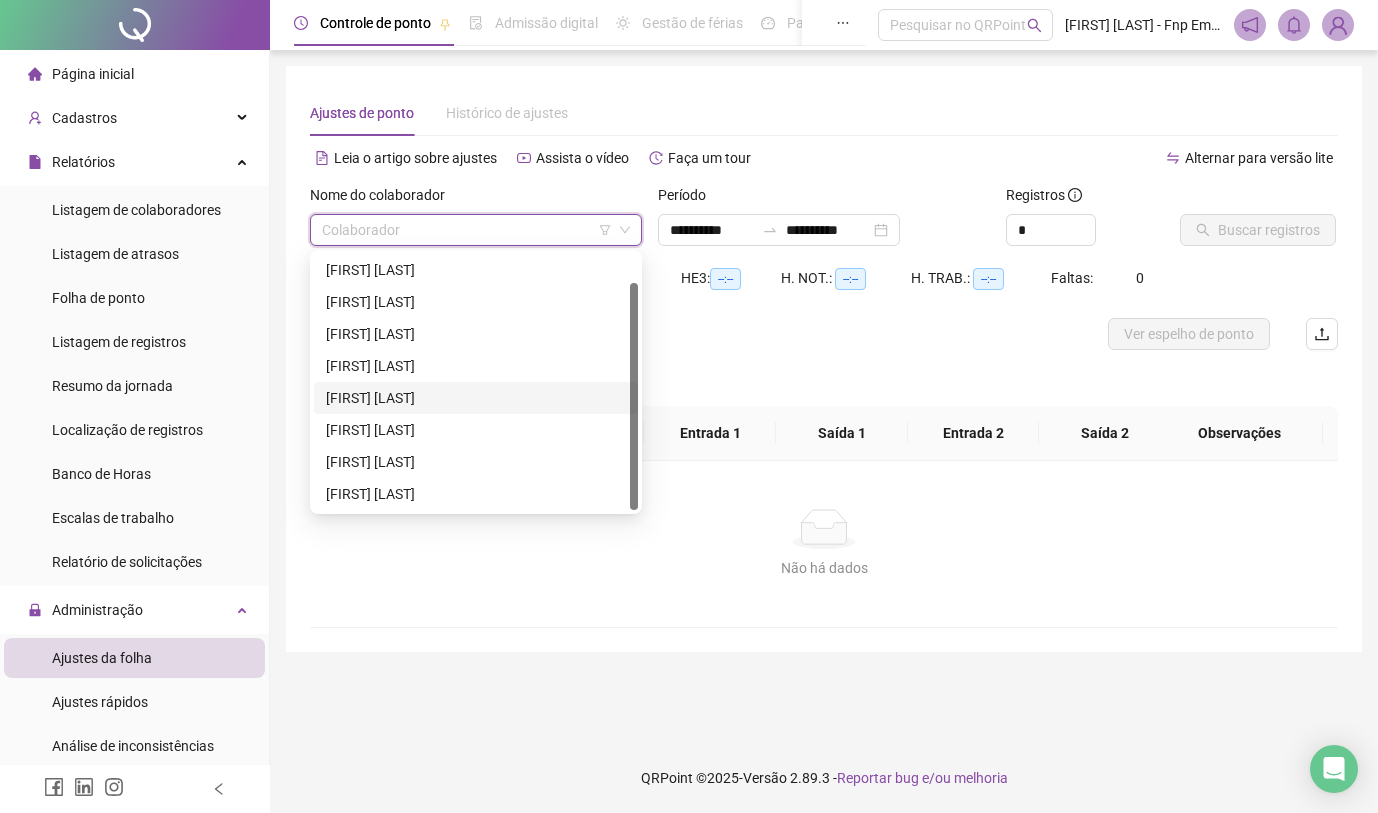 click on "[FIRST] [LAST]" at bounding box center [476, 398] 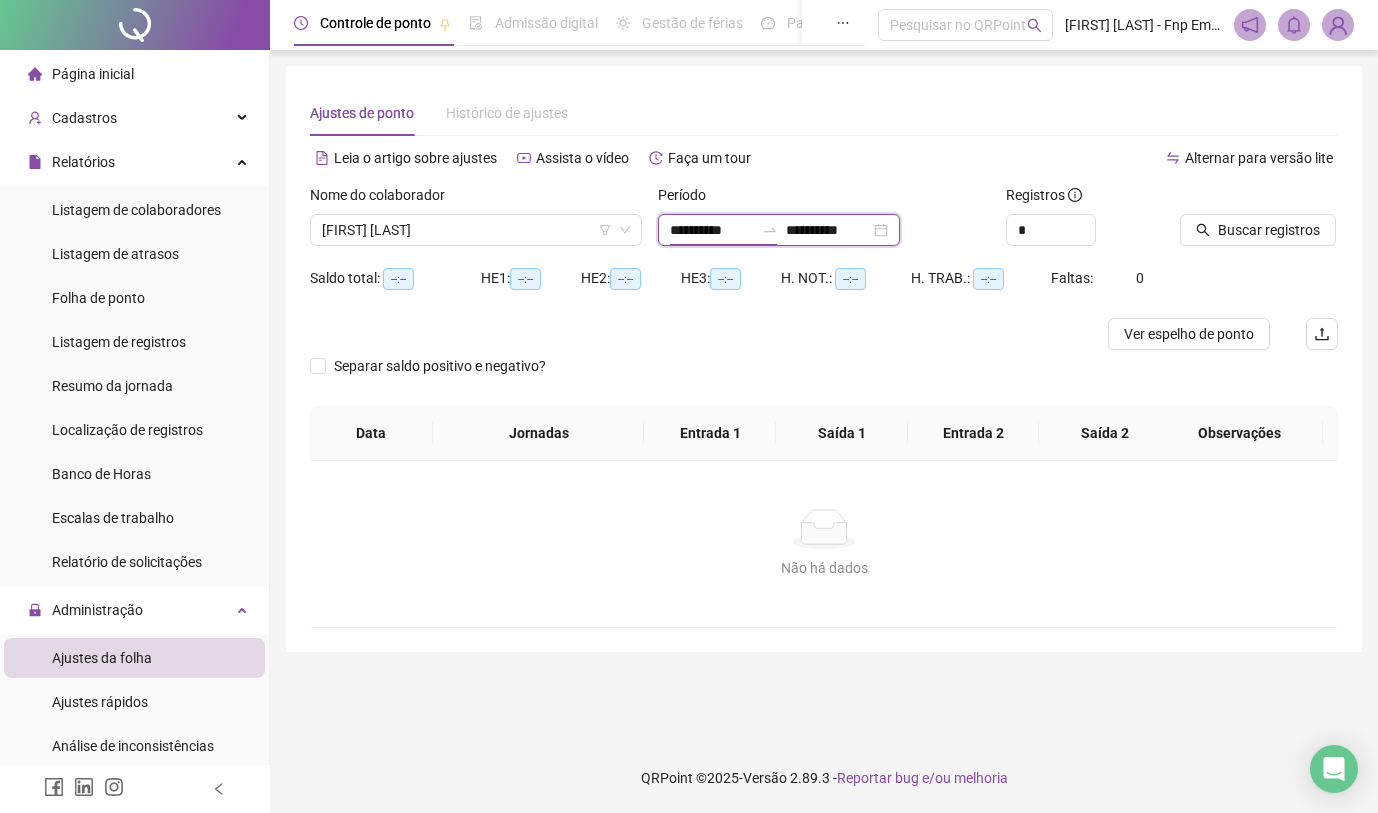 click on "**********" at bounding box center (712, 230) 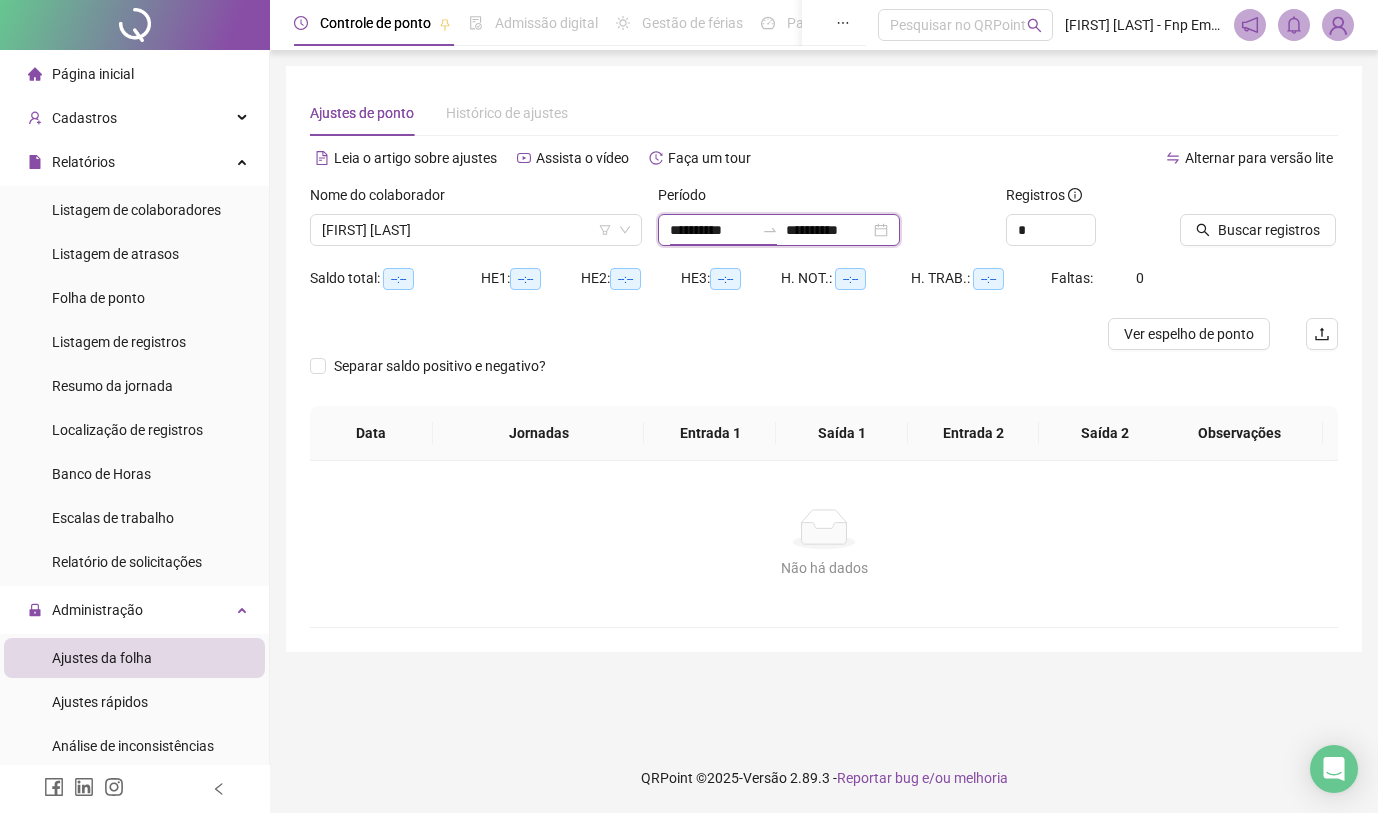 type on "**********" 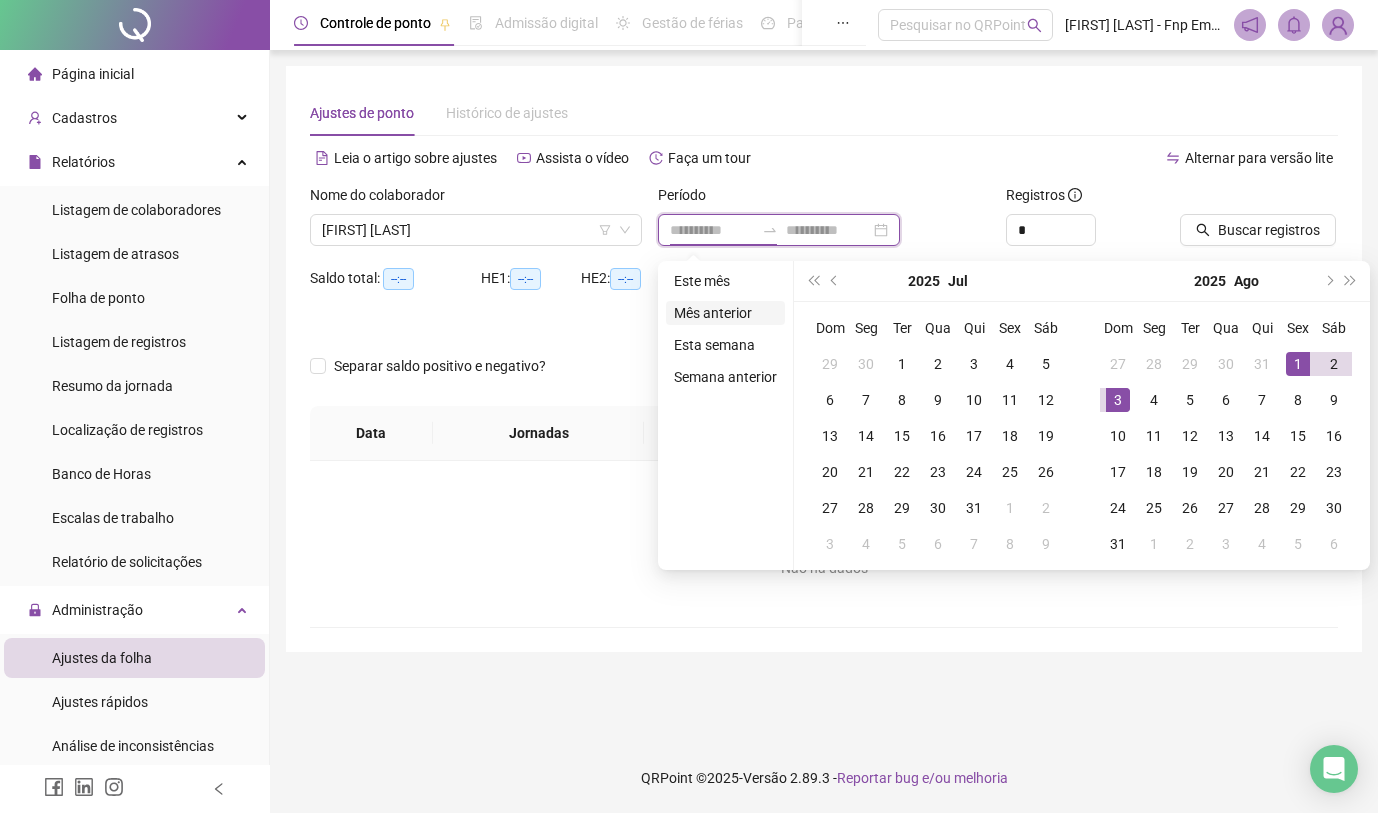 type on "**********" 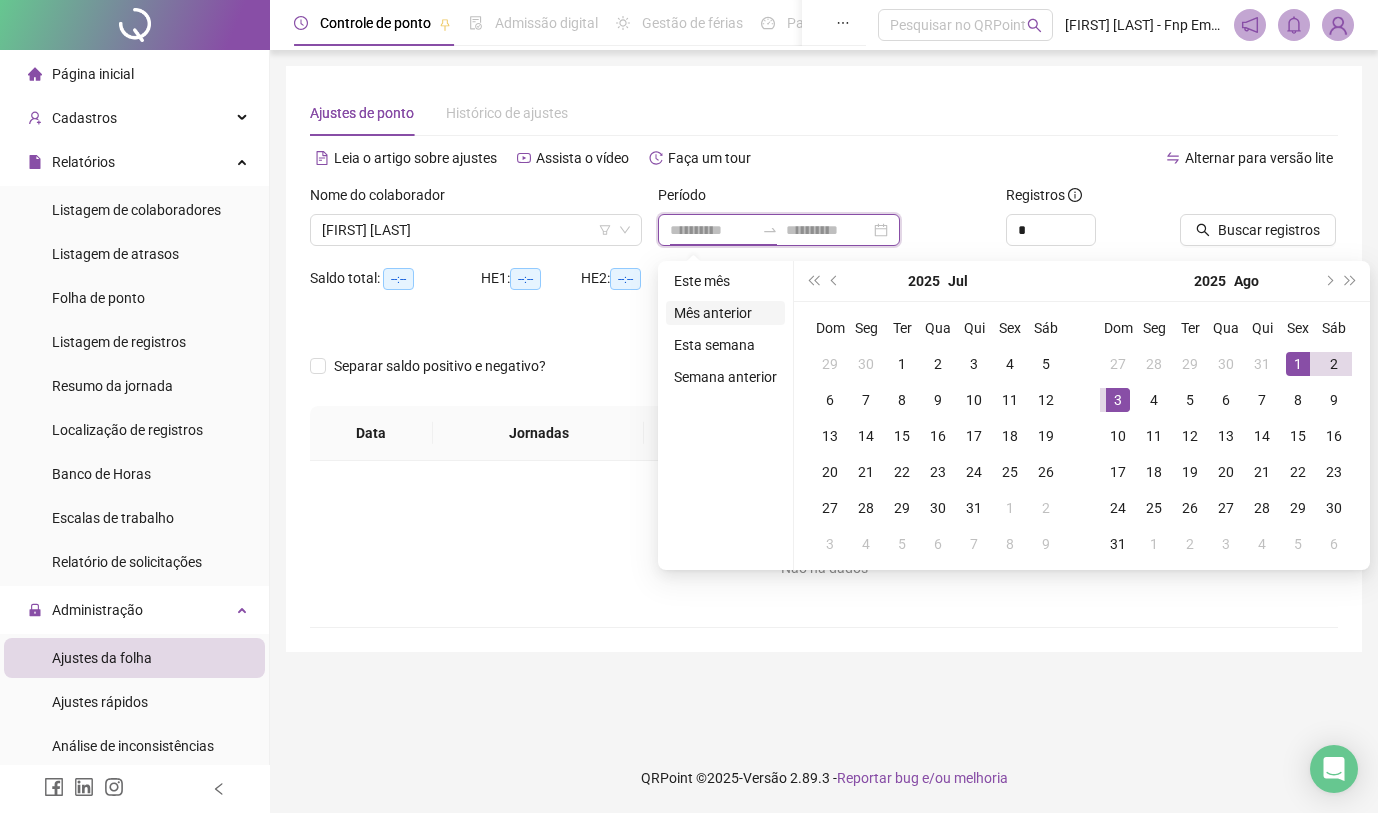 type on "**********" 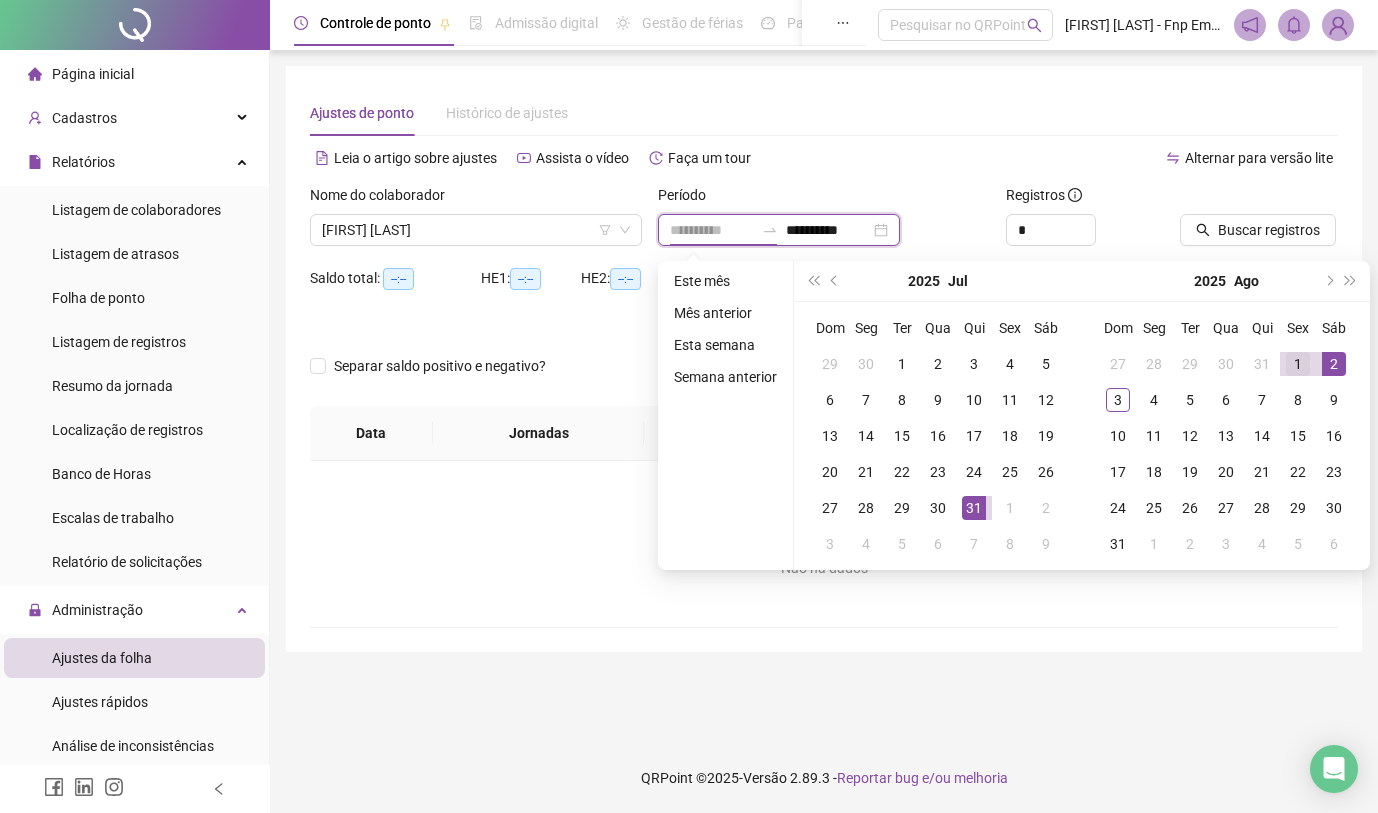 type on "**********" 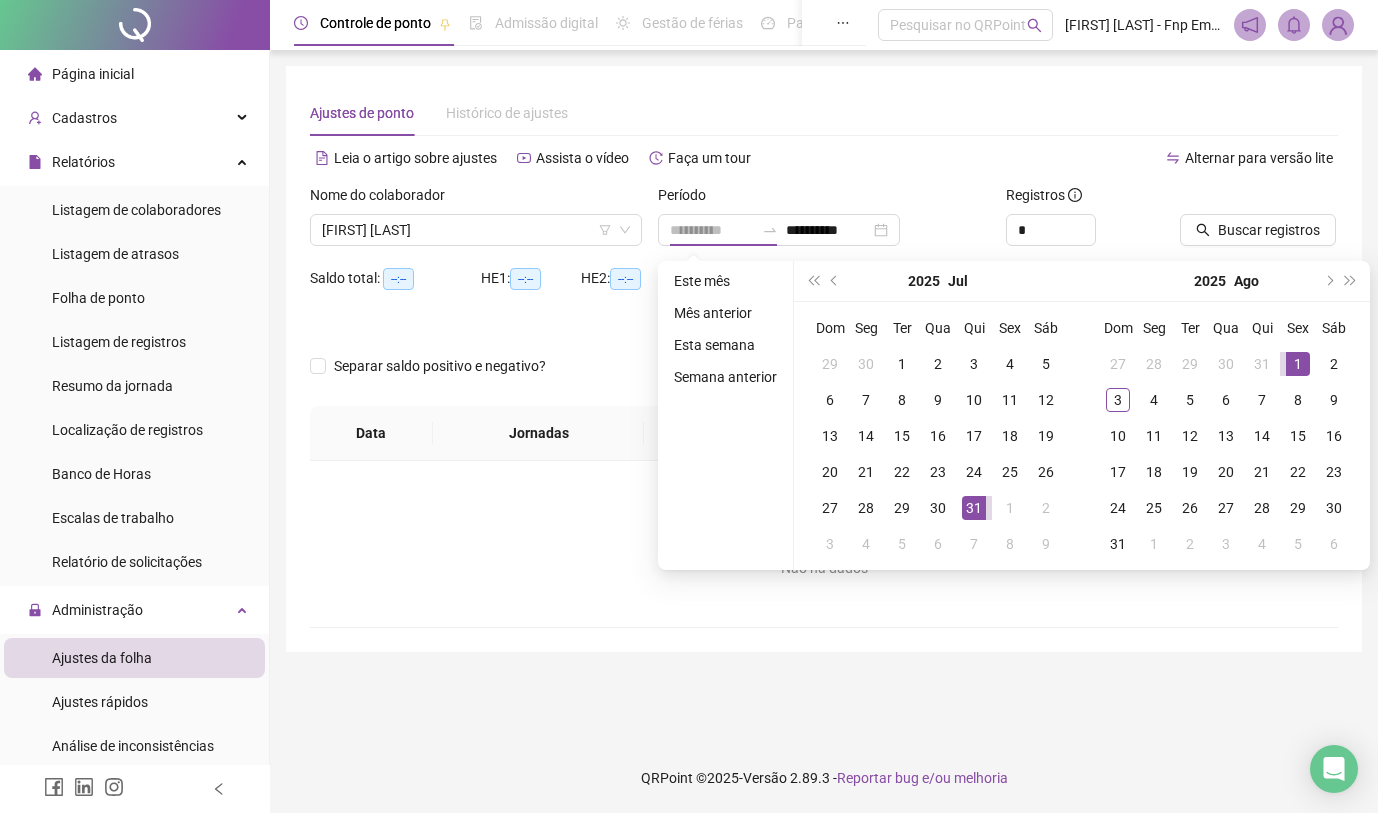 click on "1" at bounding box center [1298, 364] 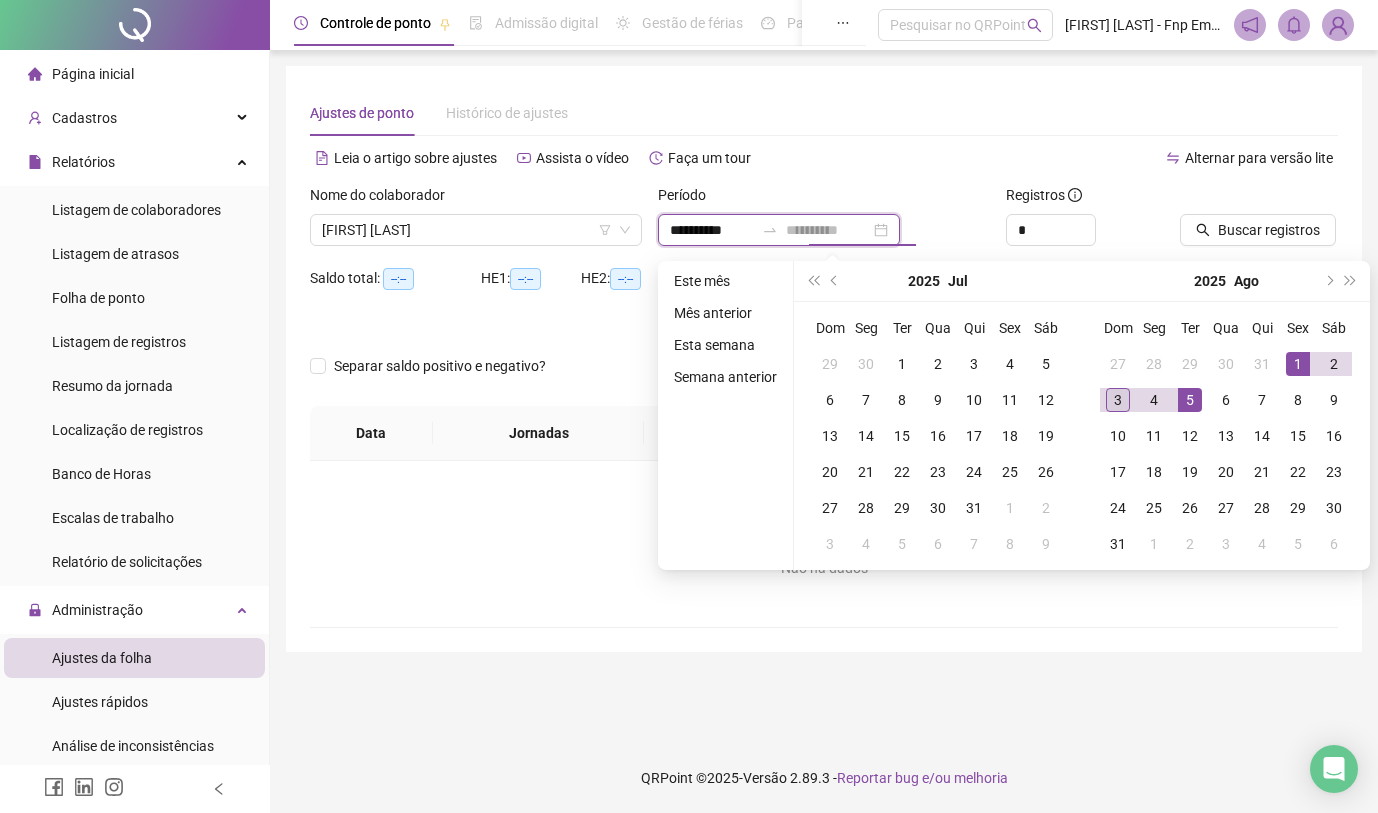 type on "**********" 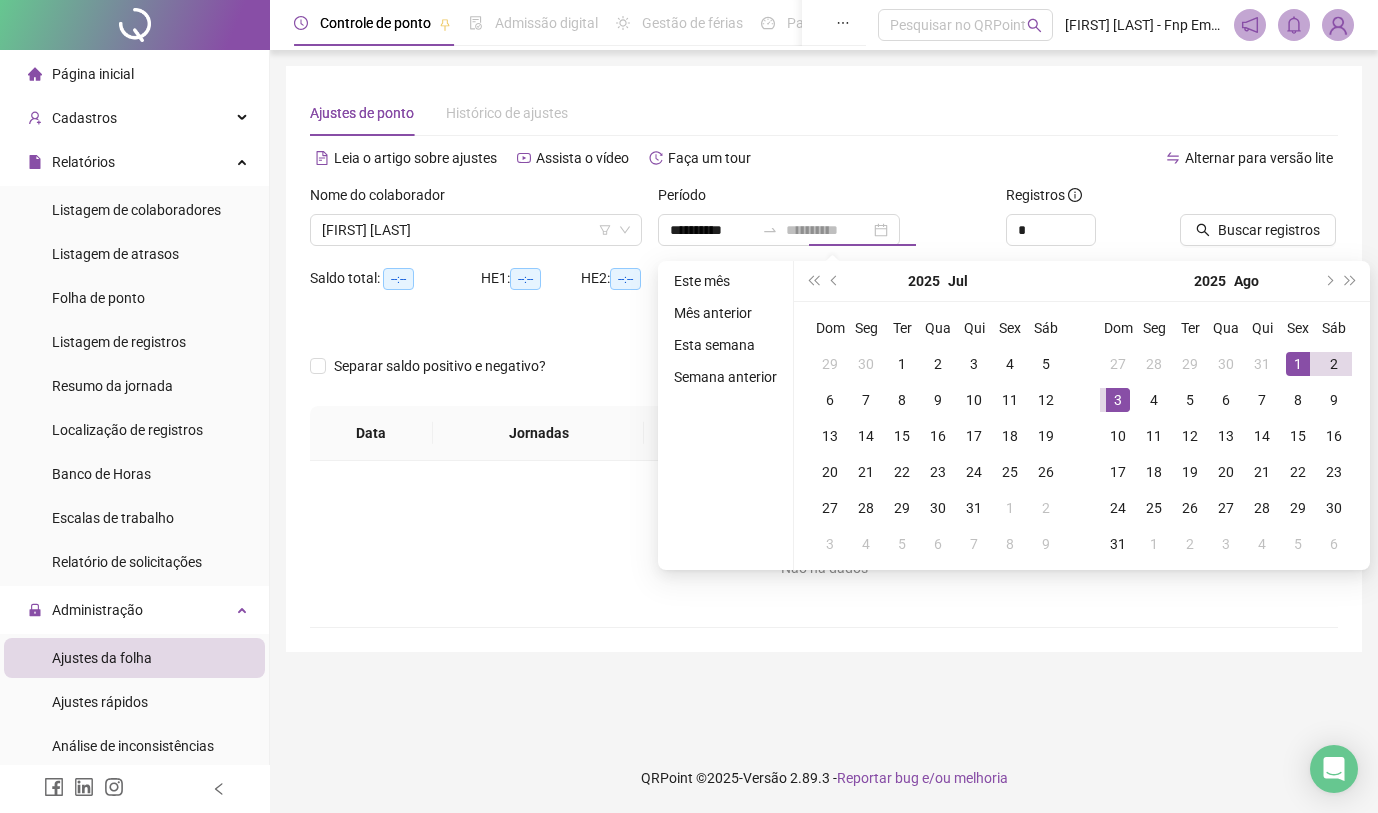click on "3" at bounding box center [1118, 400] 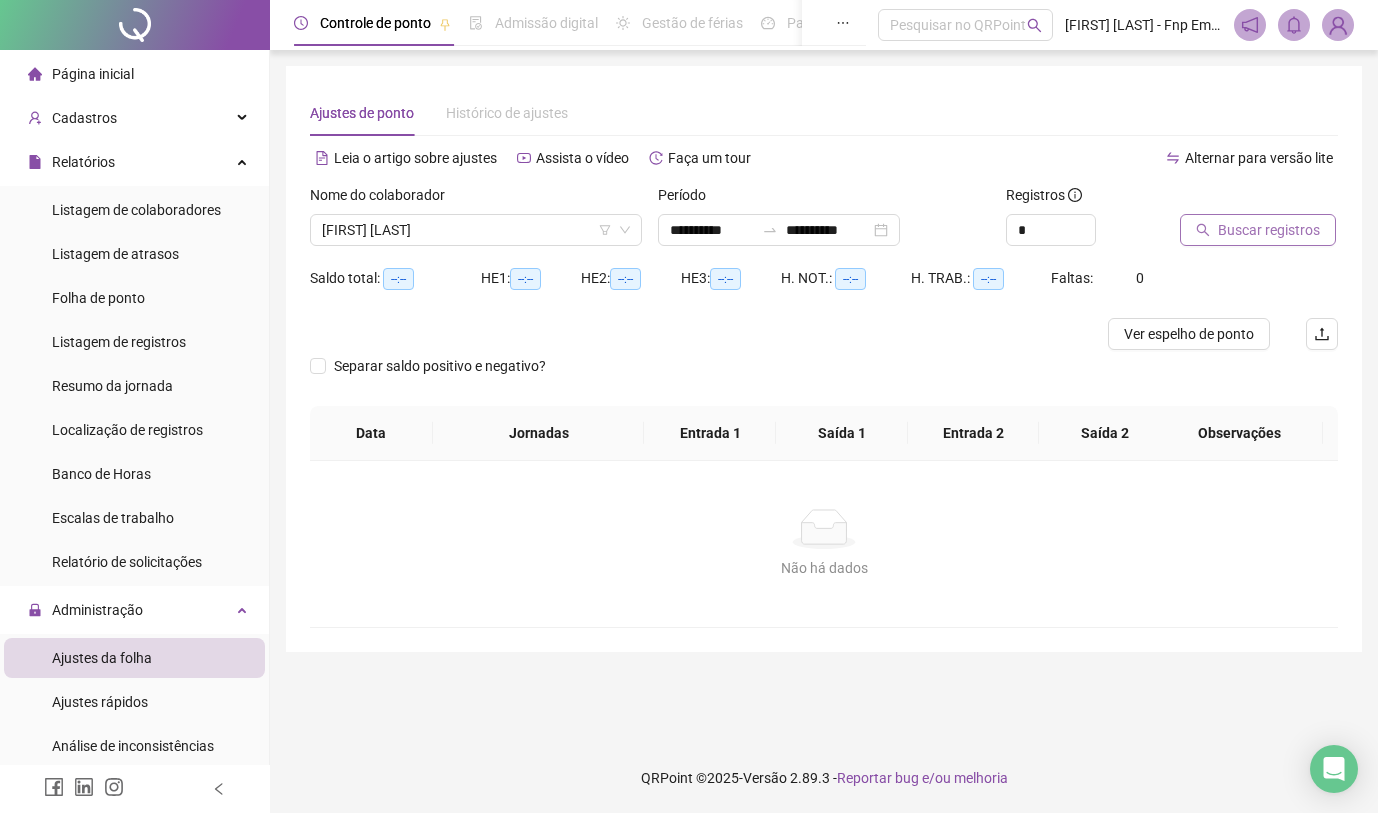 click on "Buscar registros" at bounding box center (1269, 230) 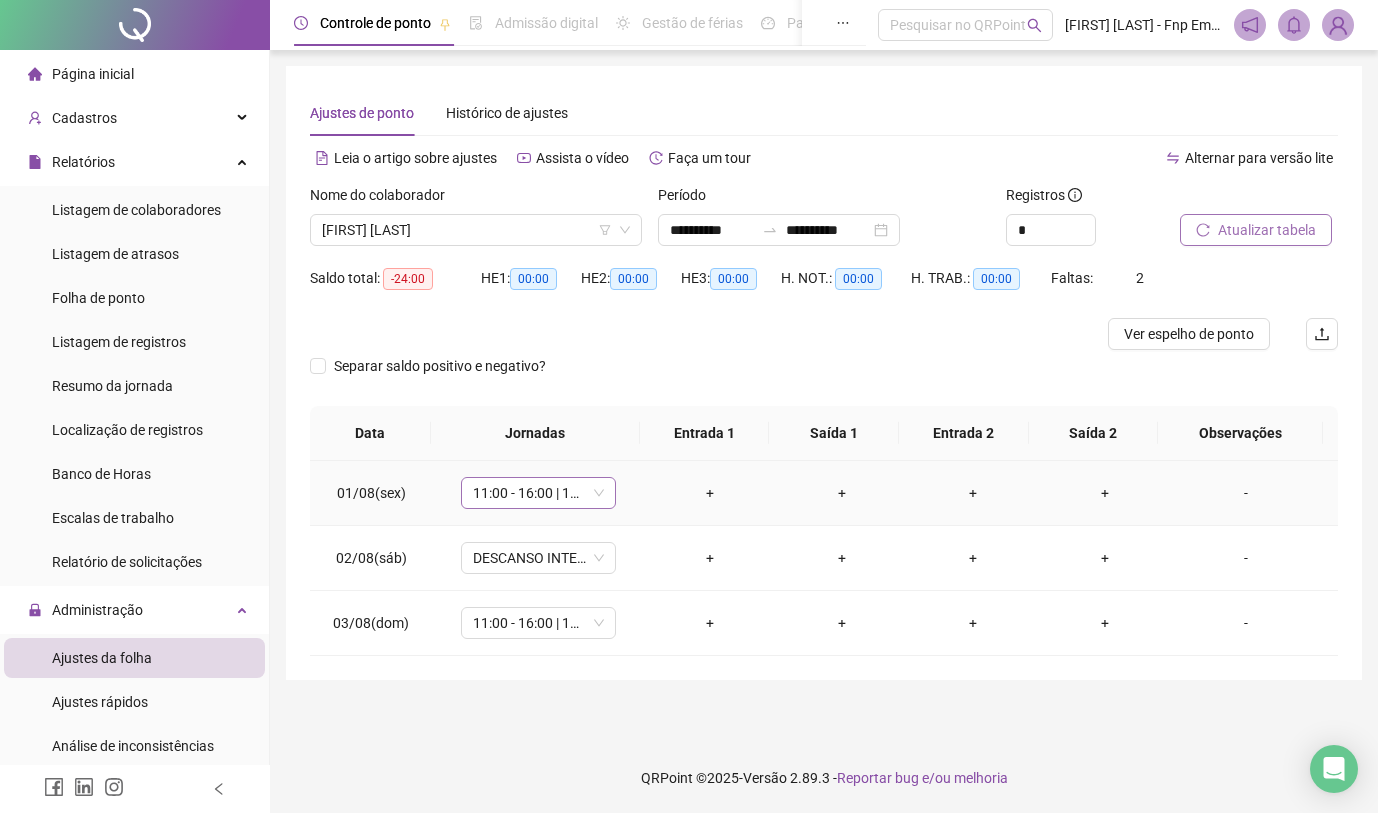 type 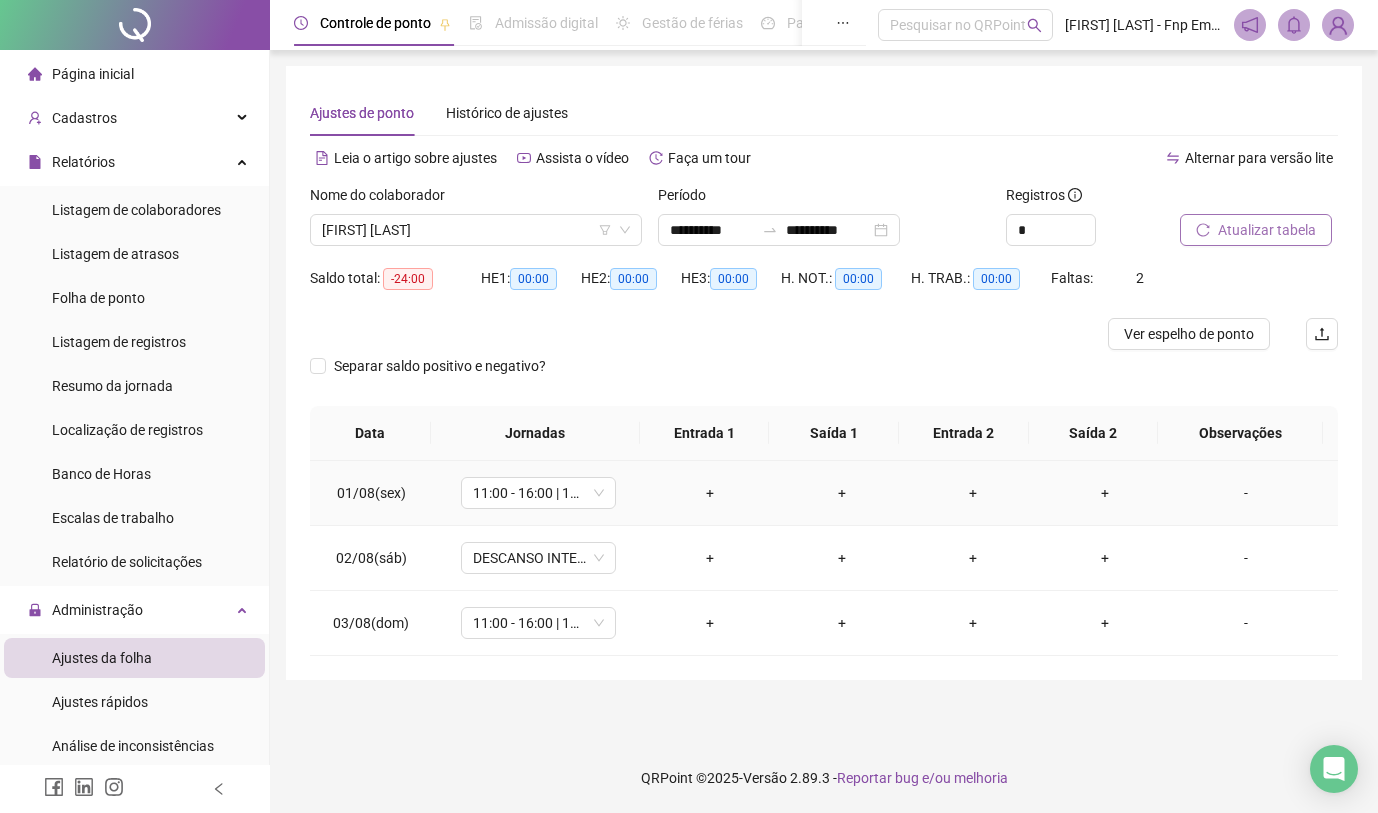 click on "+" at bounding box center (710, 493) 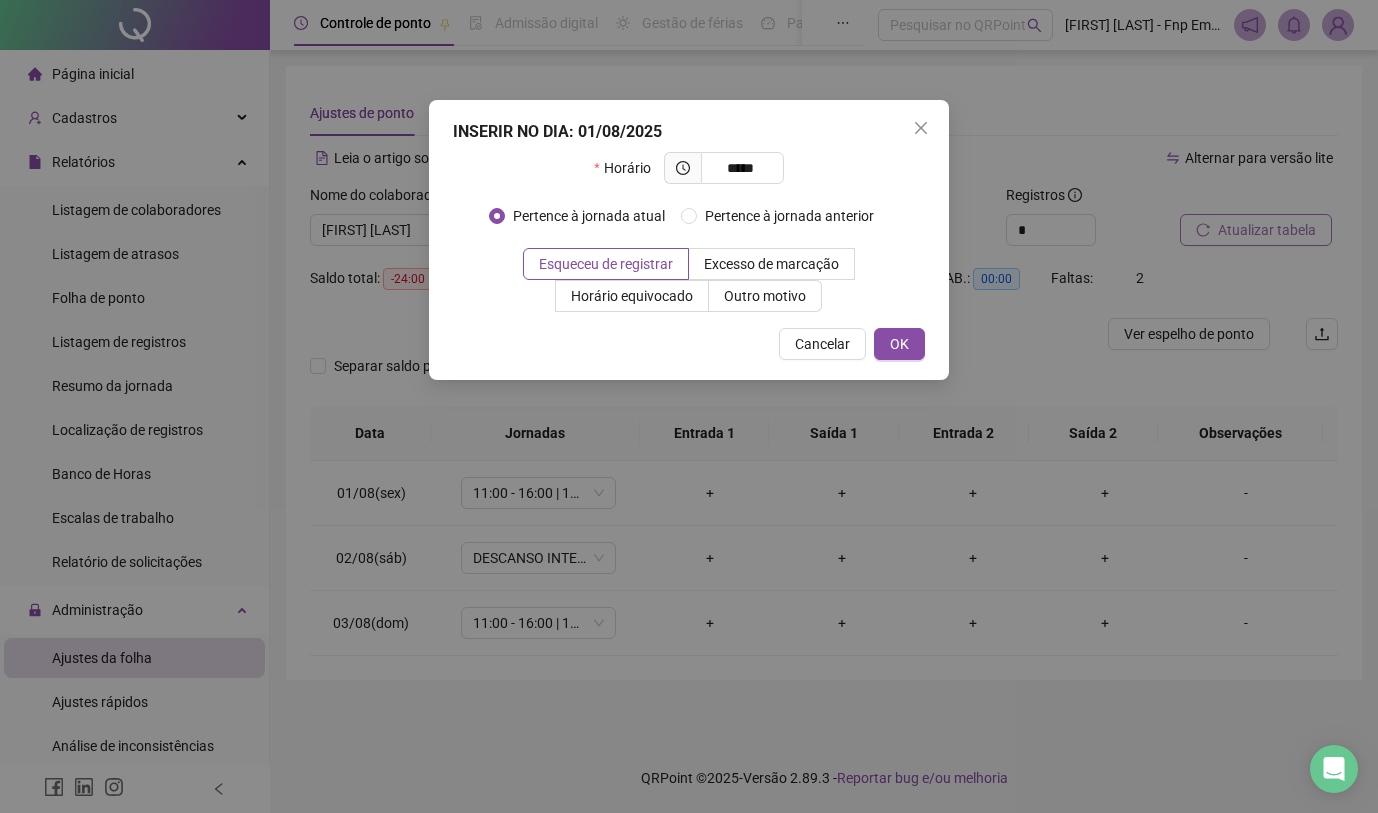 type on "*****" 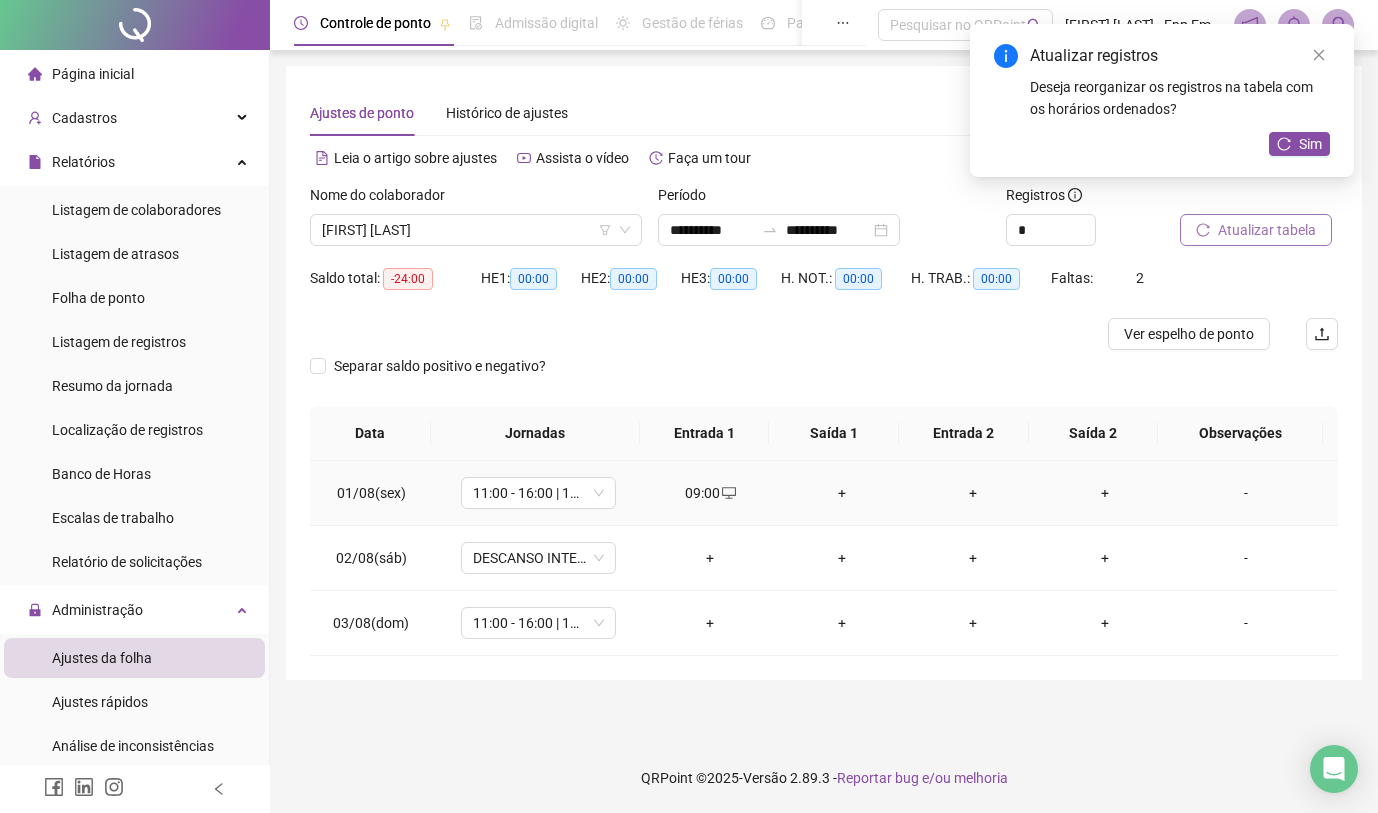 click on "+" at bounding box center (842, 493) 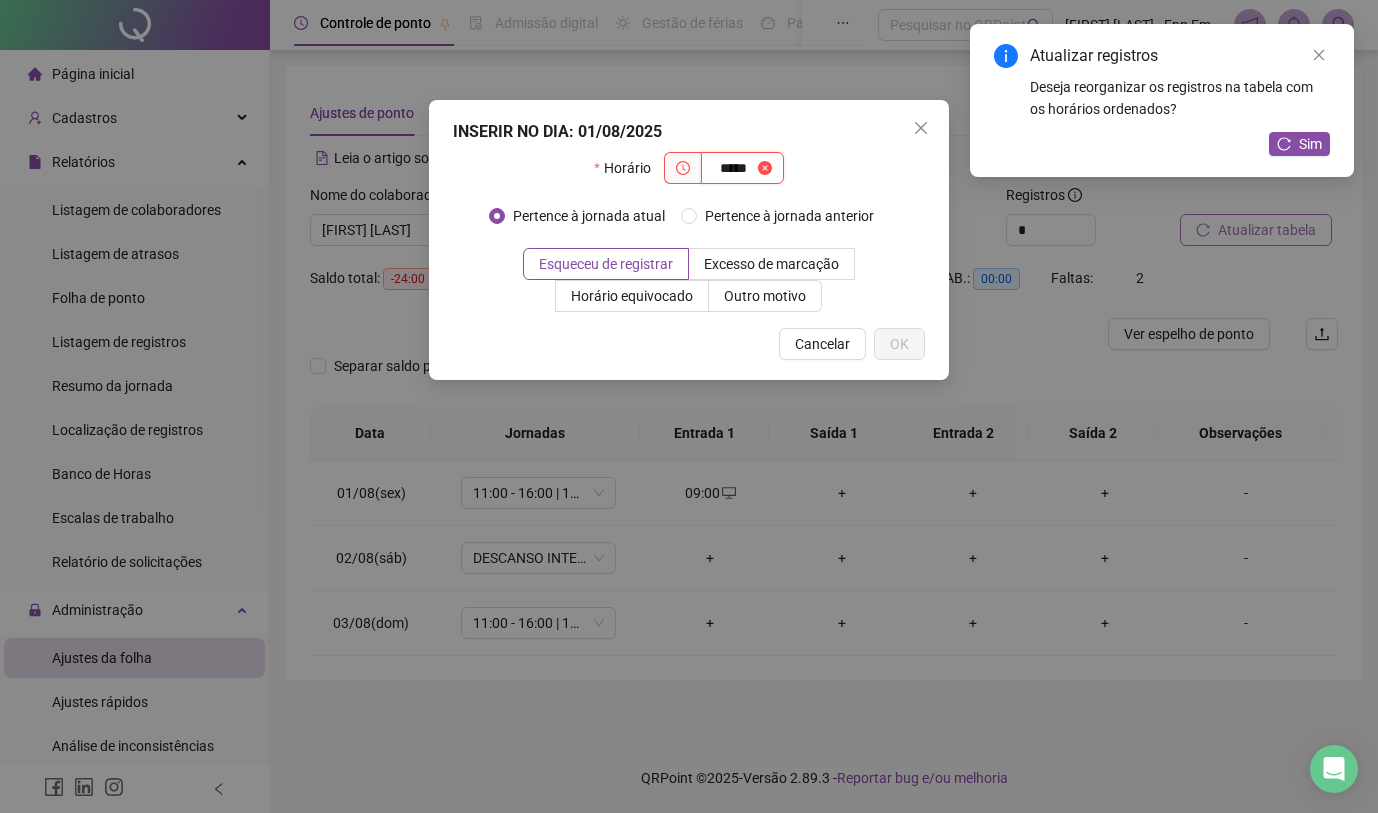 type on "*****" 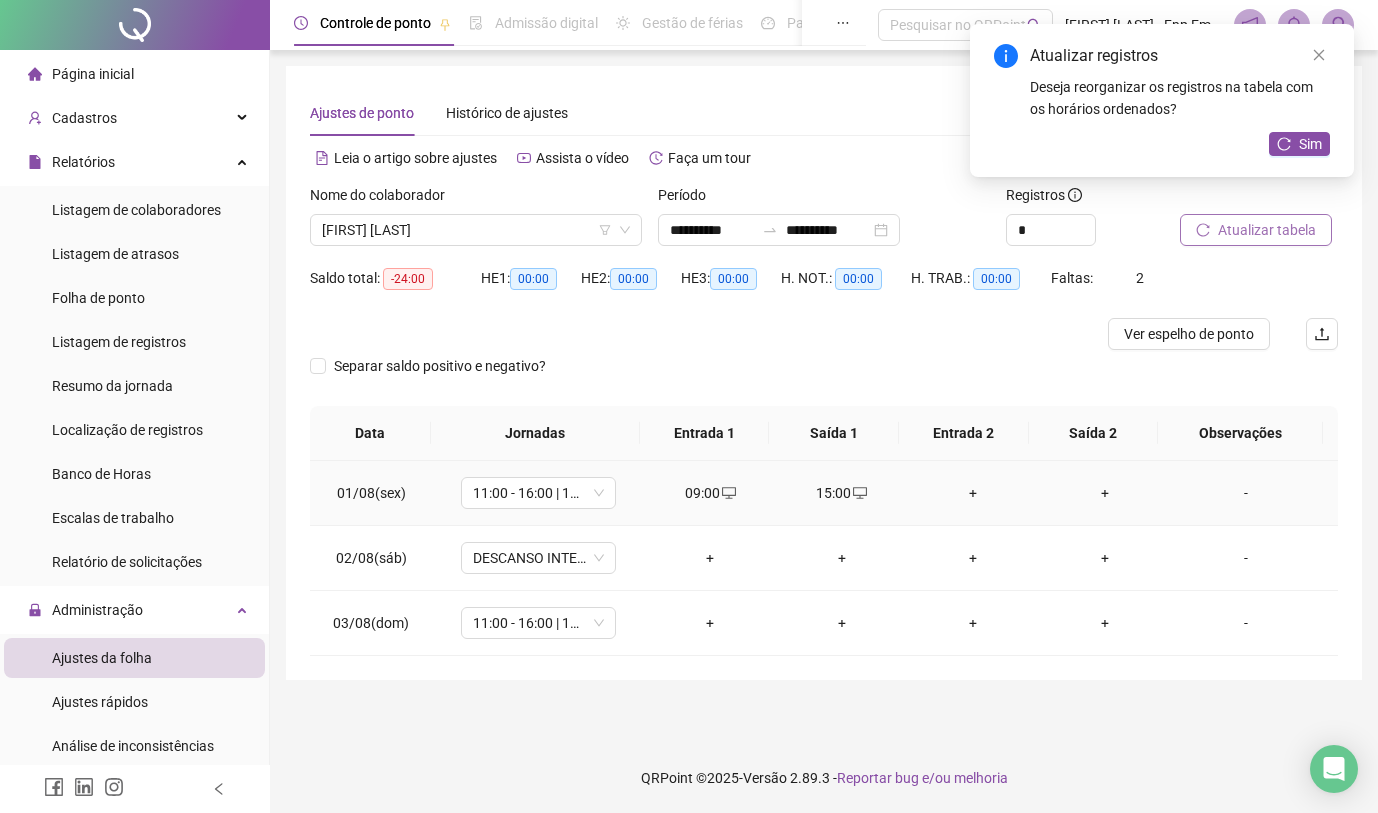 click on "+" at bounding box center [974, 493] 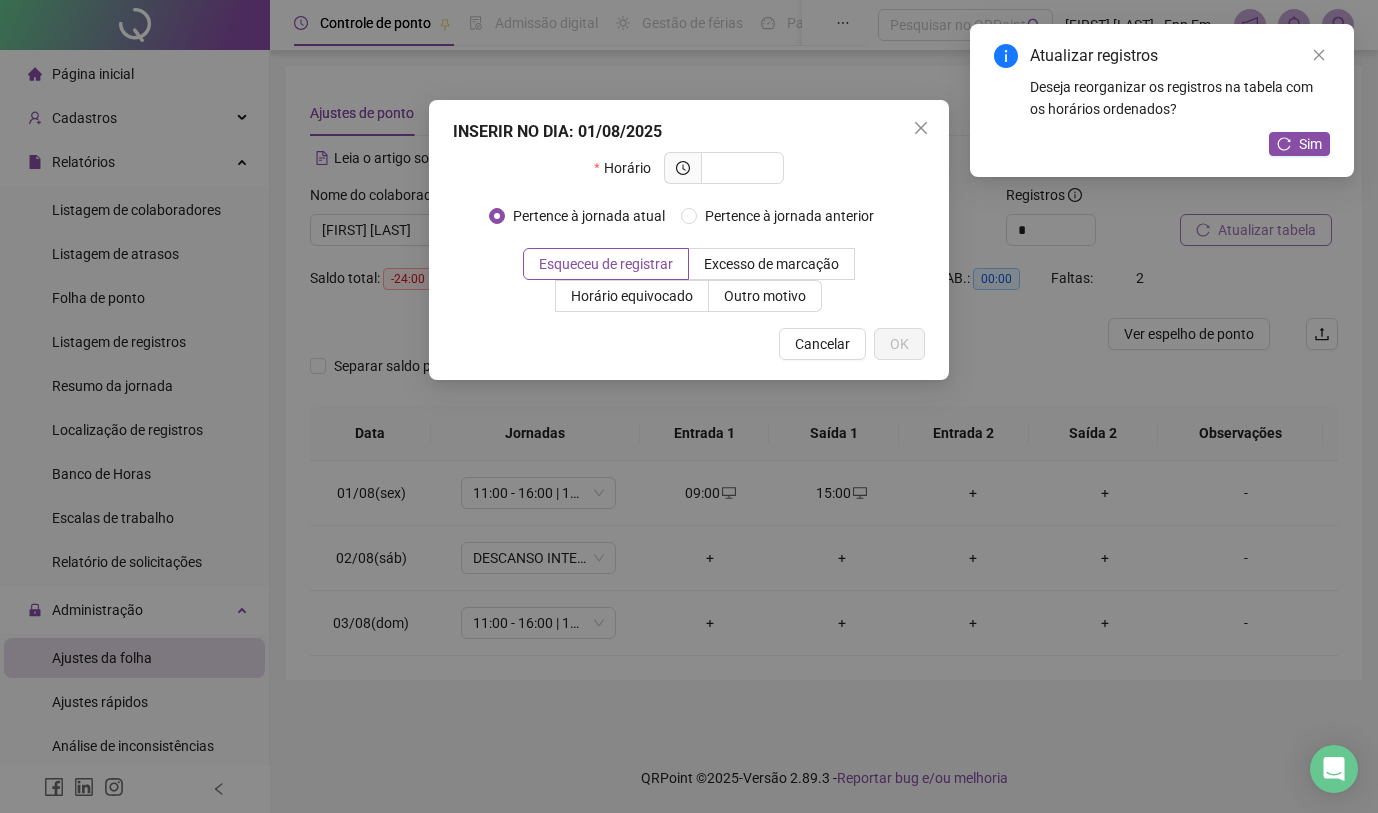 click on "INSERIR NO DIA :   01/08/2025 Horário Pertence à jornada atual Pertence à jornada anterior Esqueceu de registrar Excesso de marcação Horário equivocado Outro motivo Motivo Cancelar OK" at bounding box center (689, 406) 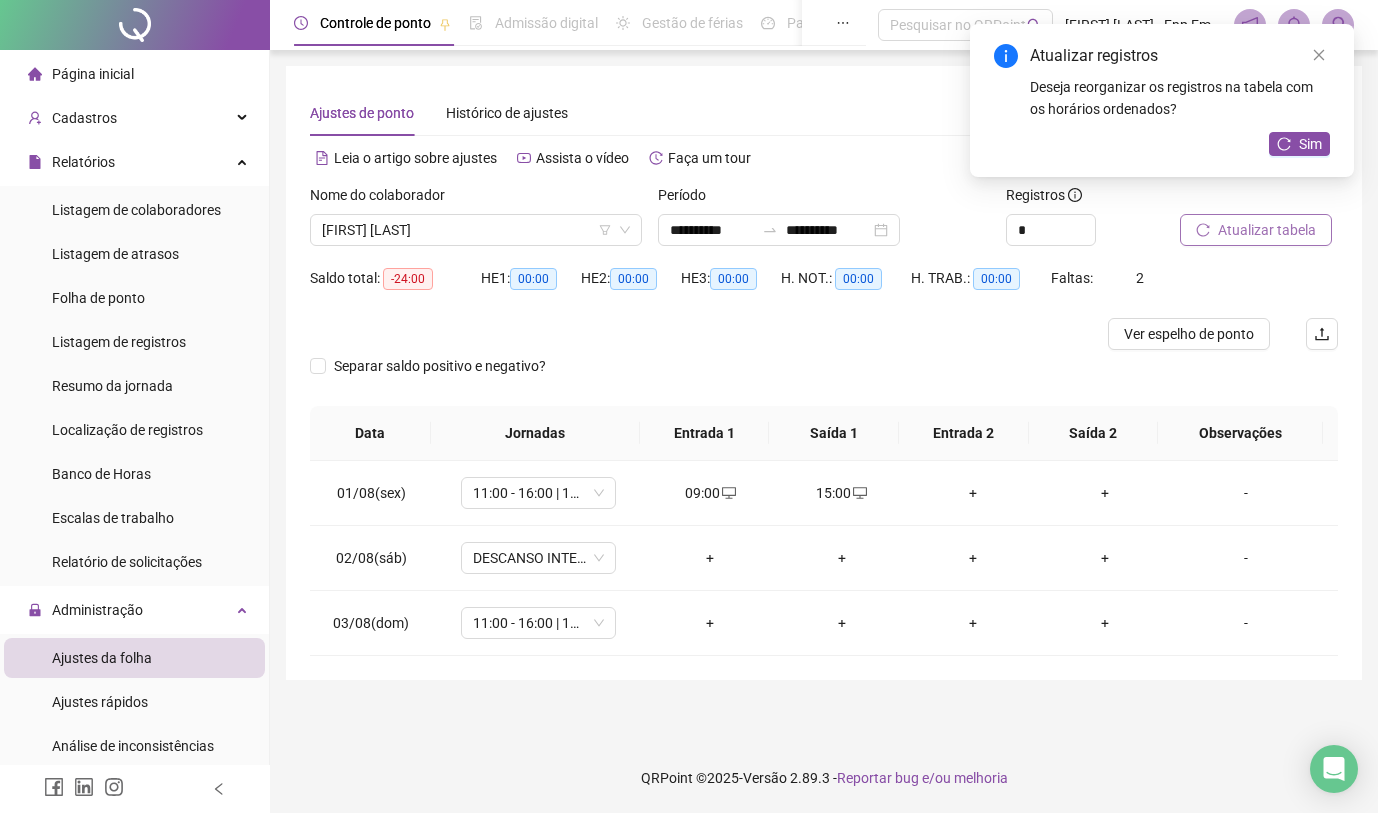 click on "+" at bounding box center [974, 493] 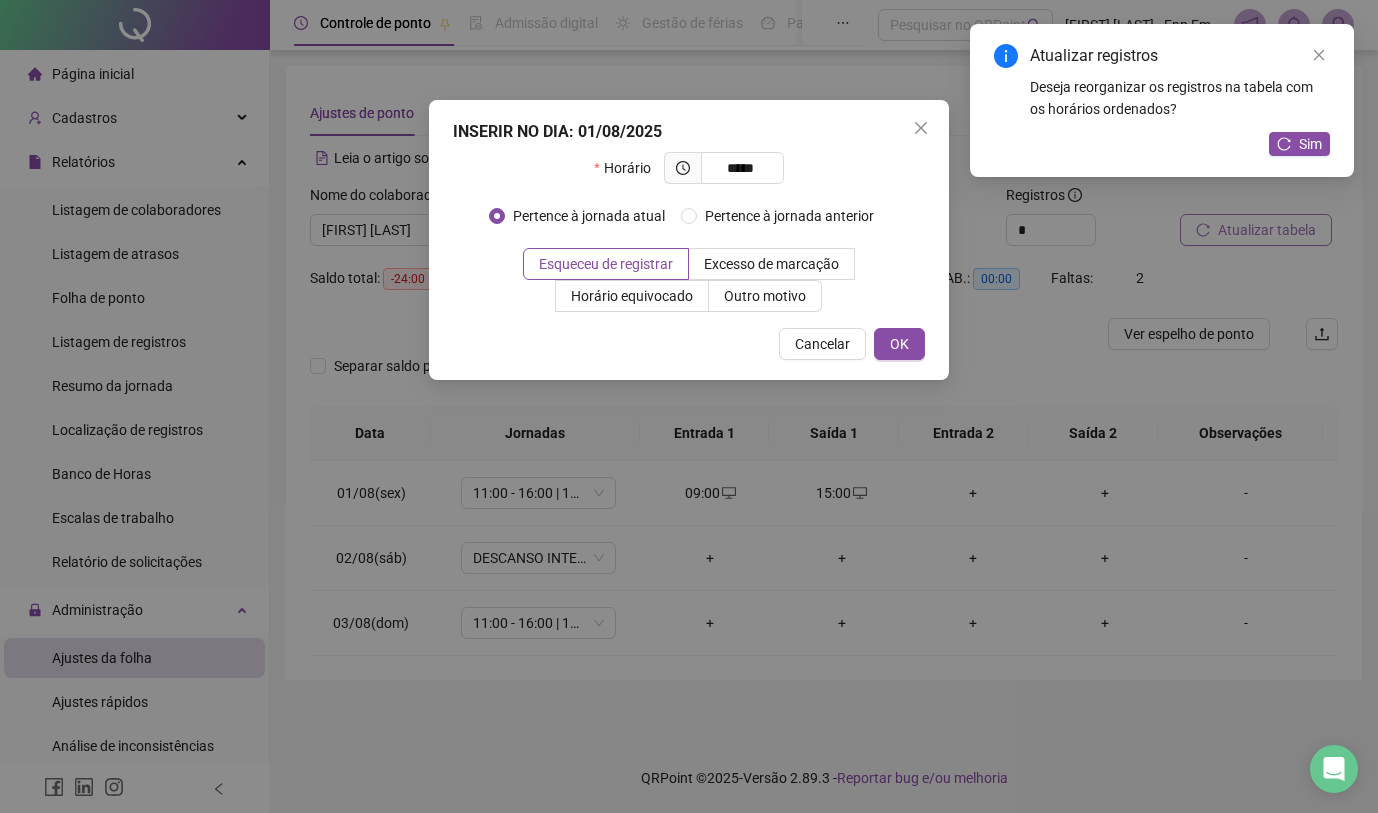 type on "*****" 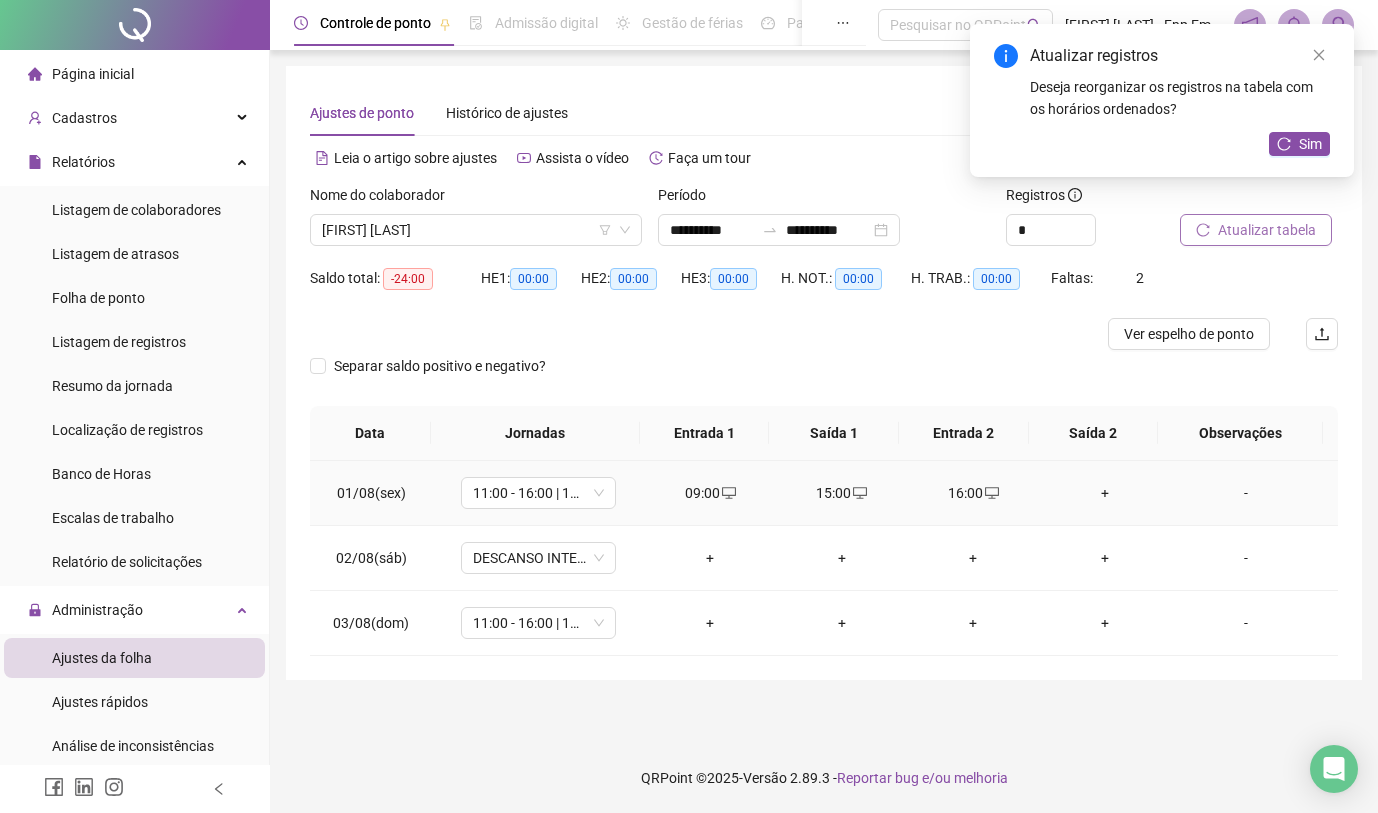 drag, startPoint x: 1107, startPoint y: 470, endPoint x: 1088, endPoint y: 491, distance: 28.319605 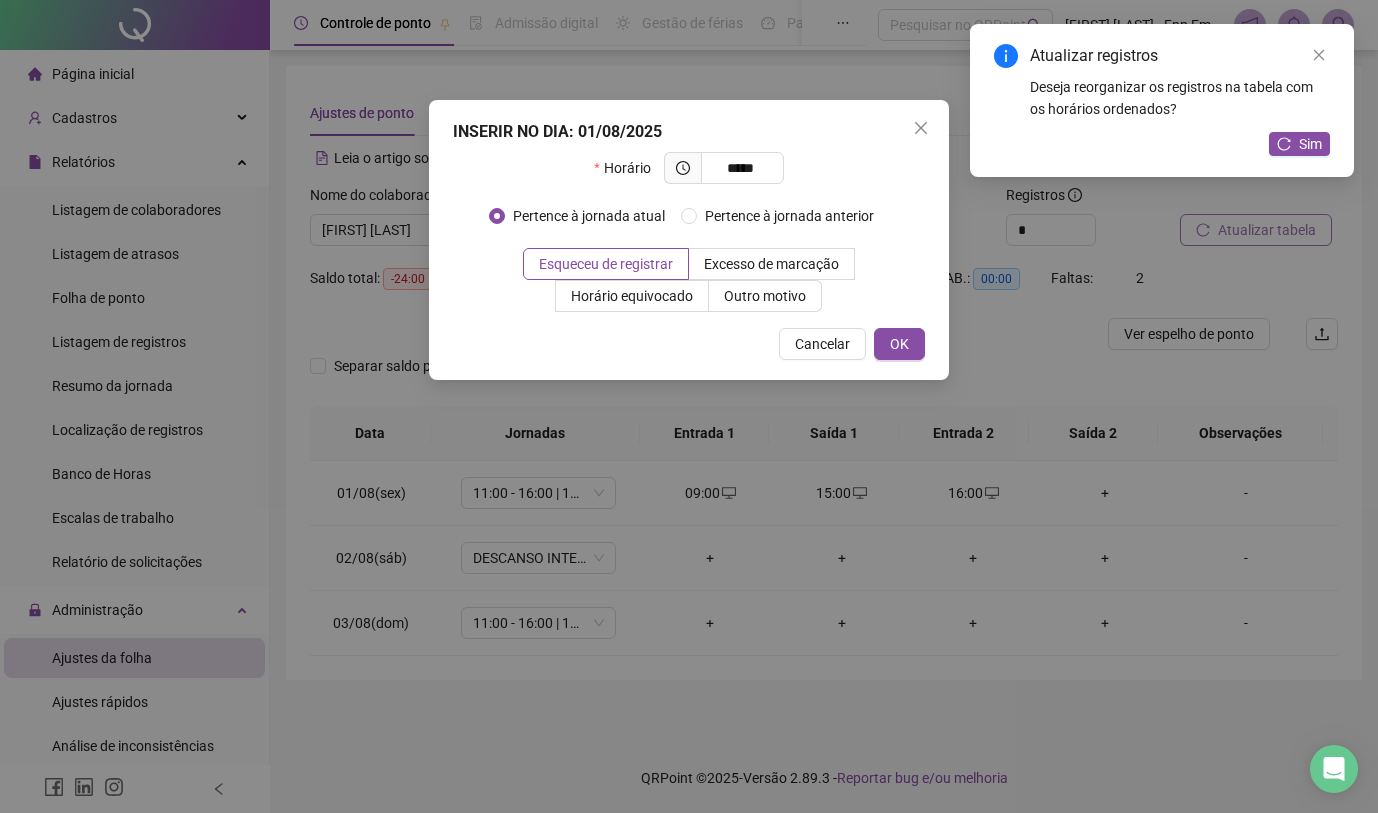 type on "*****" 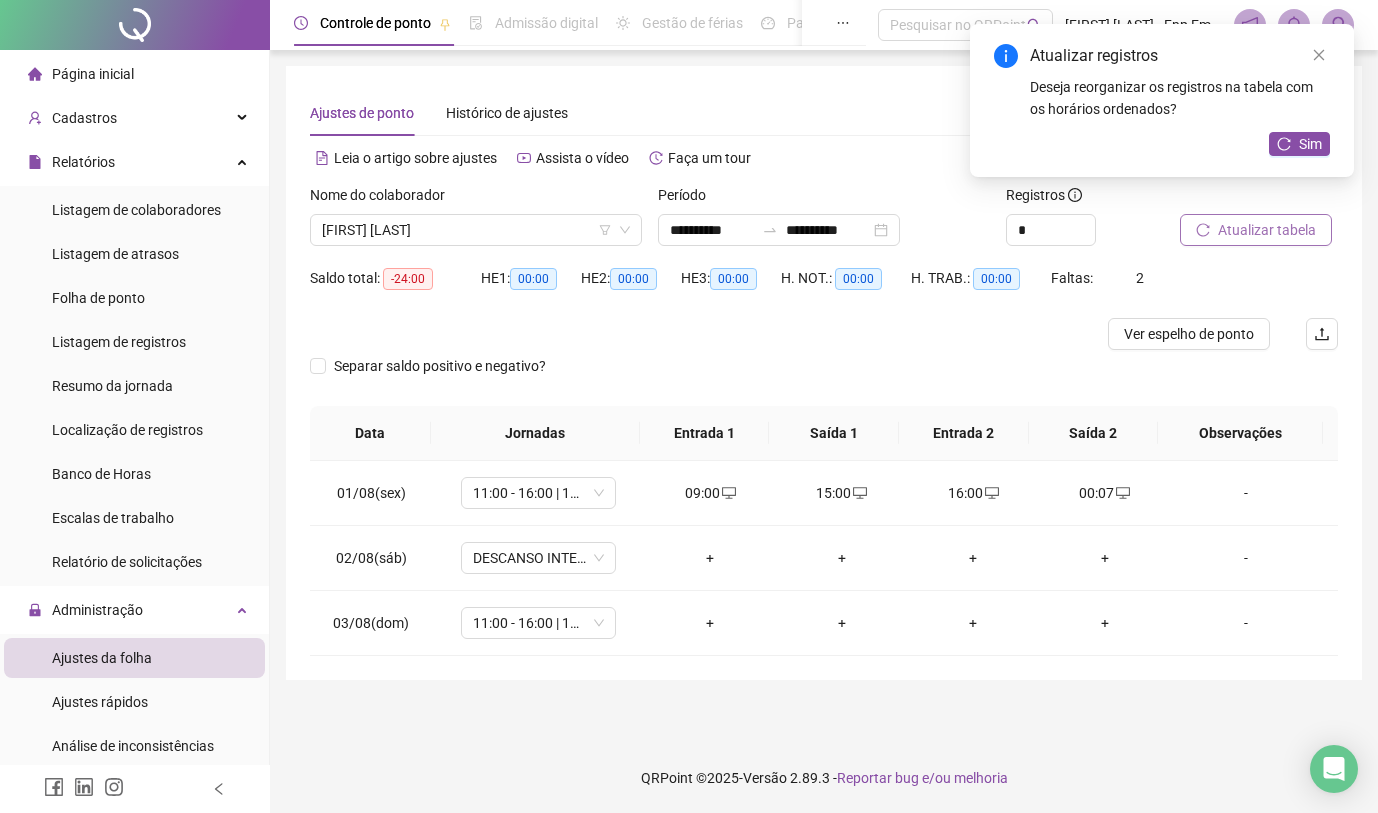 click on "Atualizar tabela" at bounding box center [1267, 230] 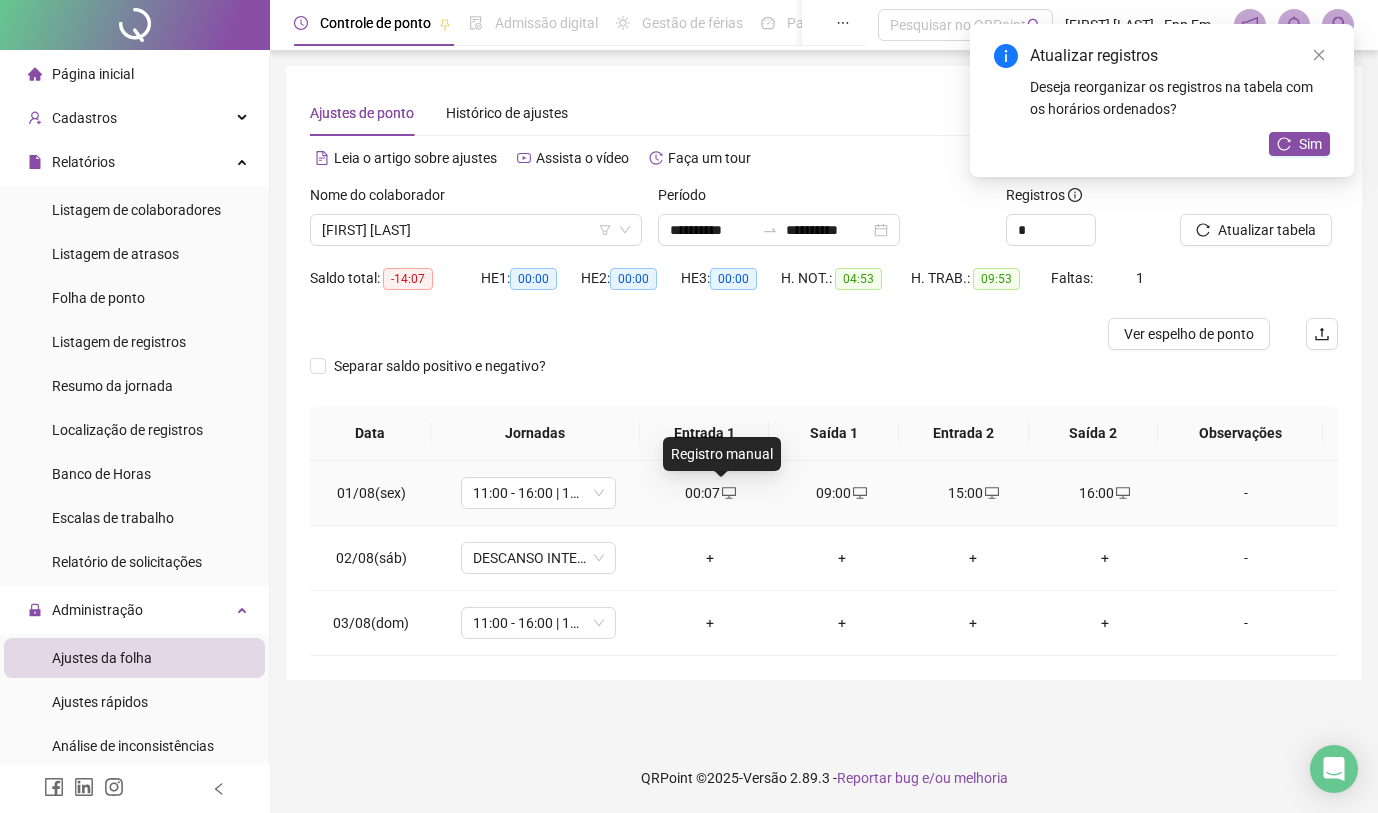 click 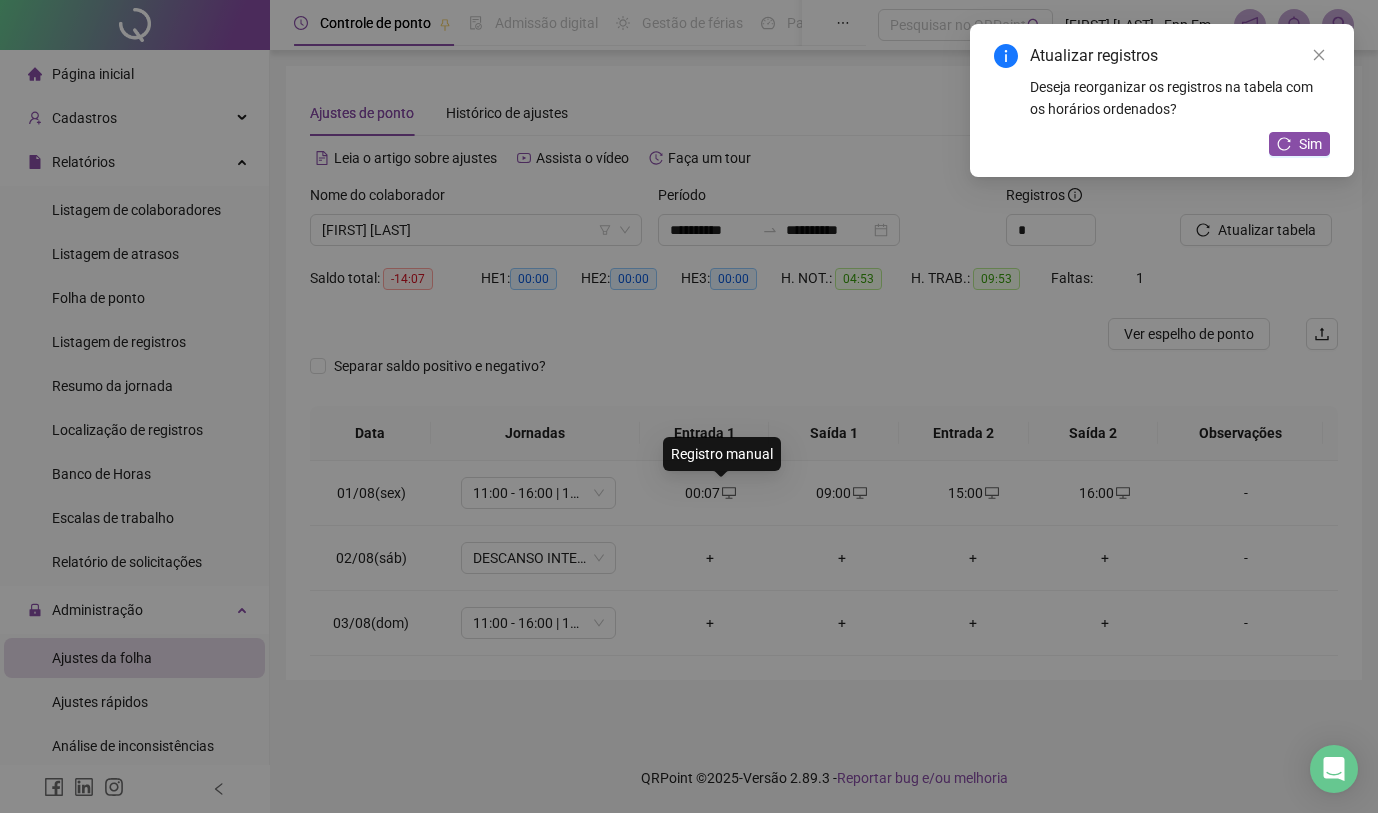type on "**********" 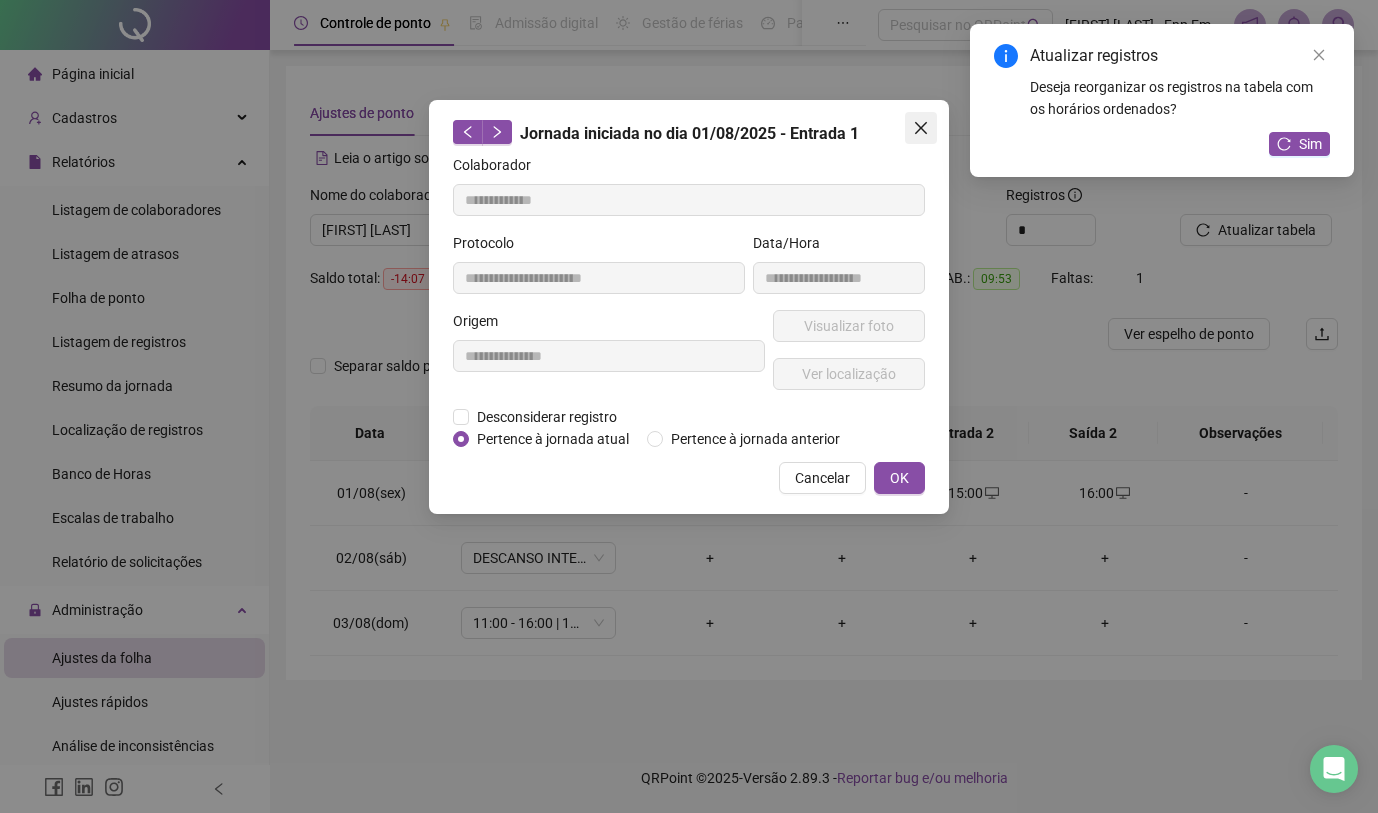click at bounding box center (921, 128) 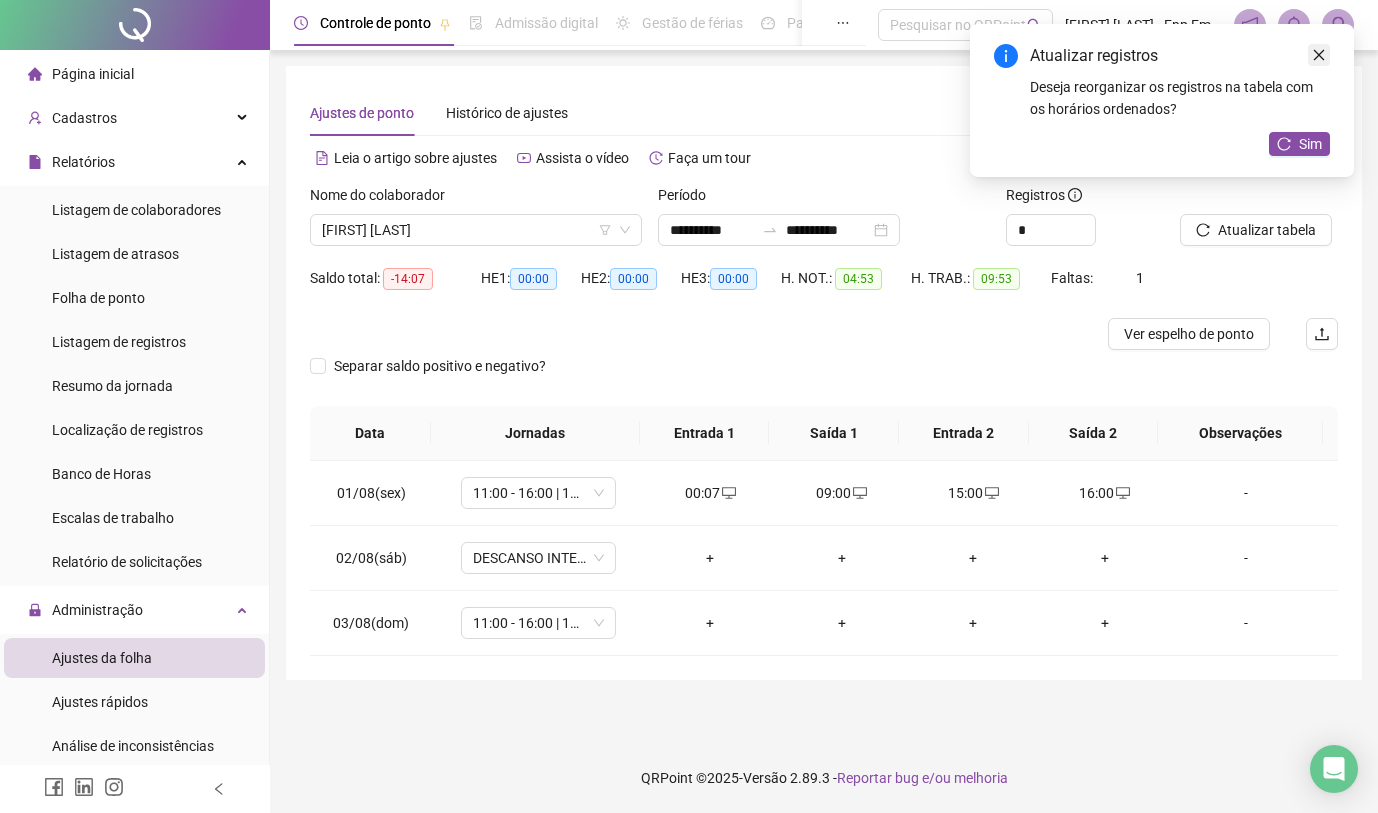 click 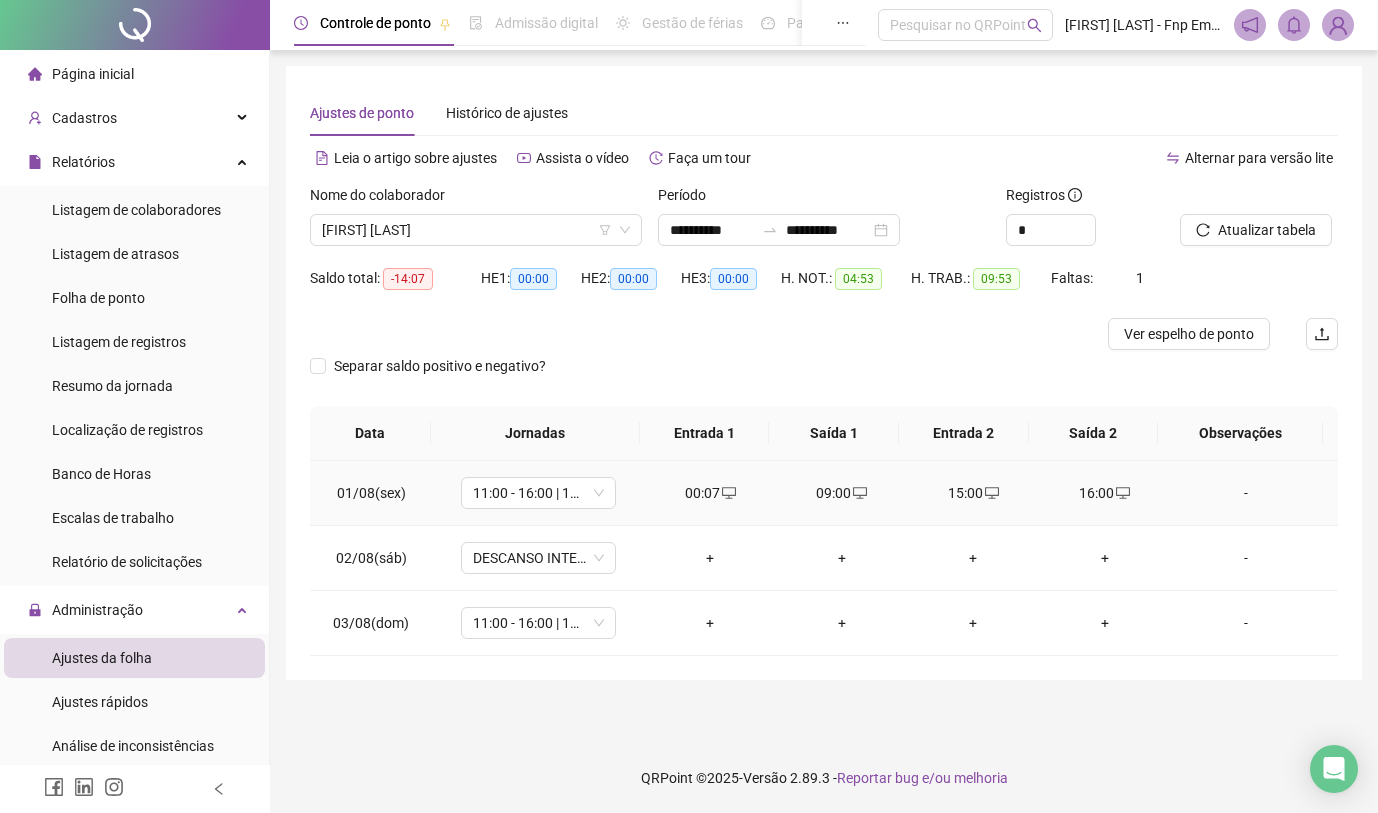 click 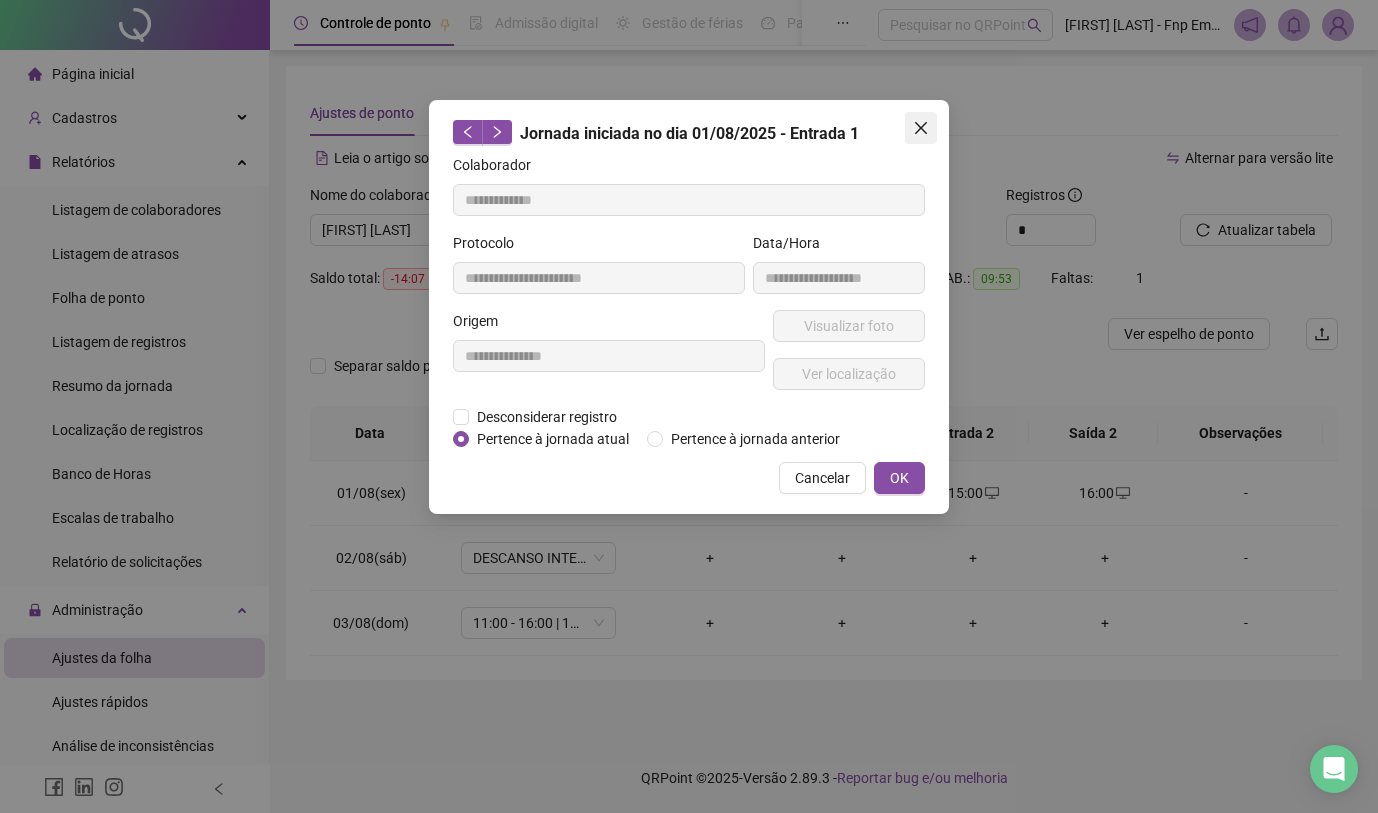 click at bounding box center (921, 128) 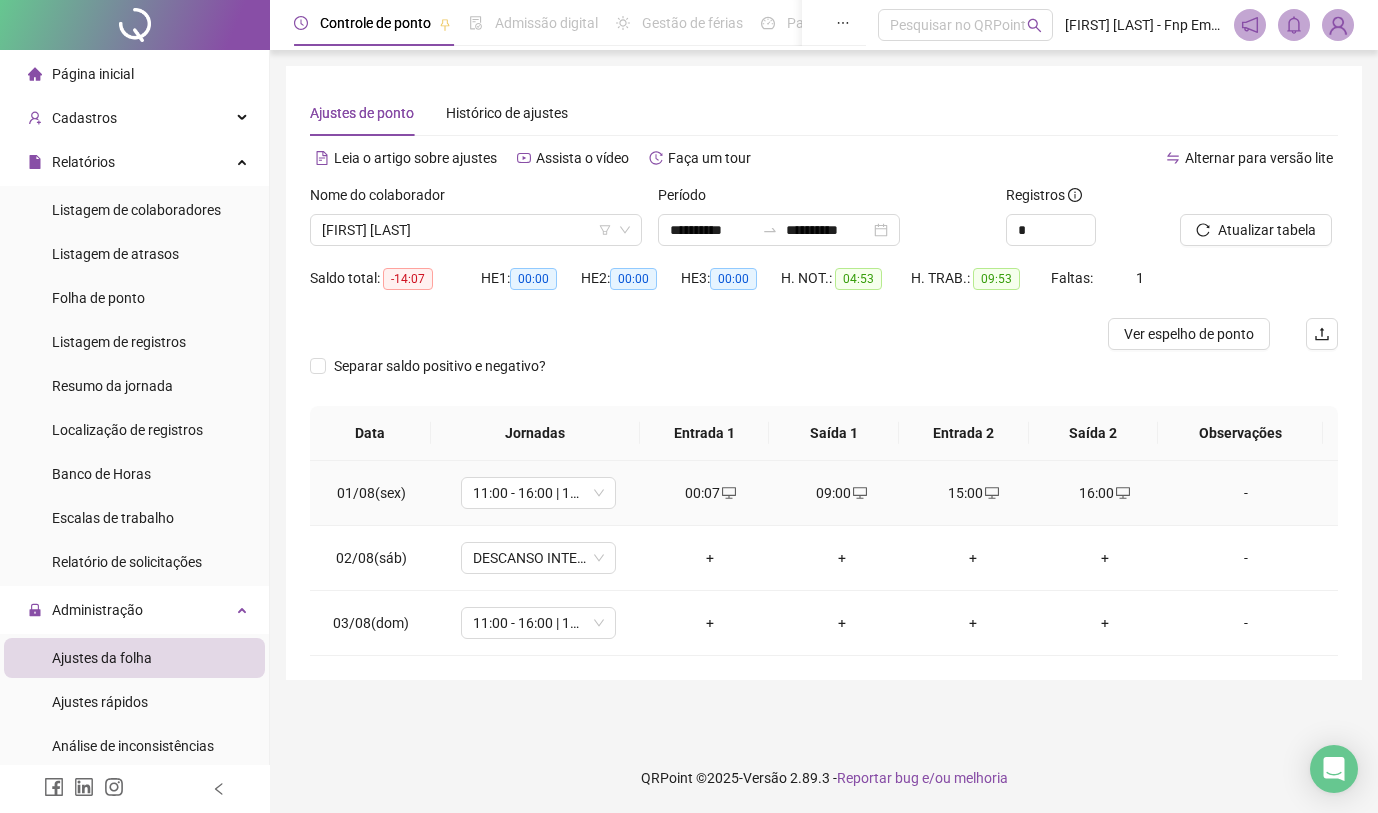 click at bounding box center (728, 493) 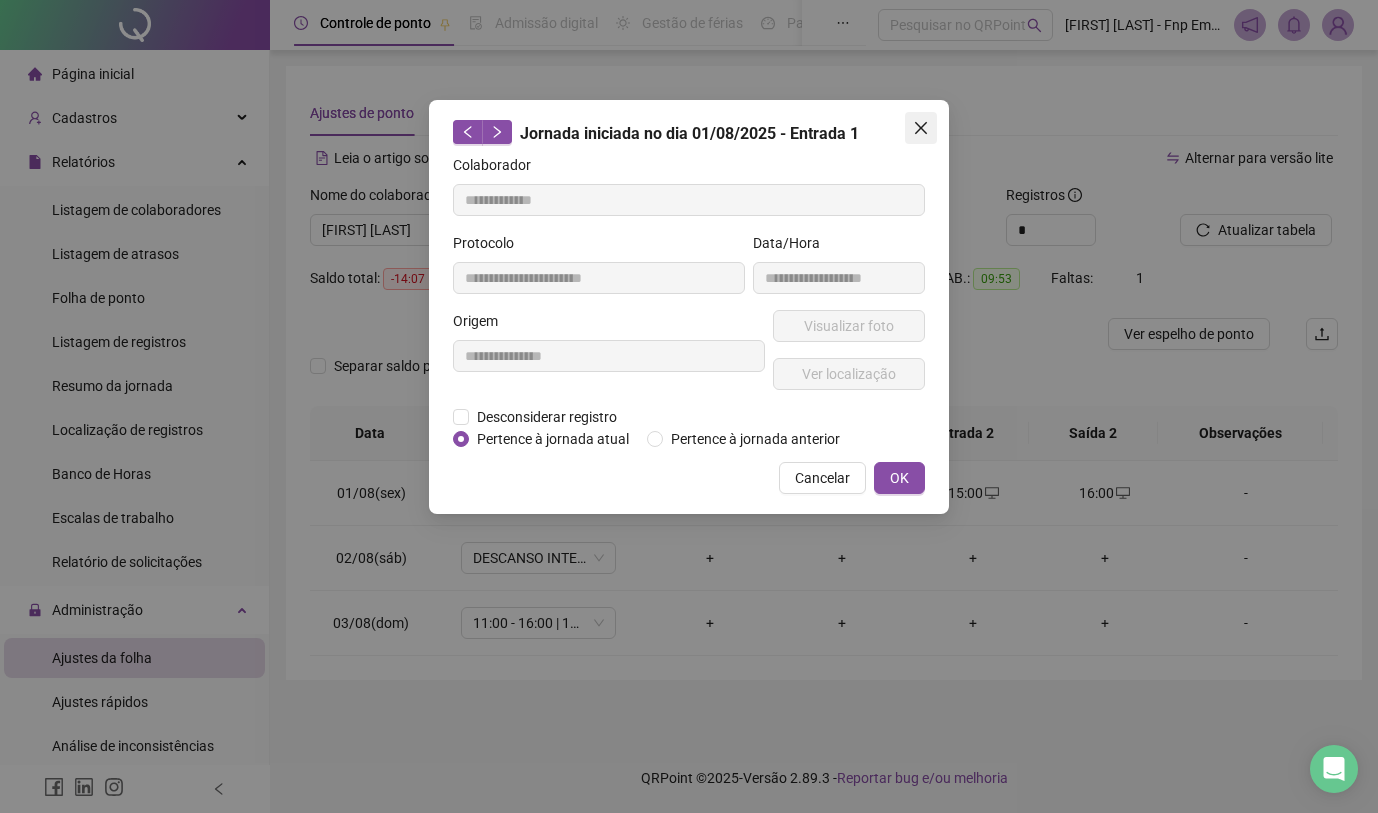 click 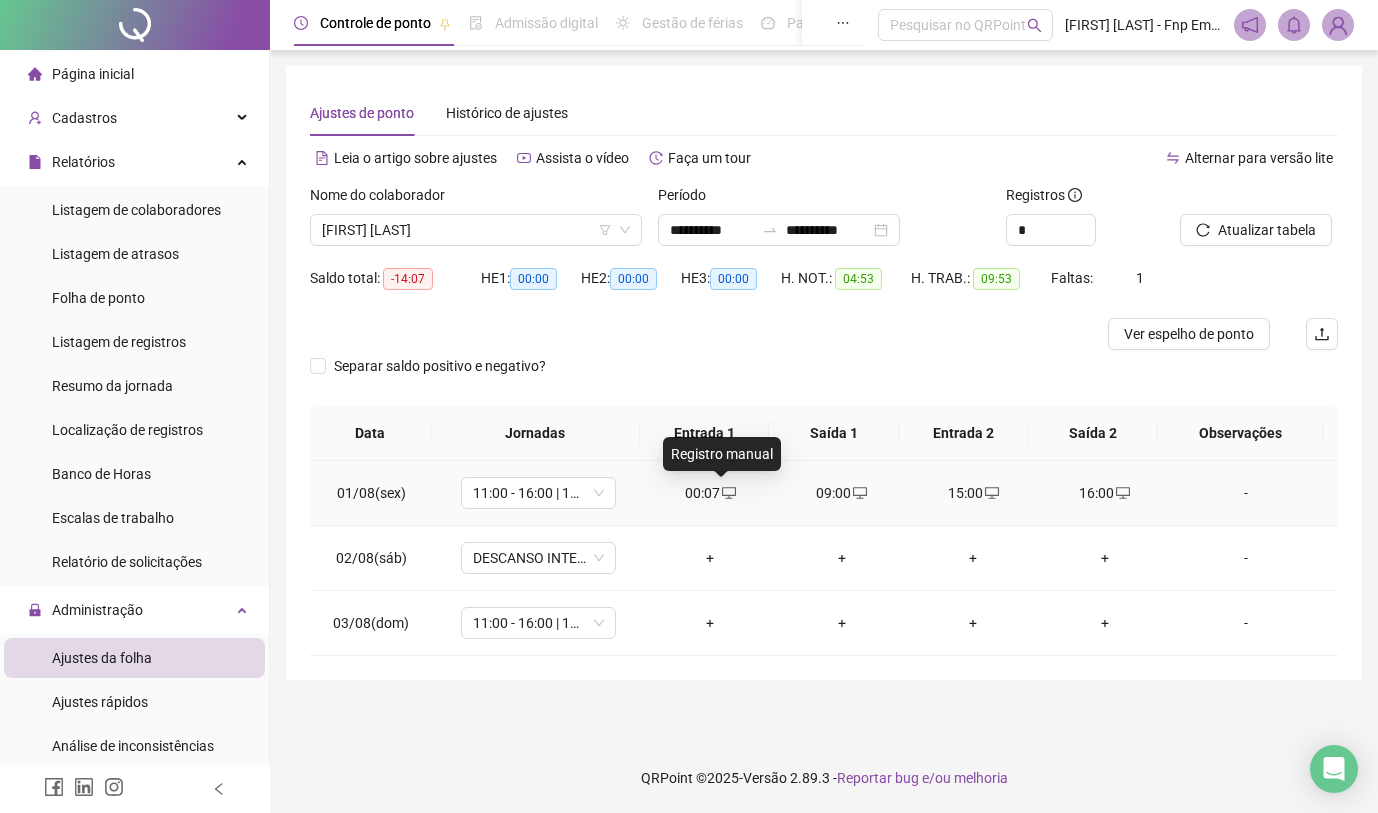 click 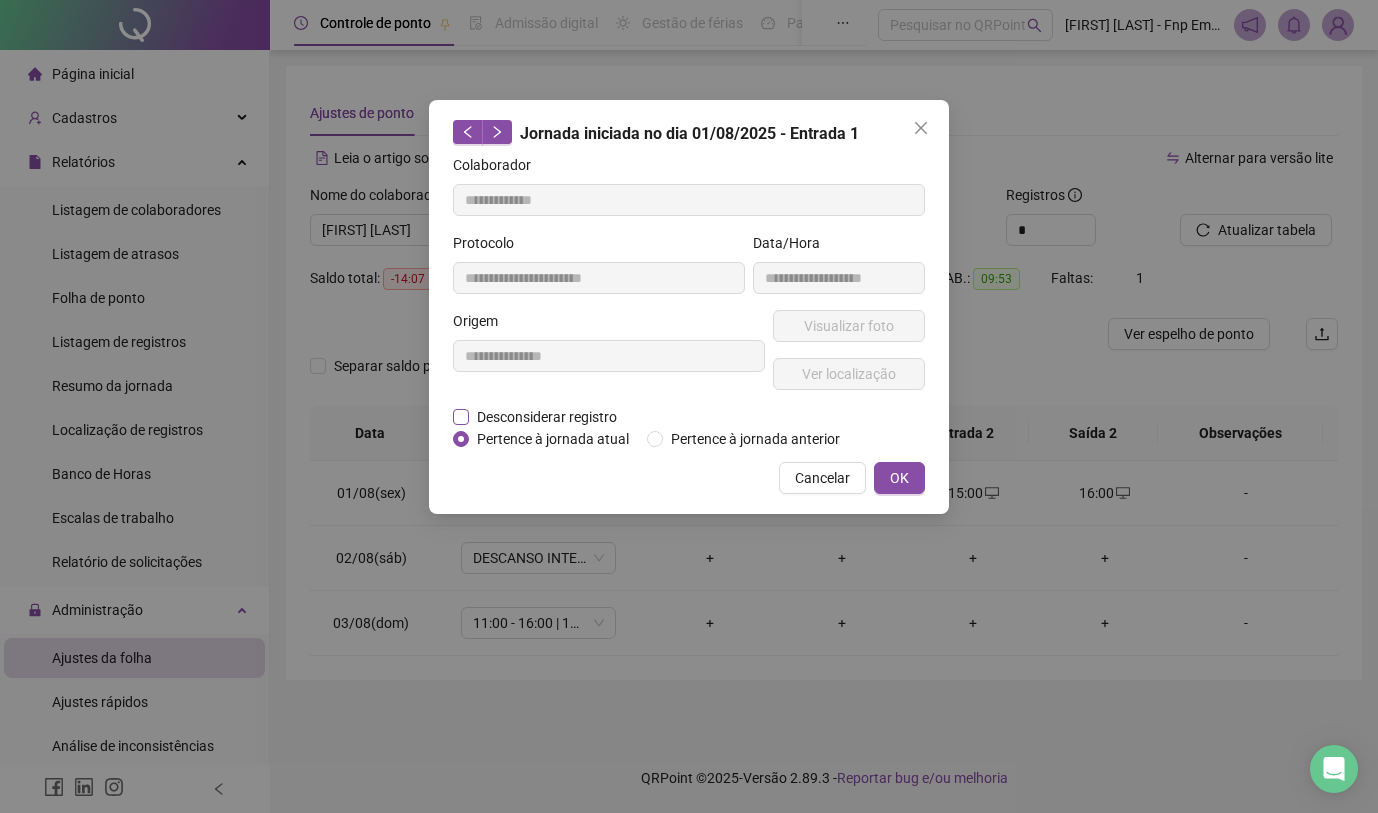 click on "Desconsiderar registro" at bounding box center [547, 417] 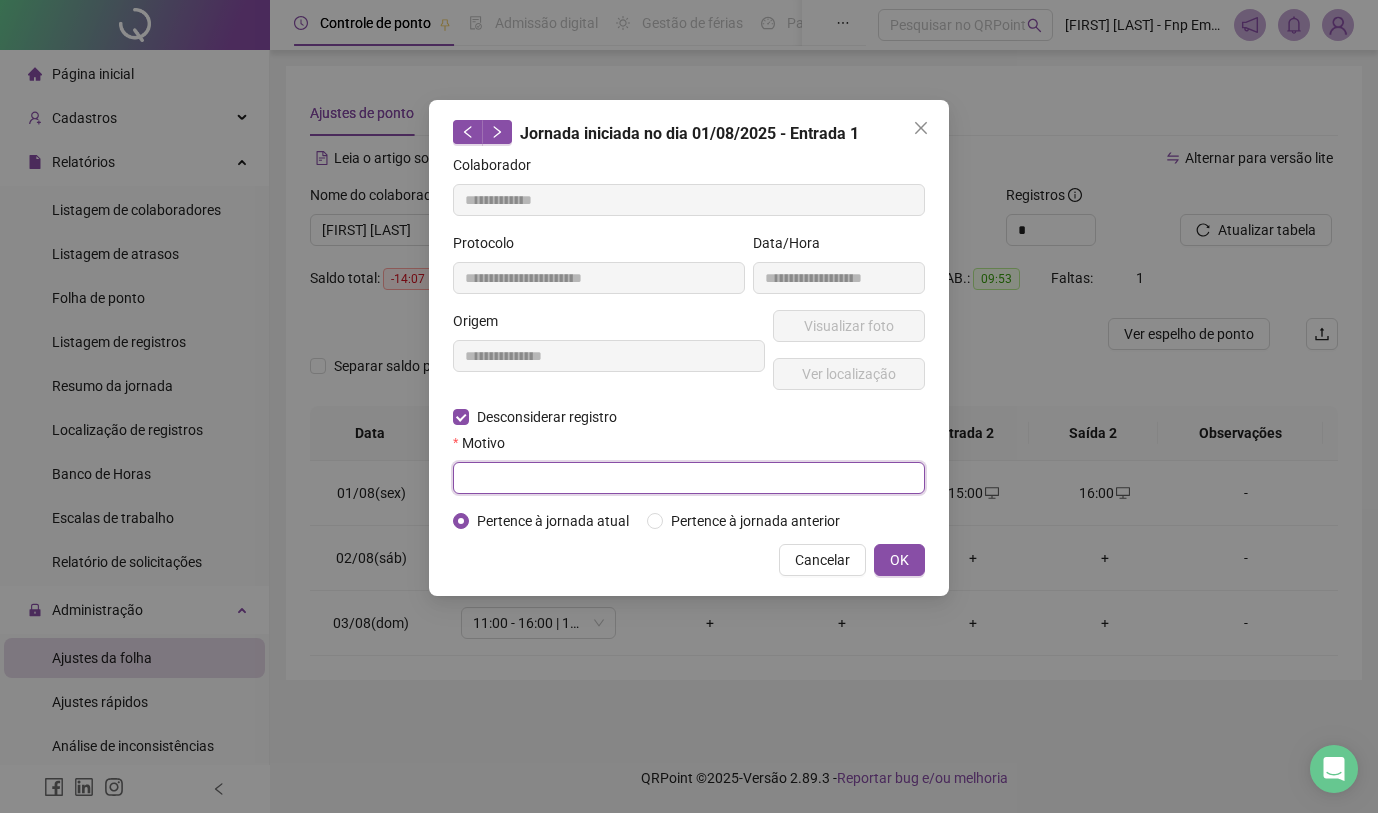click at bounding box center [689, 478] 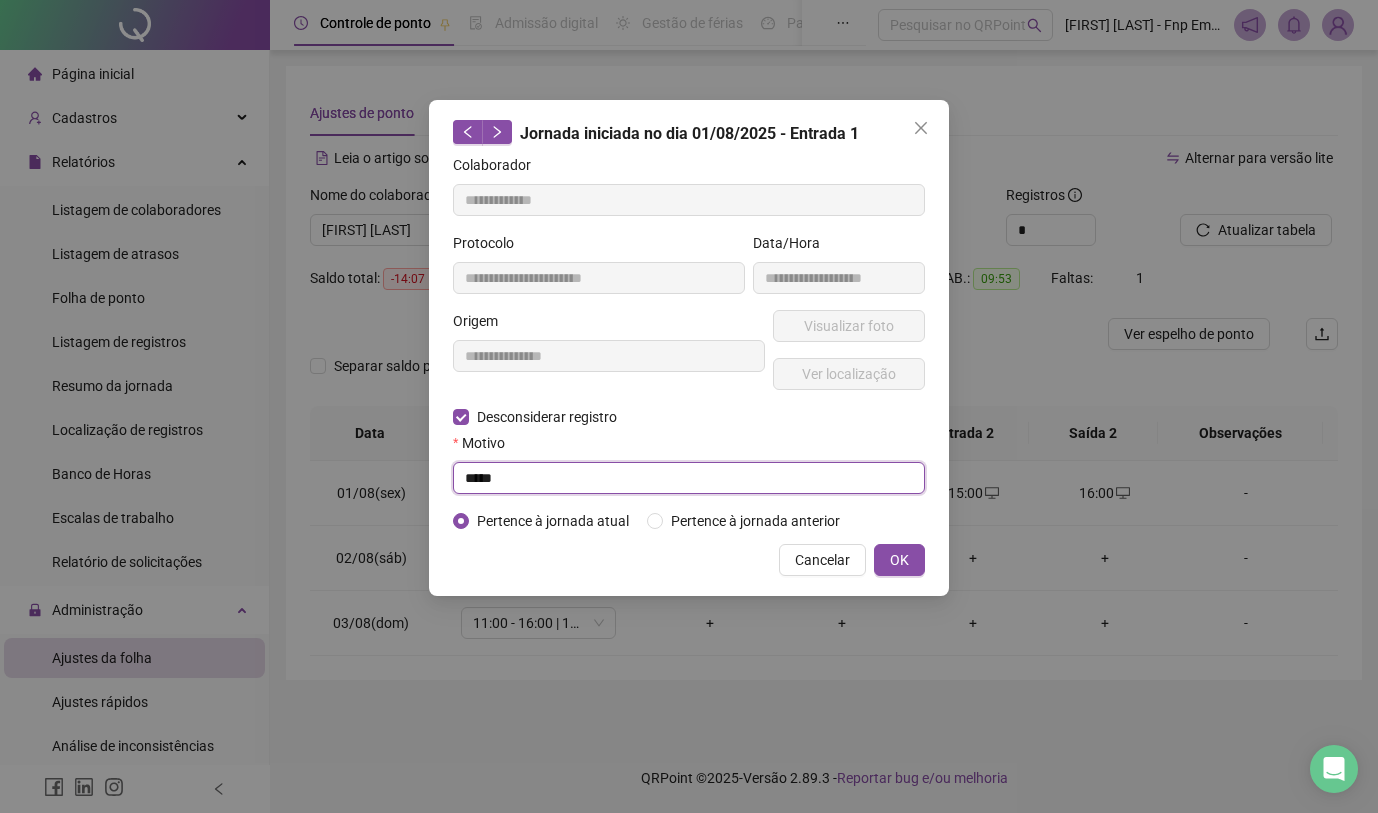 type on "****" 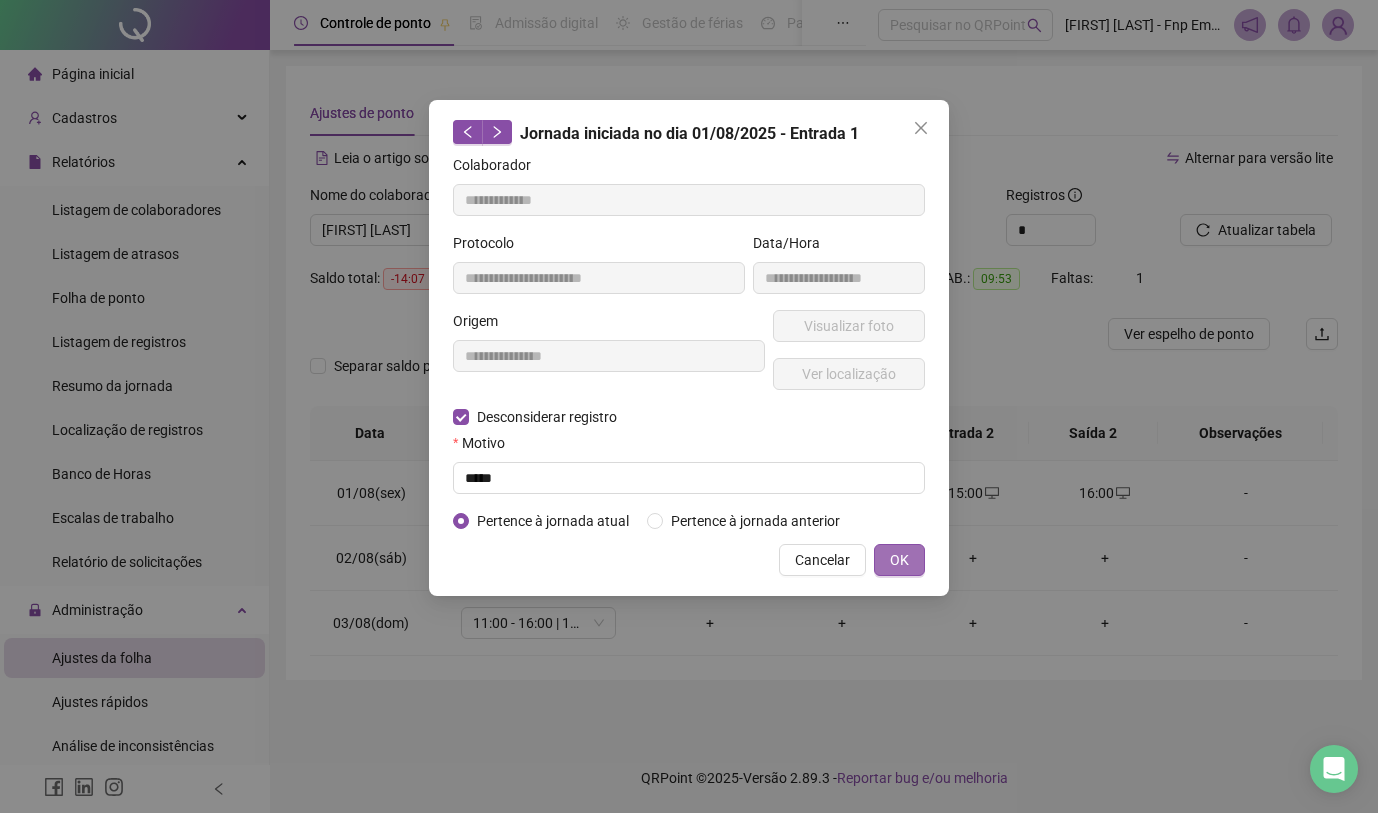 click on "OK" at bounding box center (899, 560) 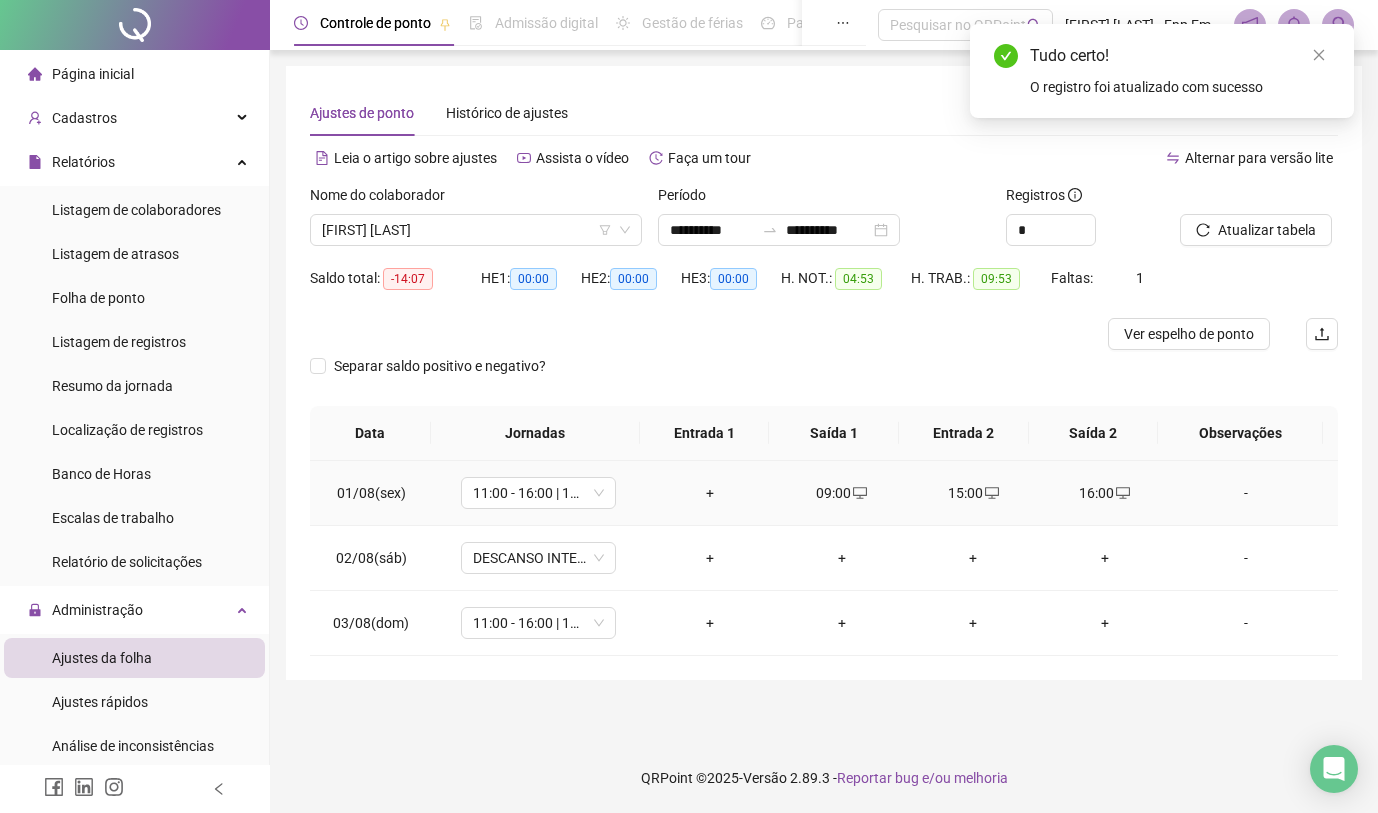 click on "+" at bounding box center (710, 493) 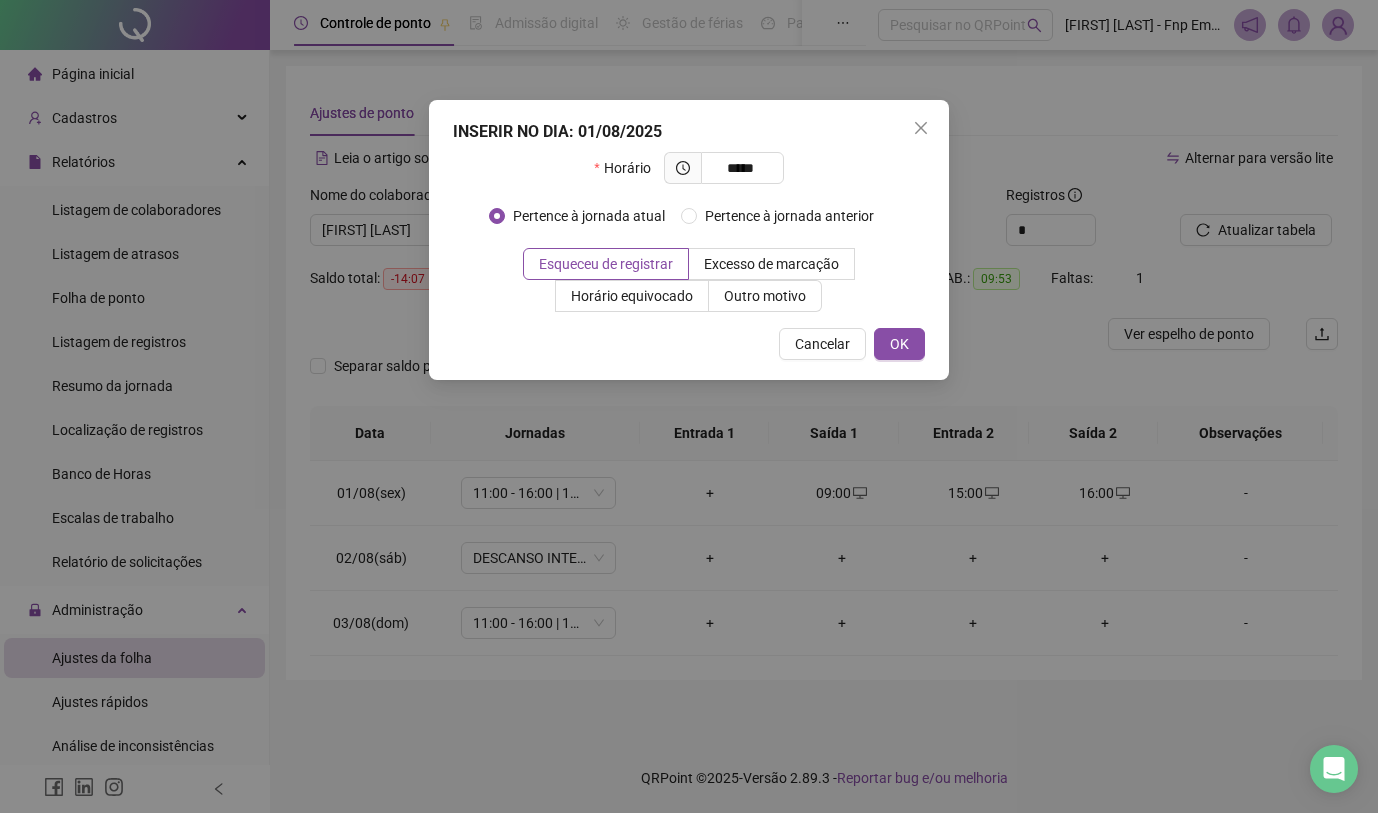 type on "*****" 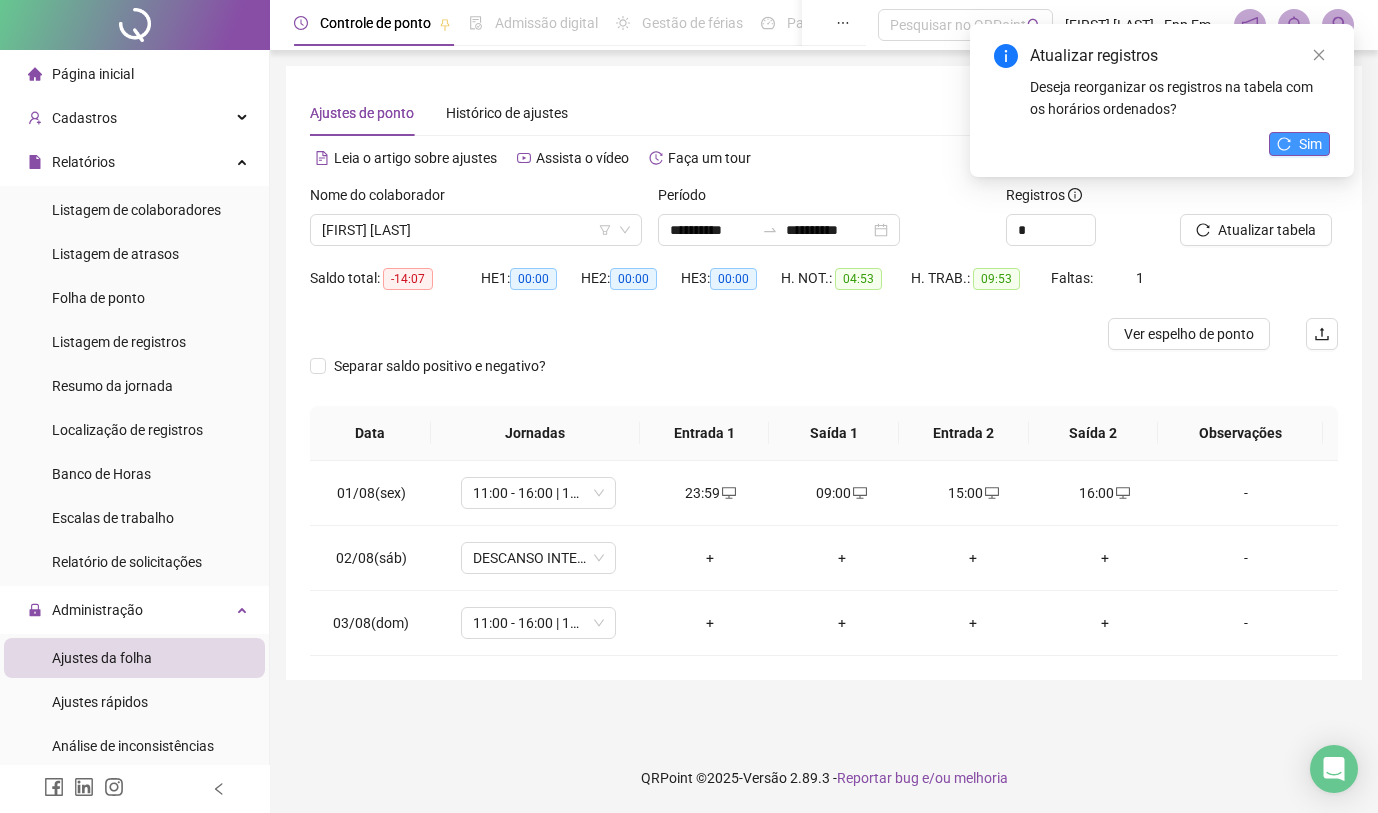 click on "Sim" at bounding box center (1299, 144) 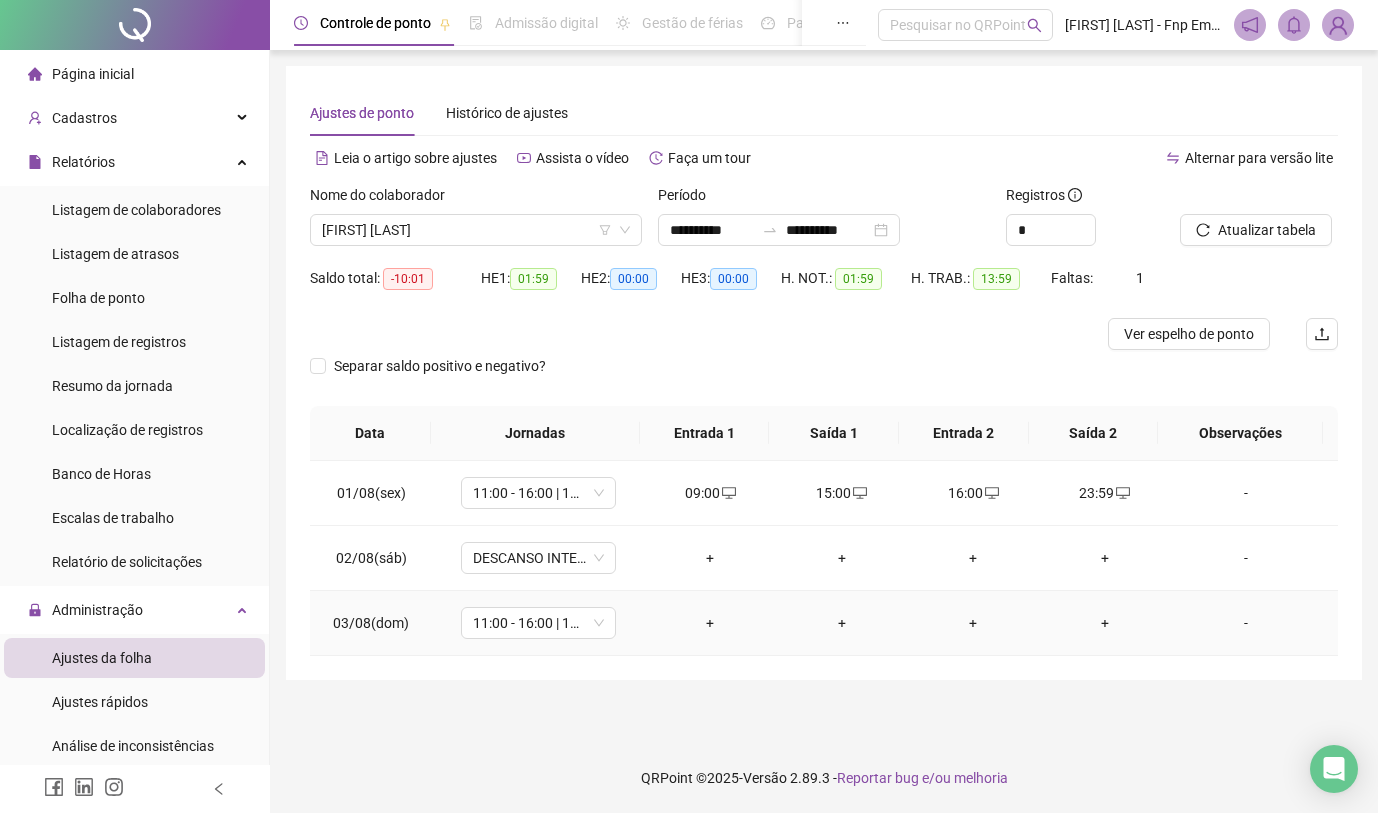 click on "+" at bounding box center [710, 623] 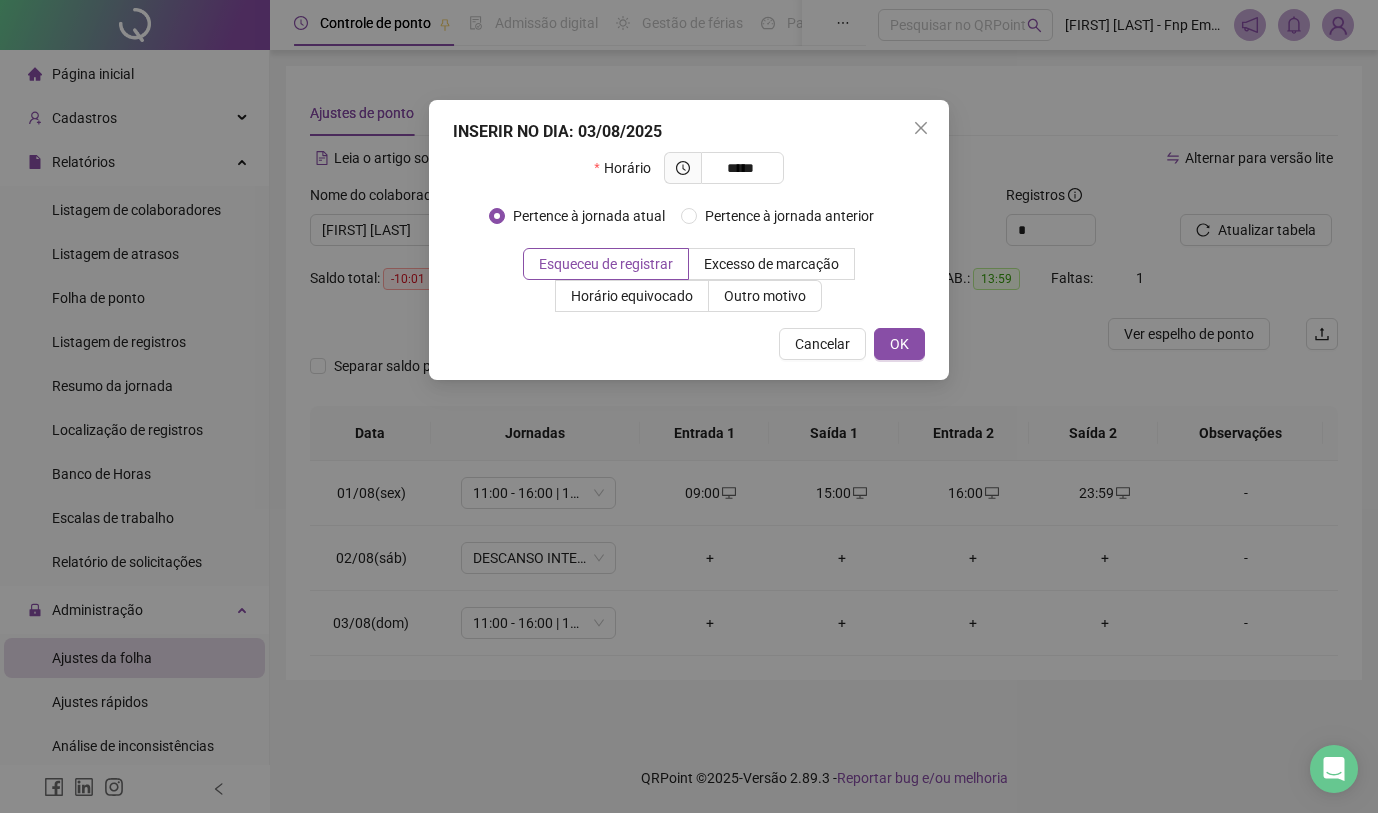 type on "*****" 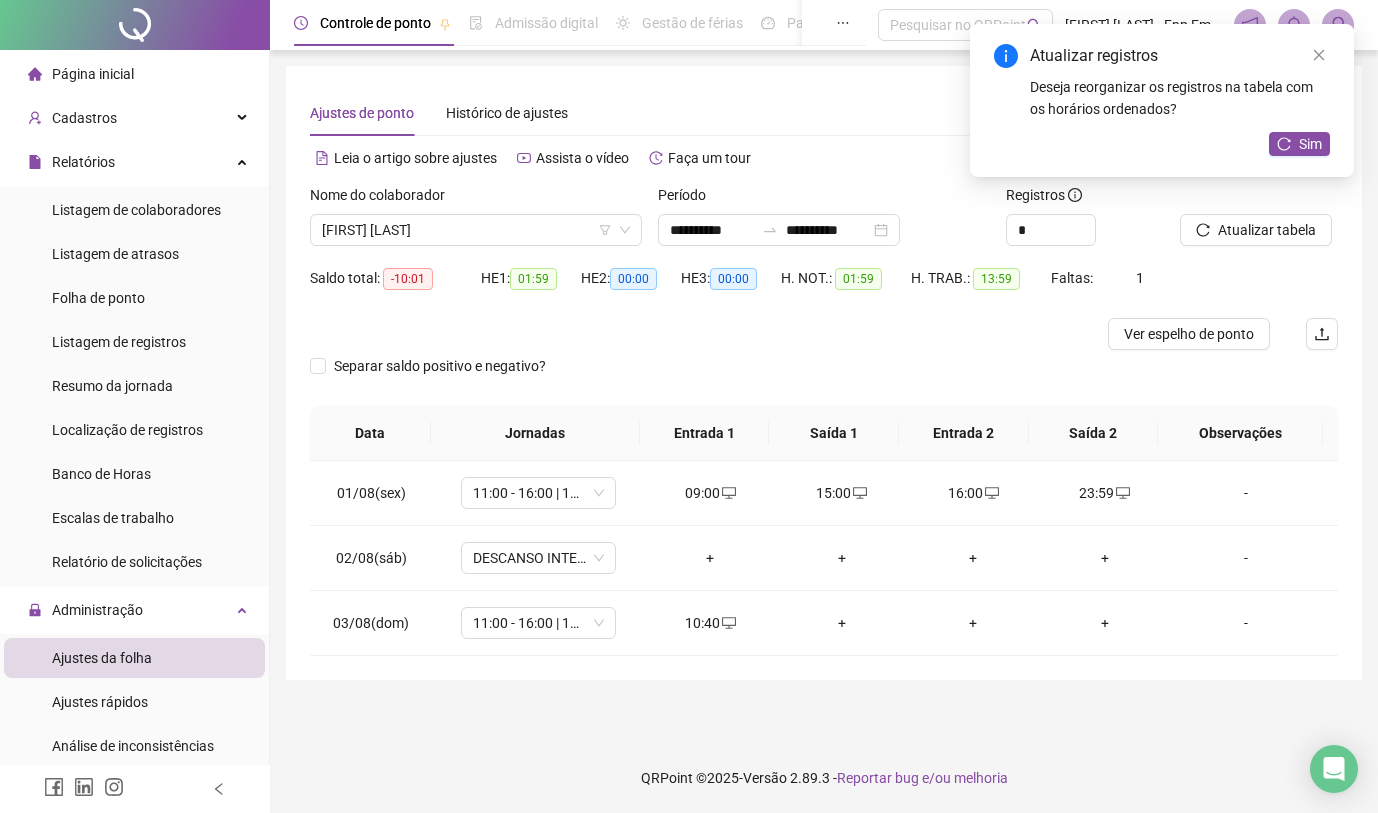 drag, startPoint x: 1326, startPoint y: 51, endPoint x: 1313, endPoint y: 71, distance: 23.853722 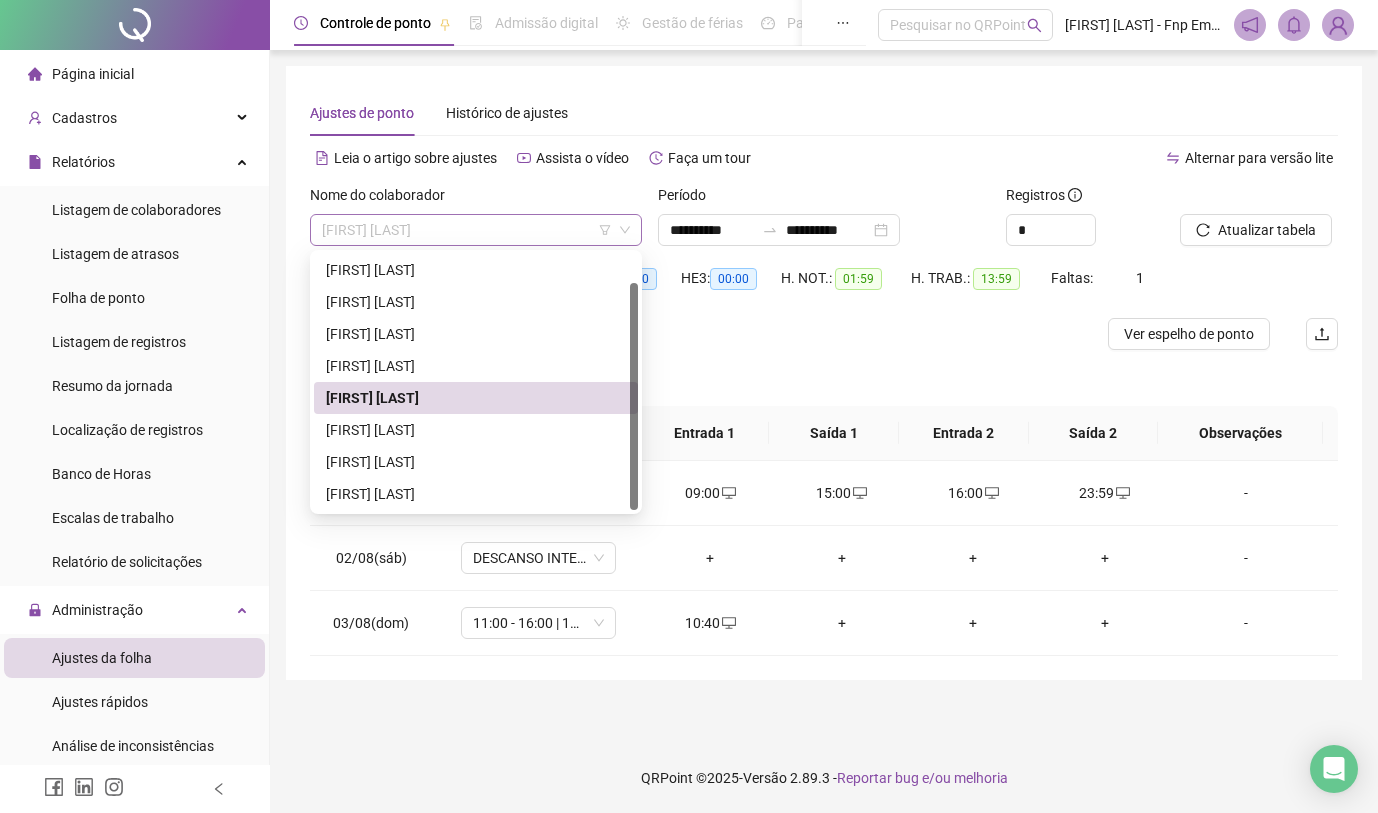 click on "[FIRST] [LAST]" at bounding box center (476, 230) 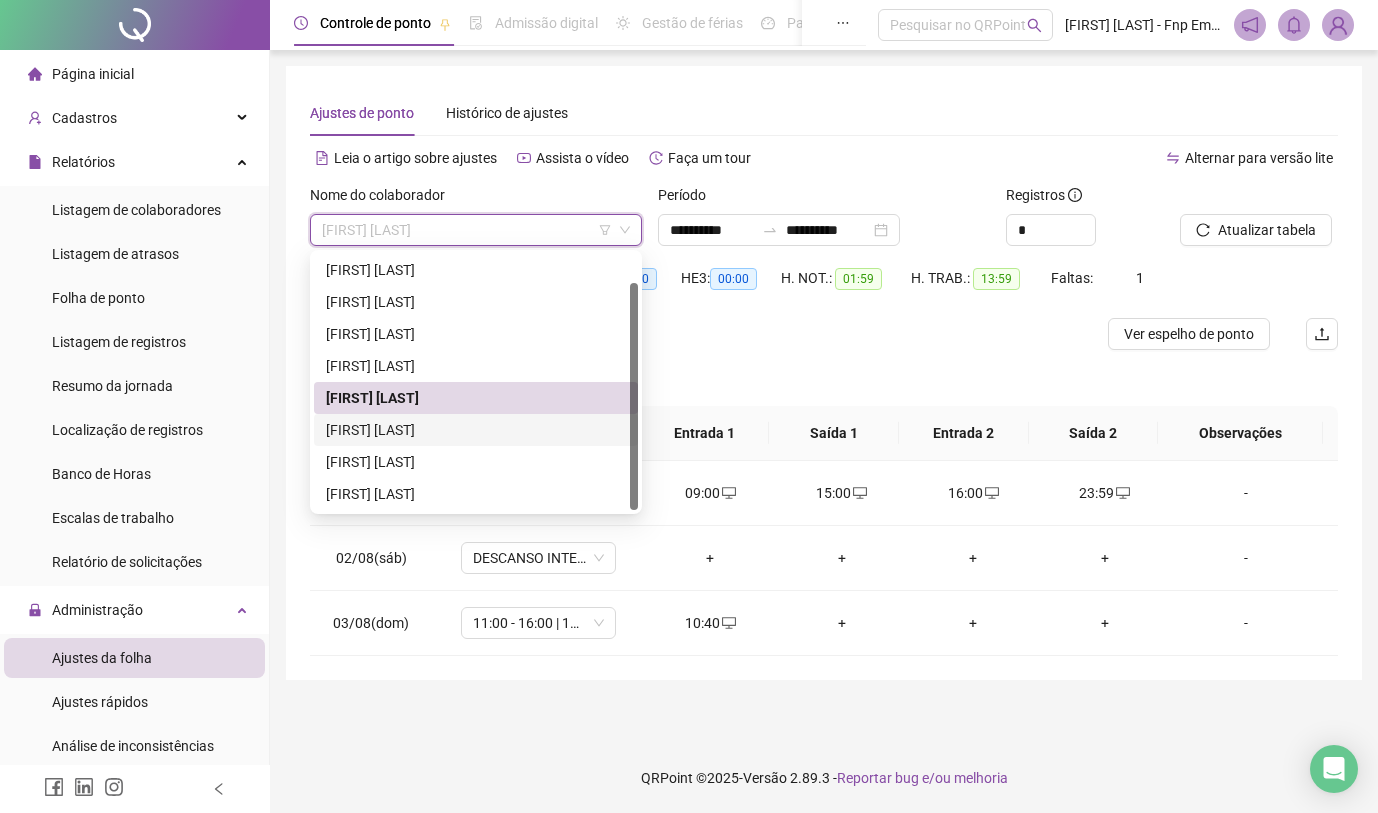 click on "[FIRST] [LAST]" at bounding box center (476, 430) 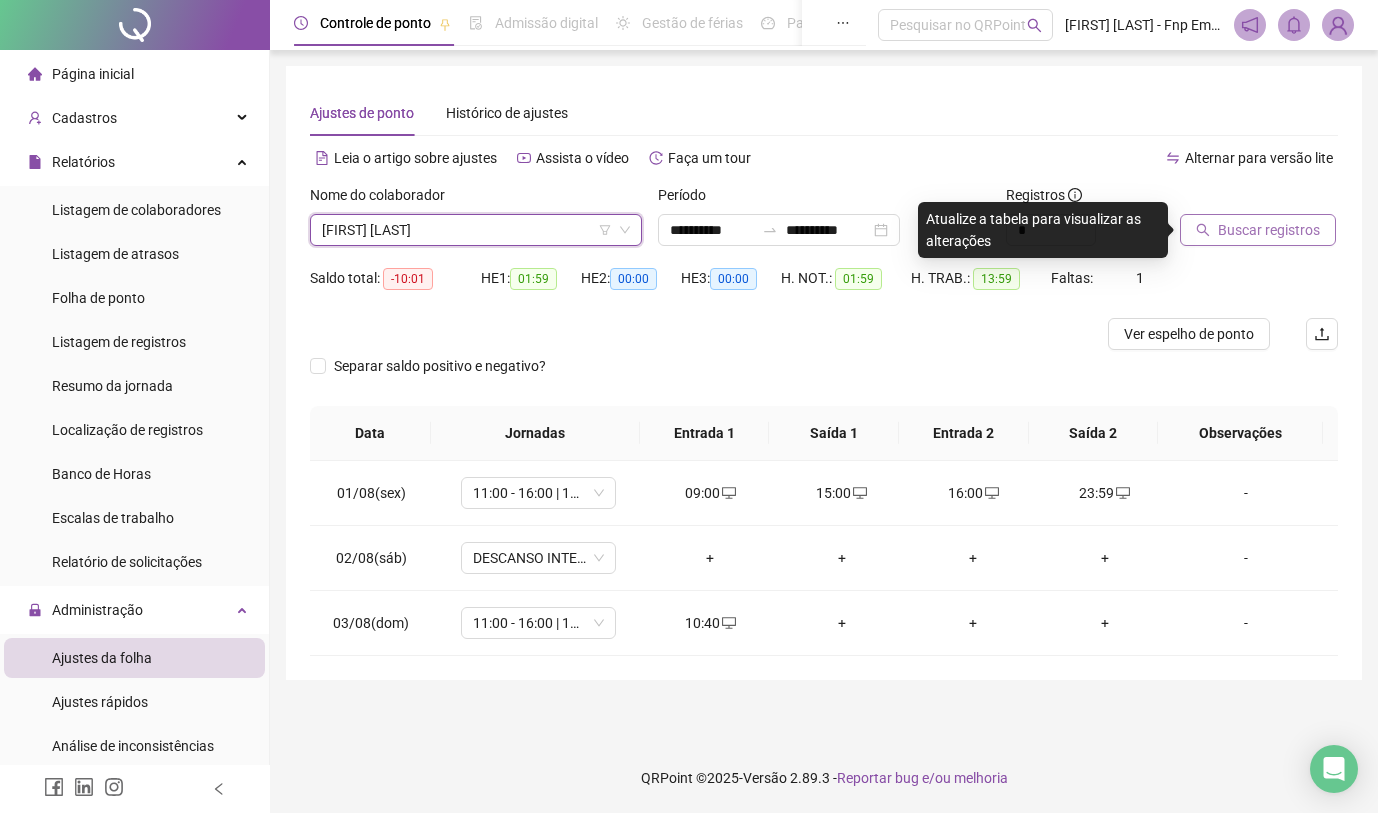 click on "Buscar registros" at bounding box center (1269, 230) 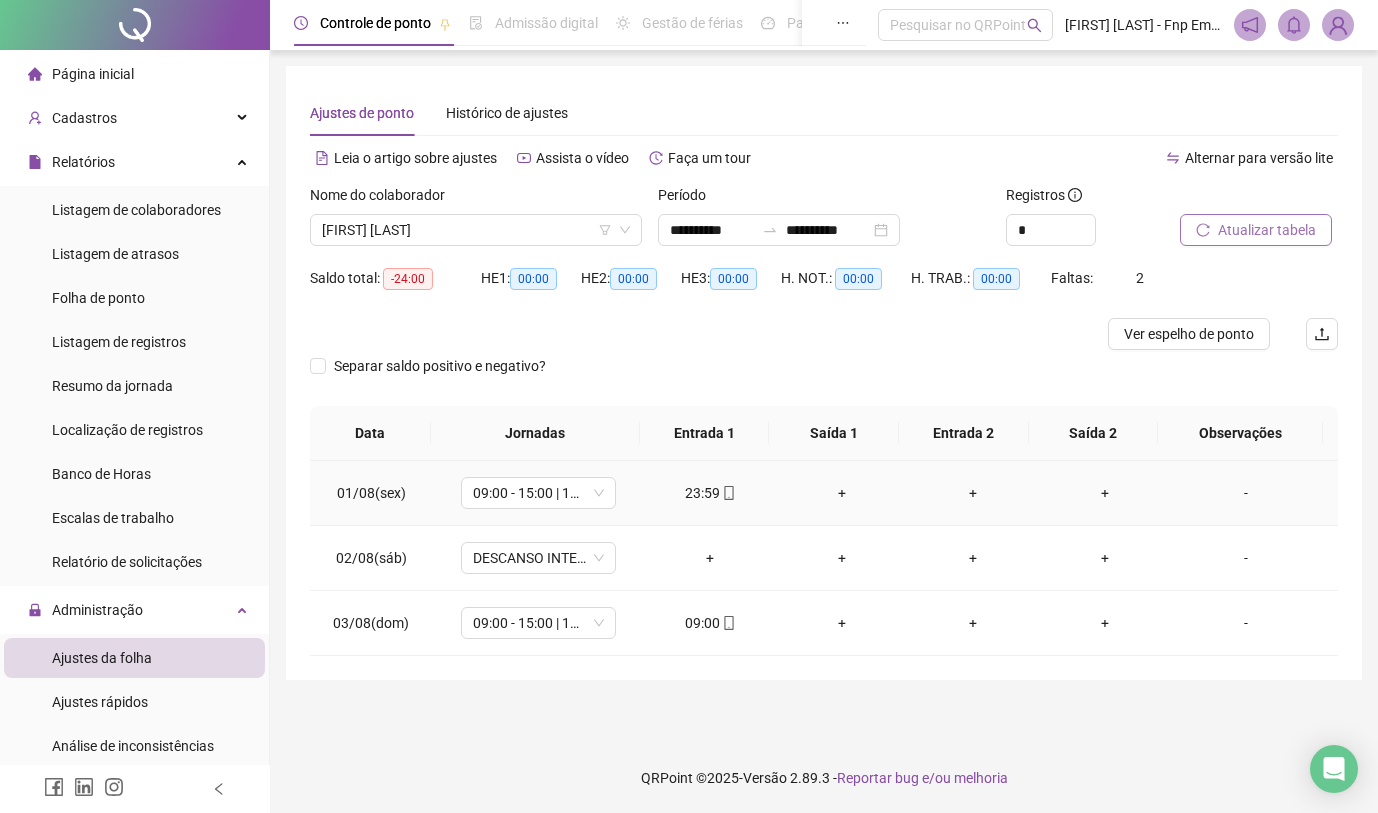 click on "+" at bounding box center [842, 493] 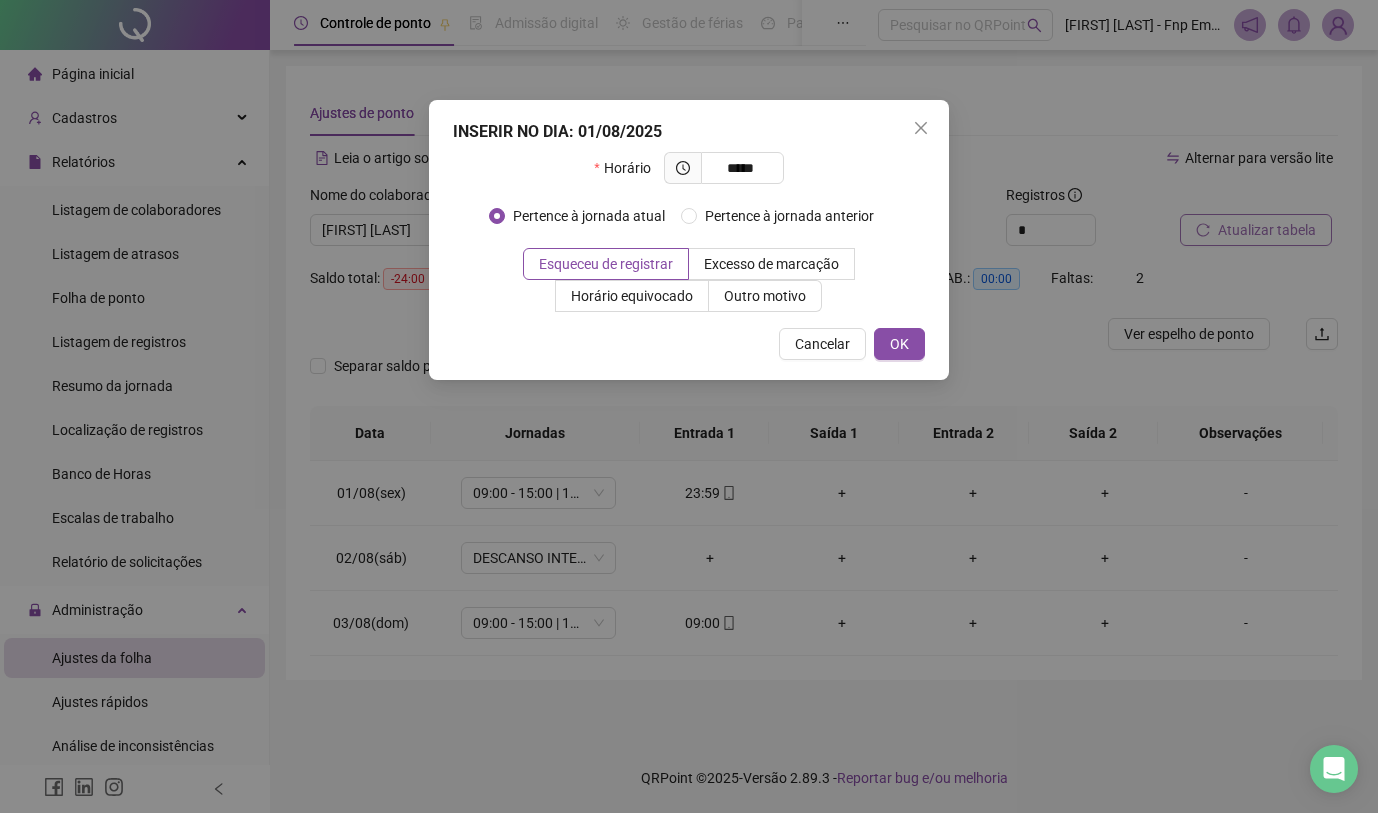 type on "*****" 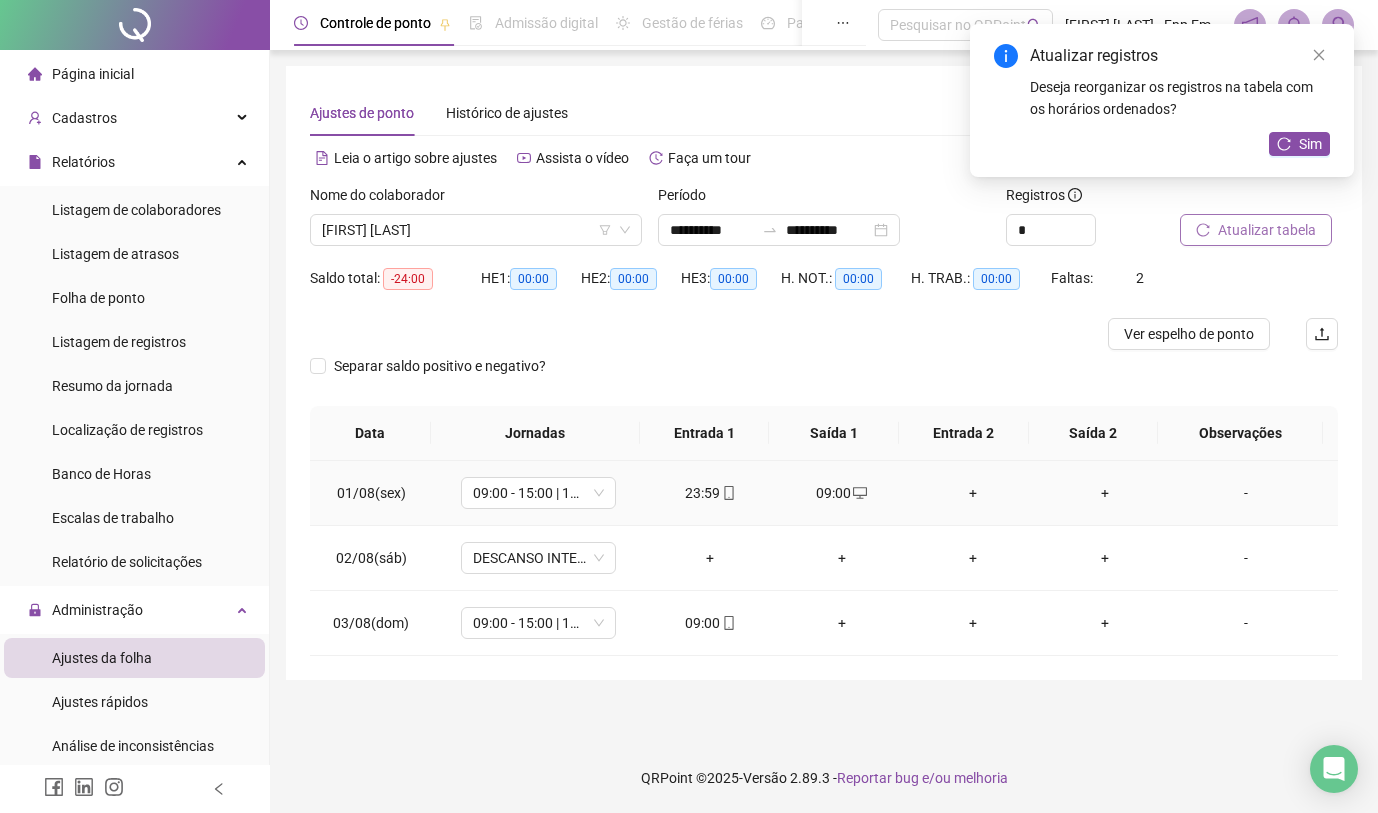 click on "+" at bounding box center (974, 493) 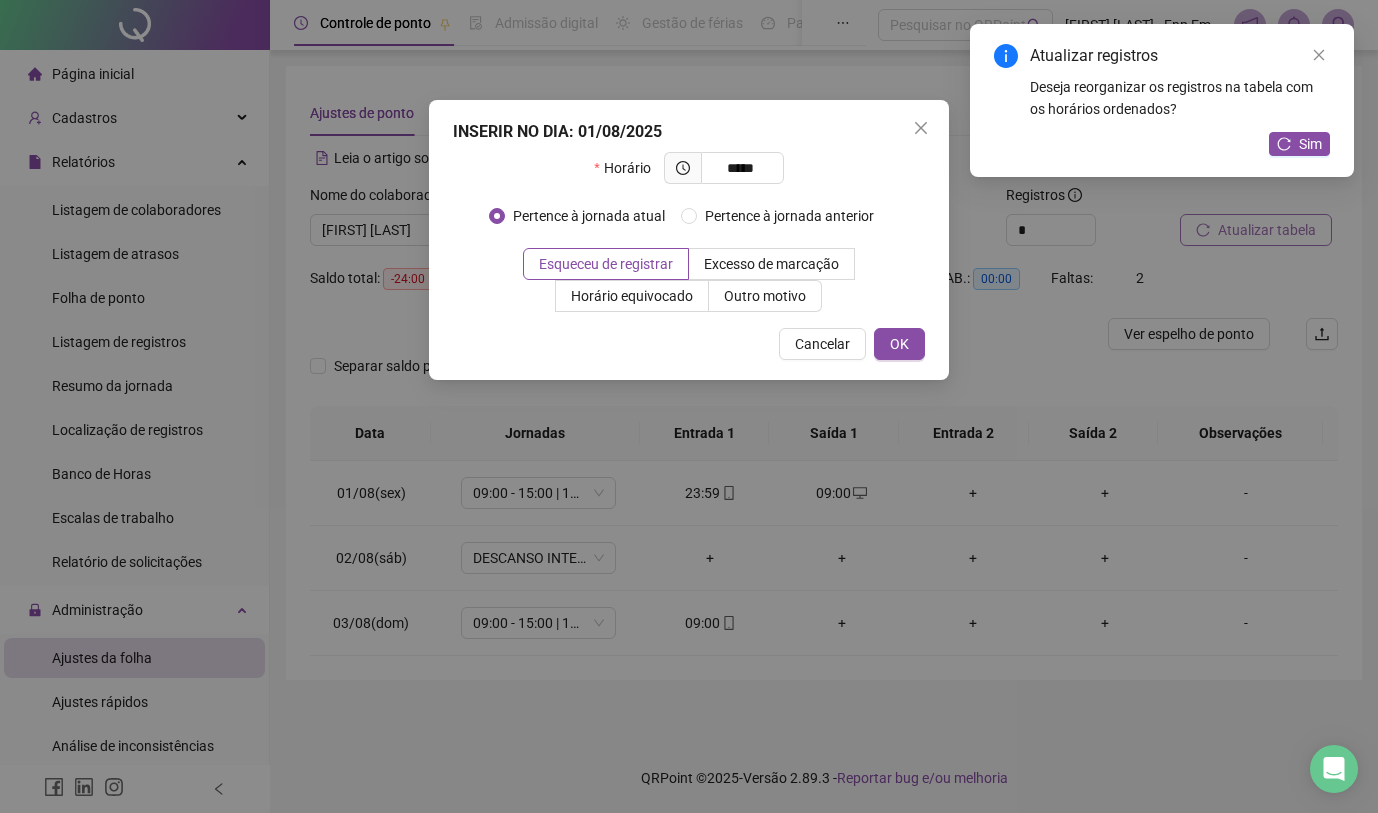 type on "*****" 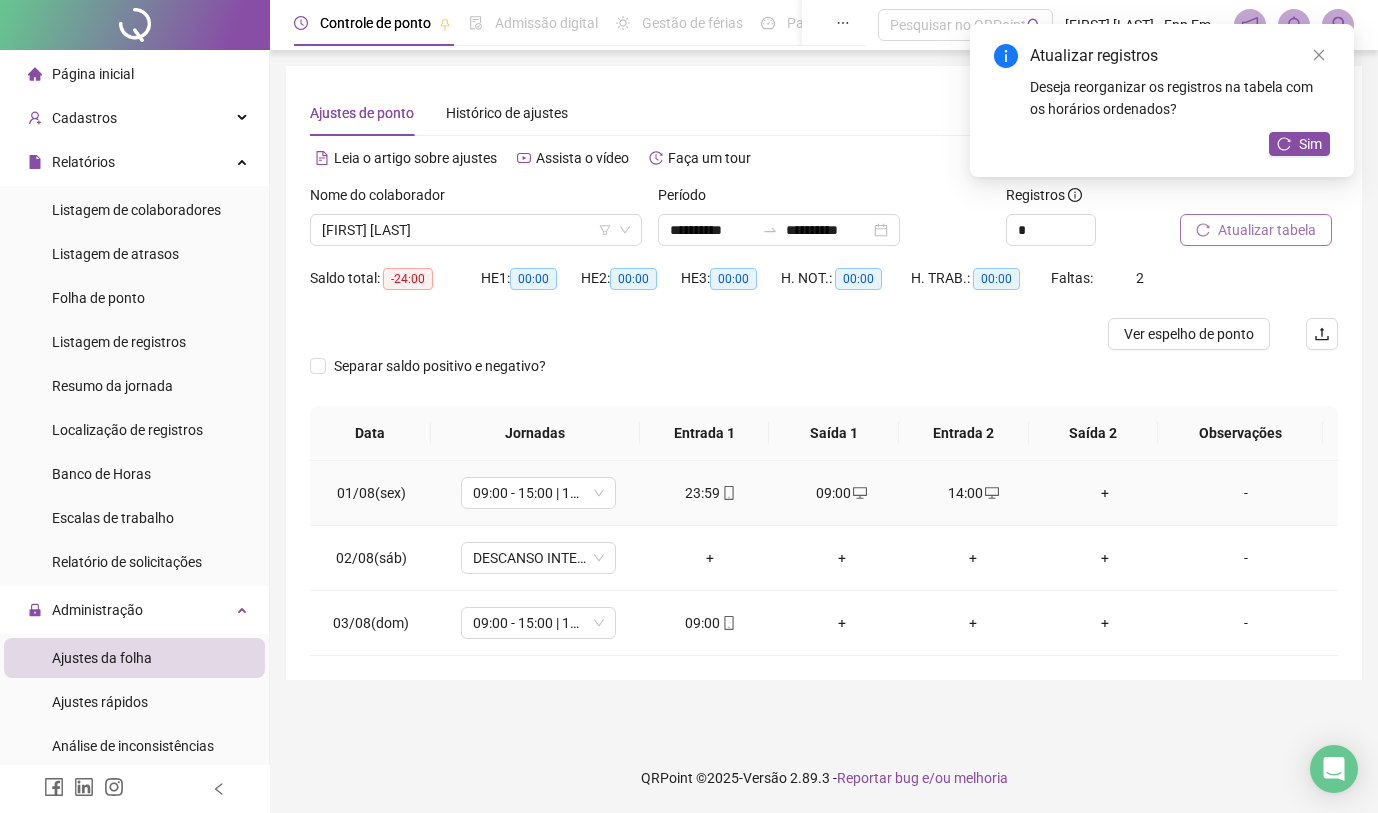 click on "+" at bounding box center [1105, 493] 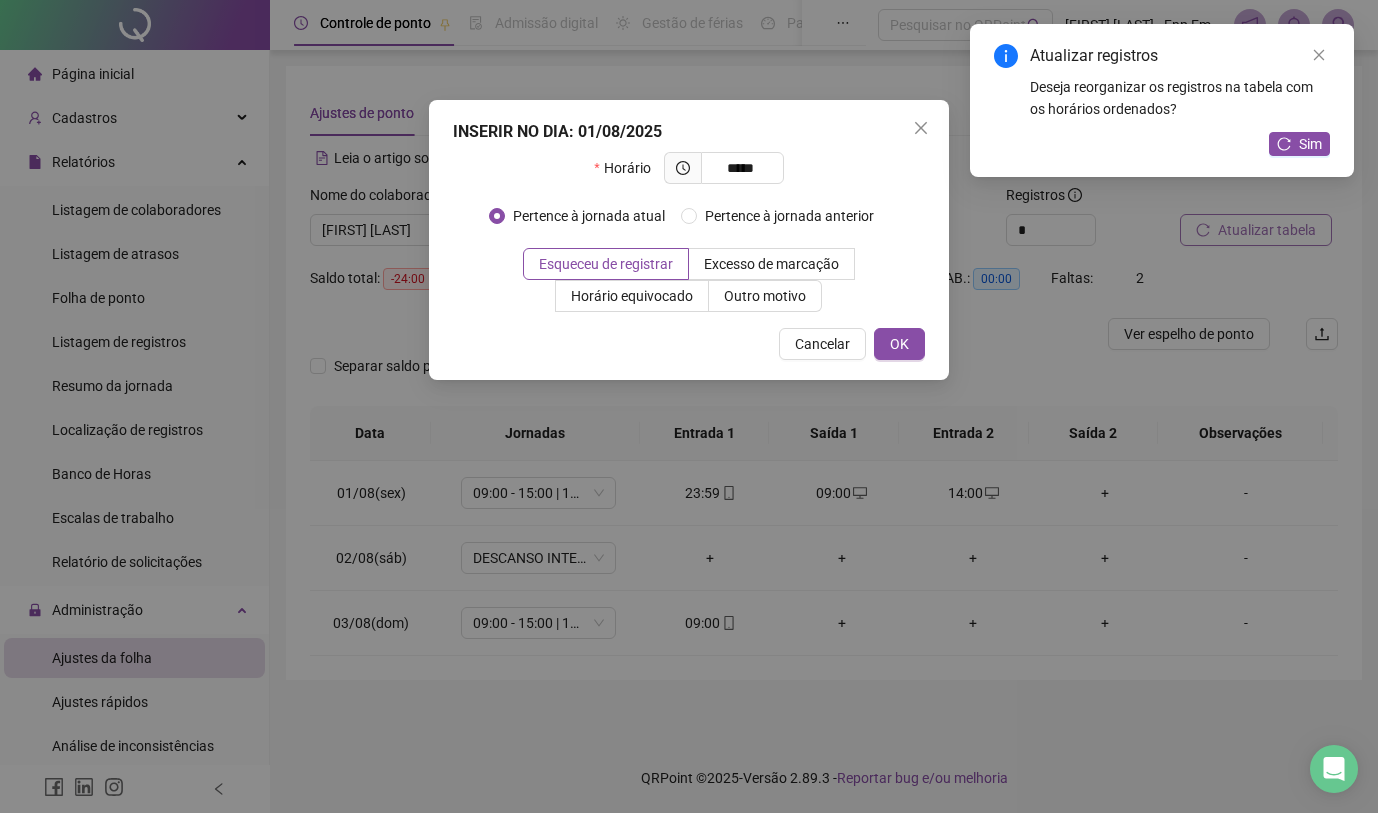 type on "*****" 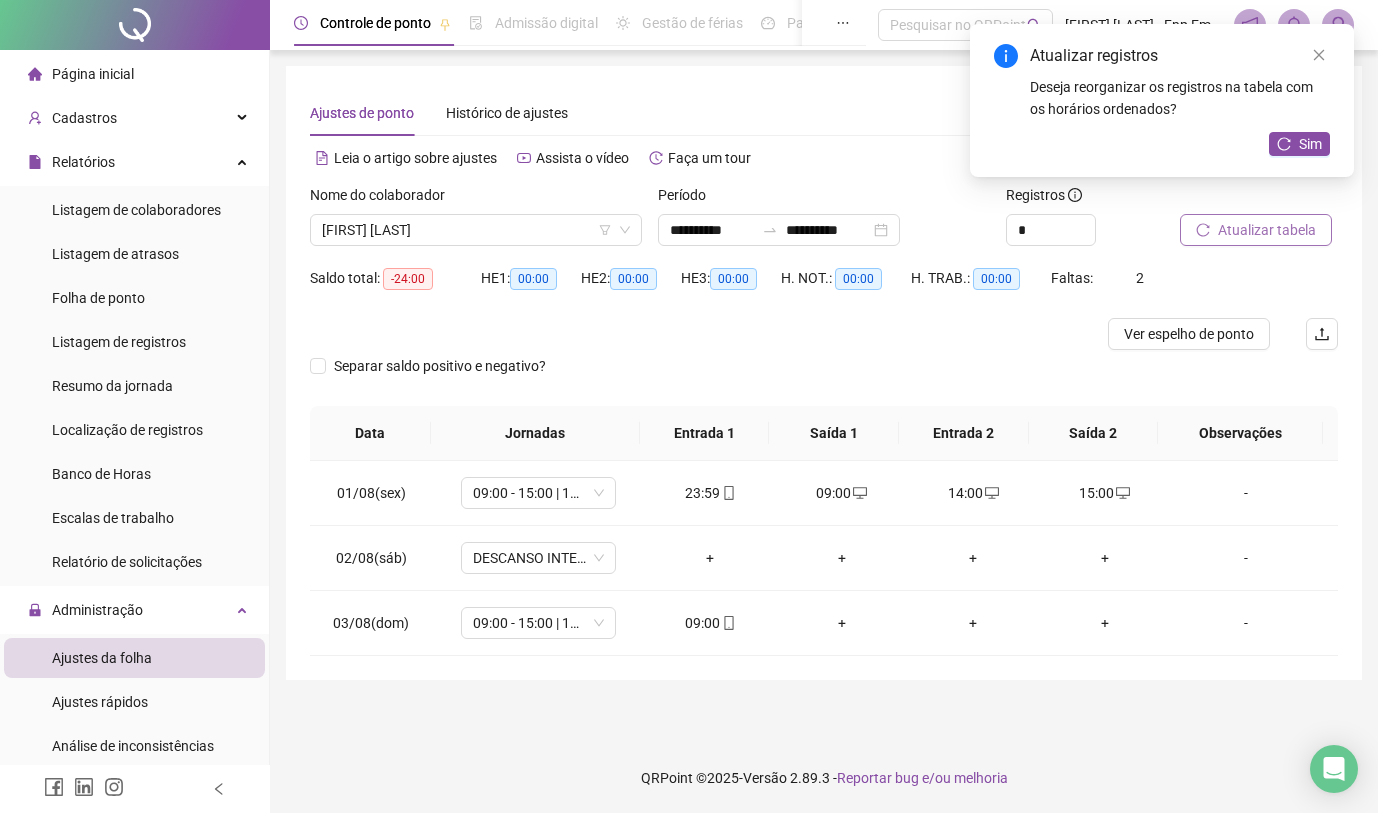 click on "Atualizar tabela" at bounding box center [1267, 230] 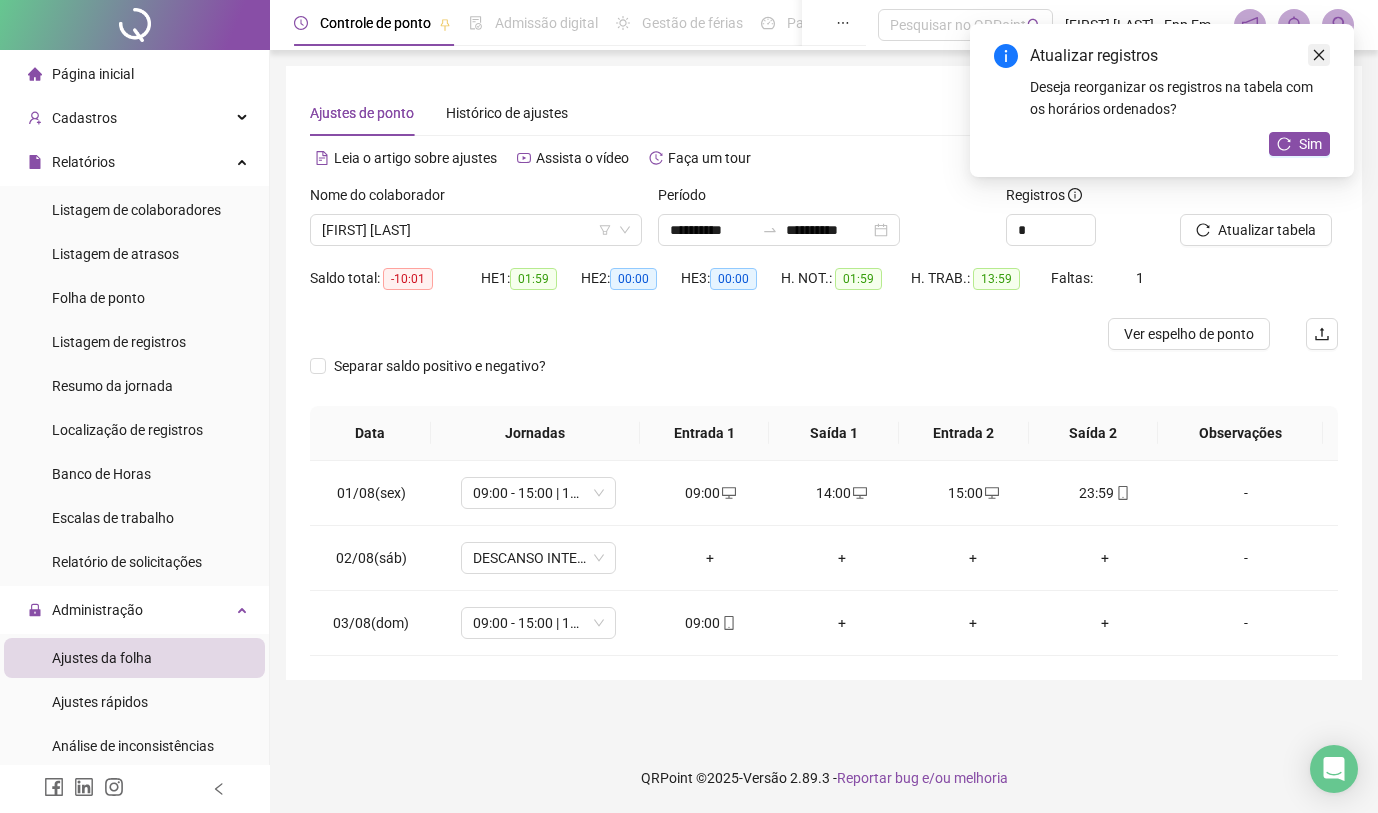 click at bounding box center [1319, 55] 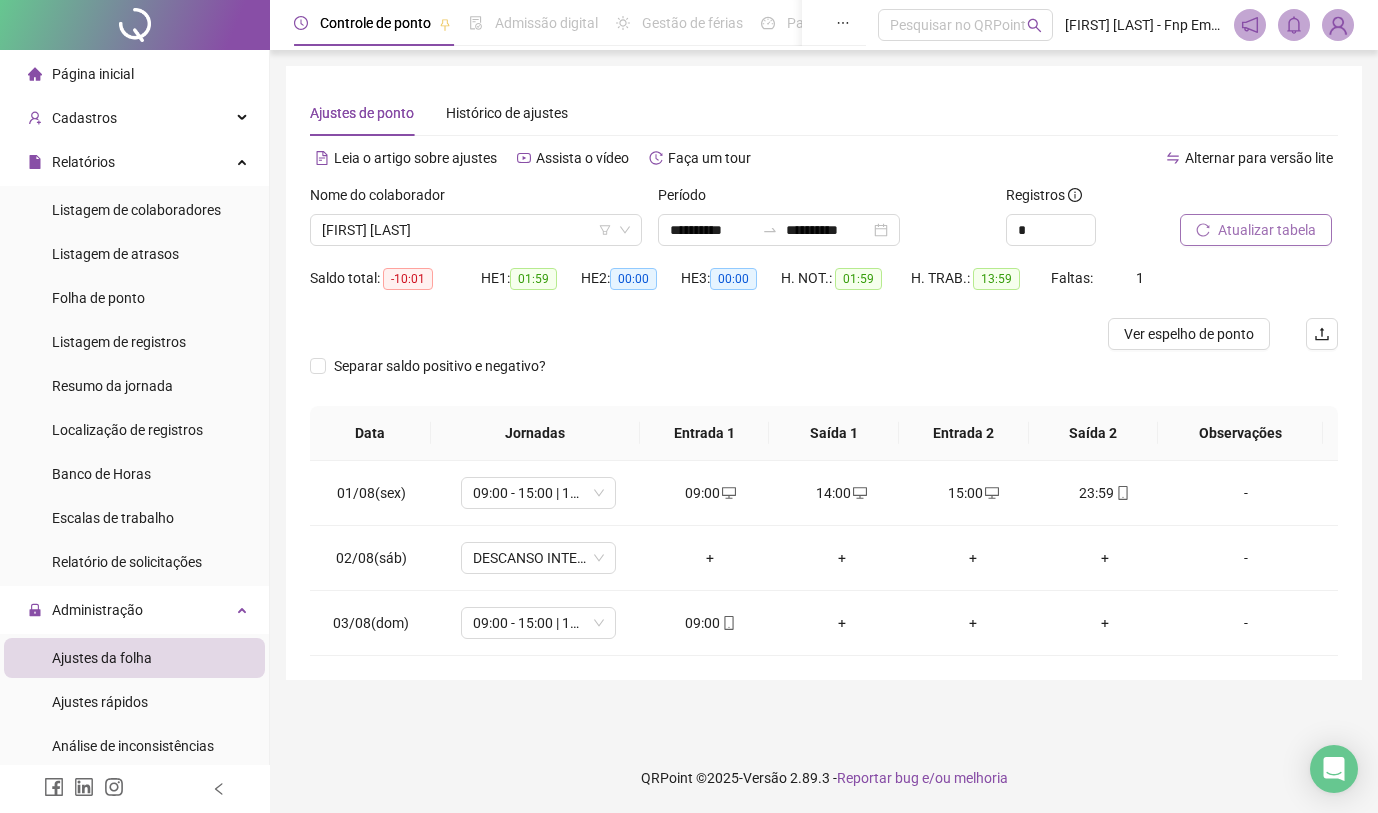 click on "Atualizar tabela" at bounding box center [1267, 230] 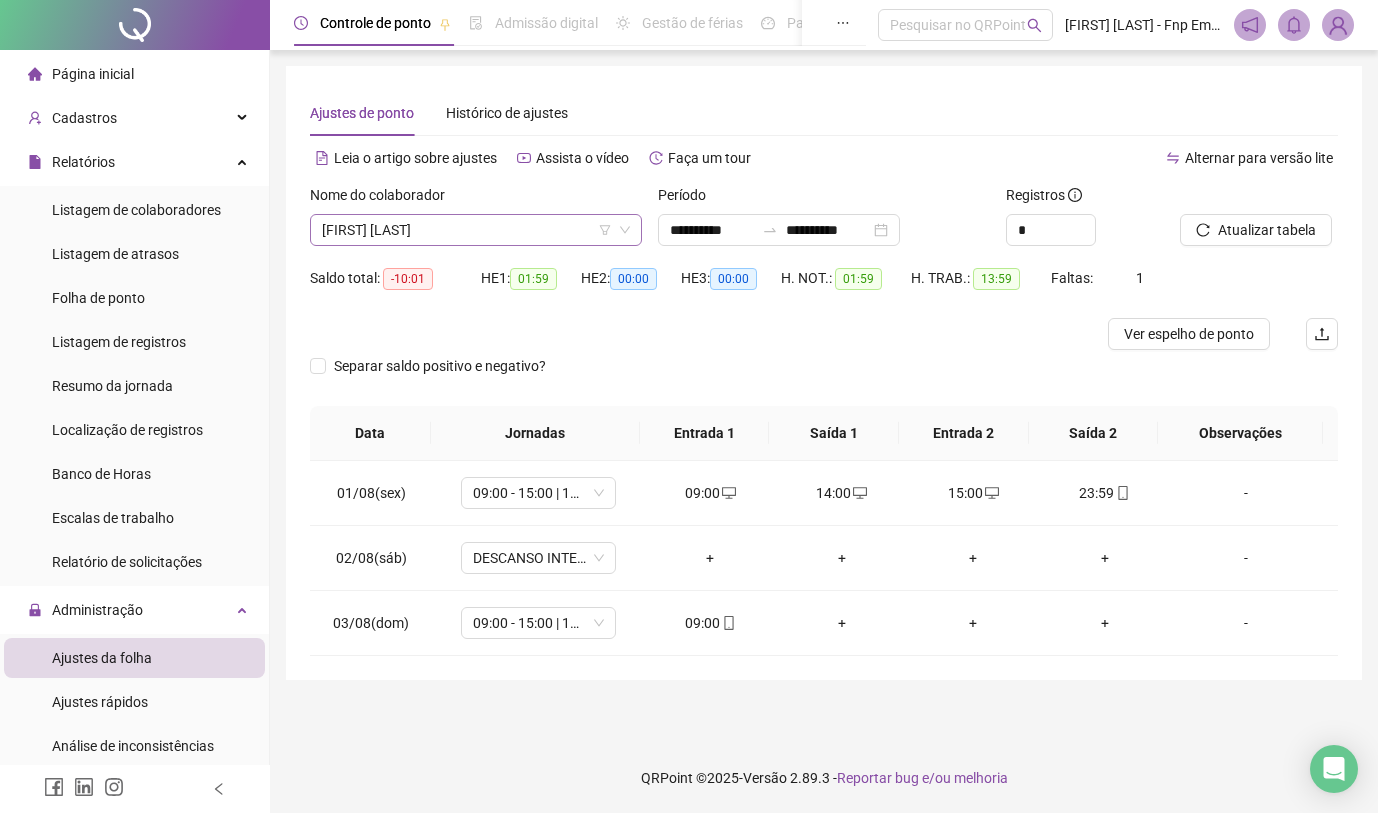 drag, startPoint x: 514, startPoint y: 222, endPoint x: 509, endPoint y: 235, distance: 13.928389 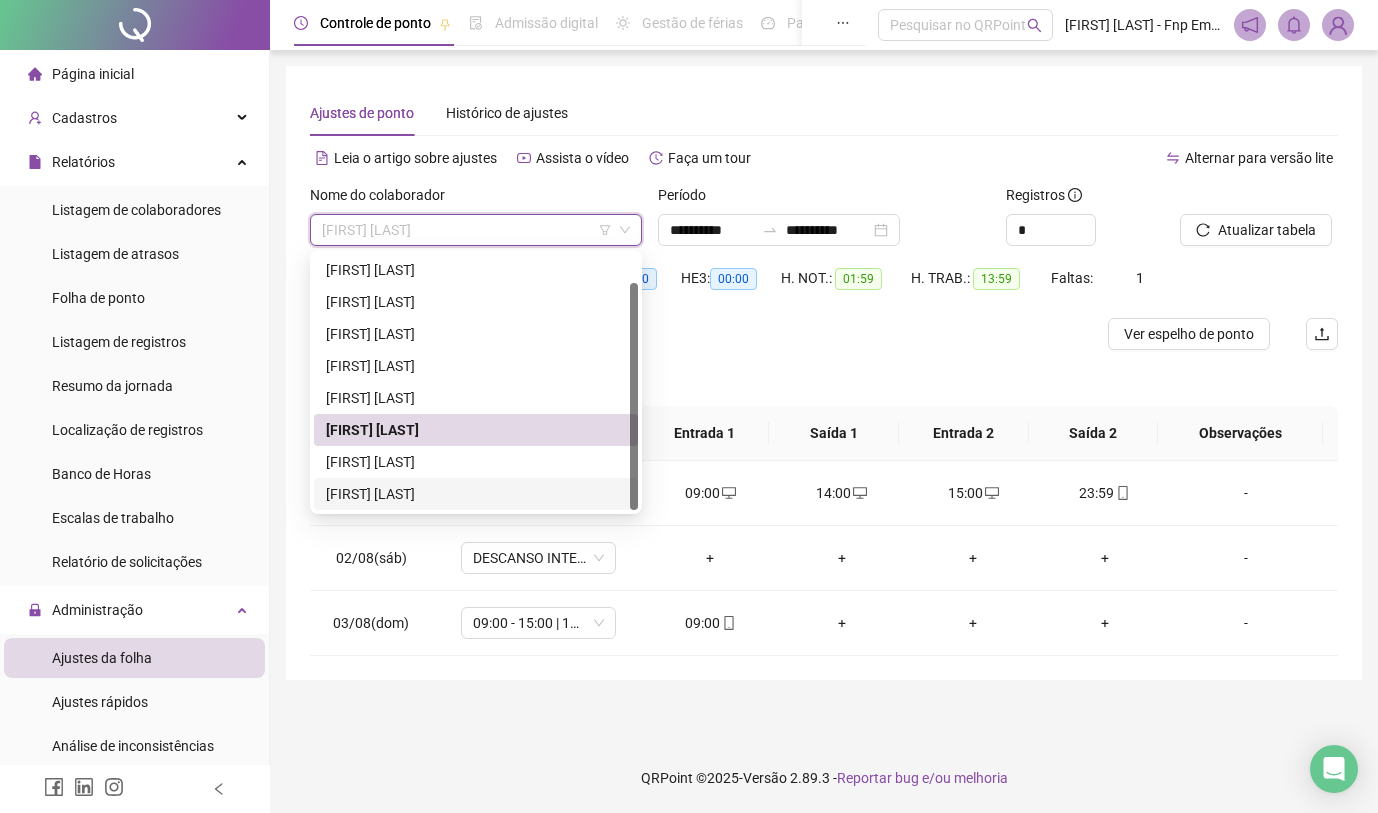 click on "[FIRST] [LAST]" at bounding box center [476, 494] 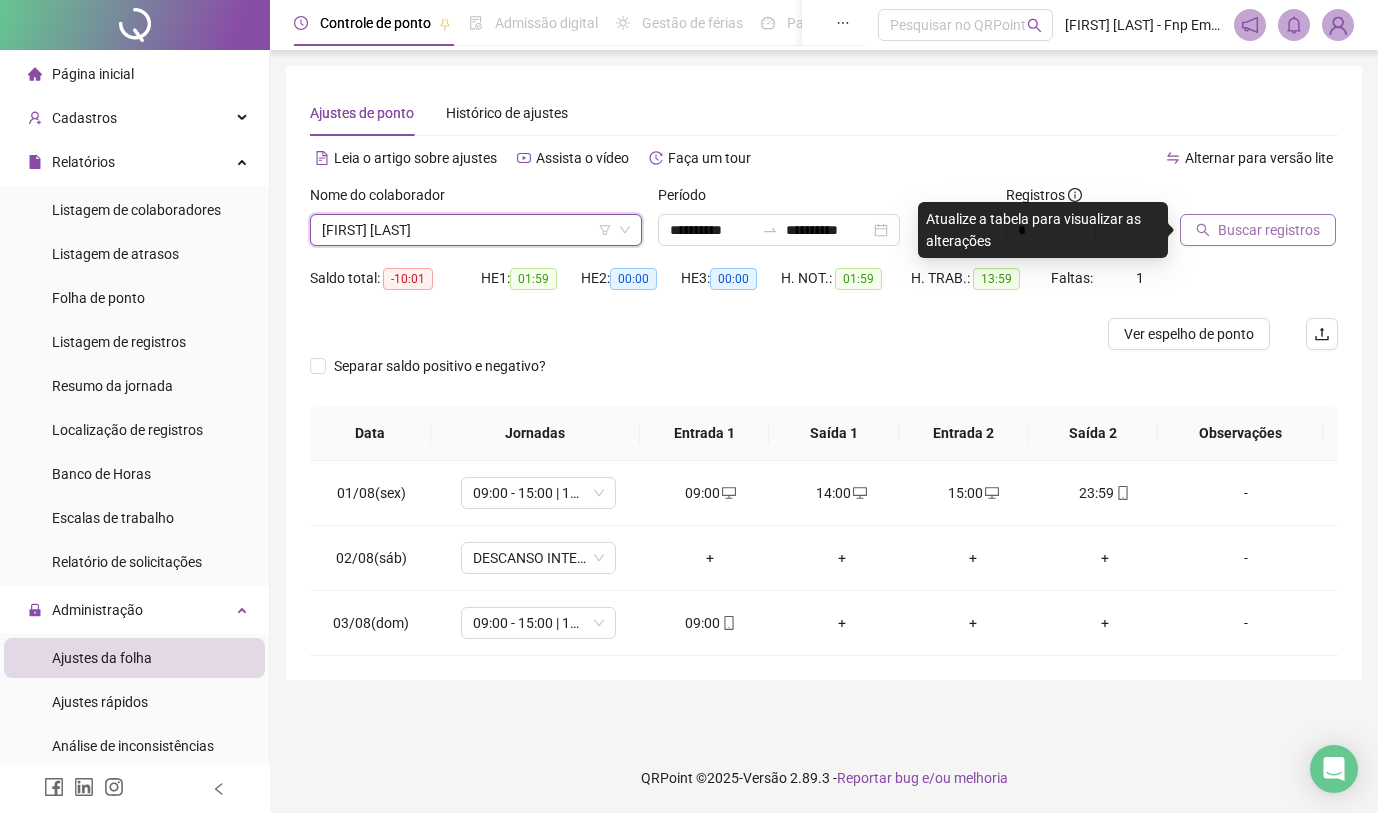 click on "Buscar registros" at bounding box center (1269, 230) 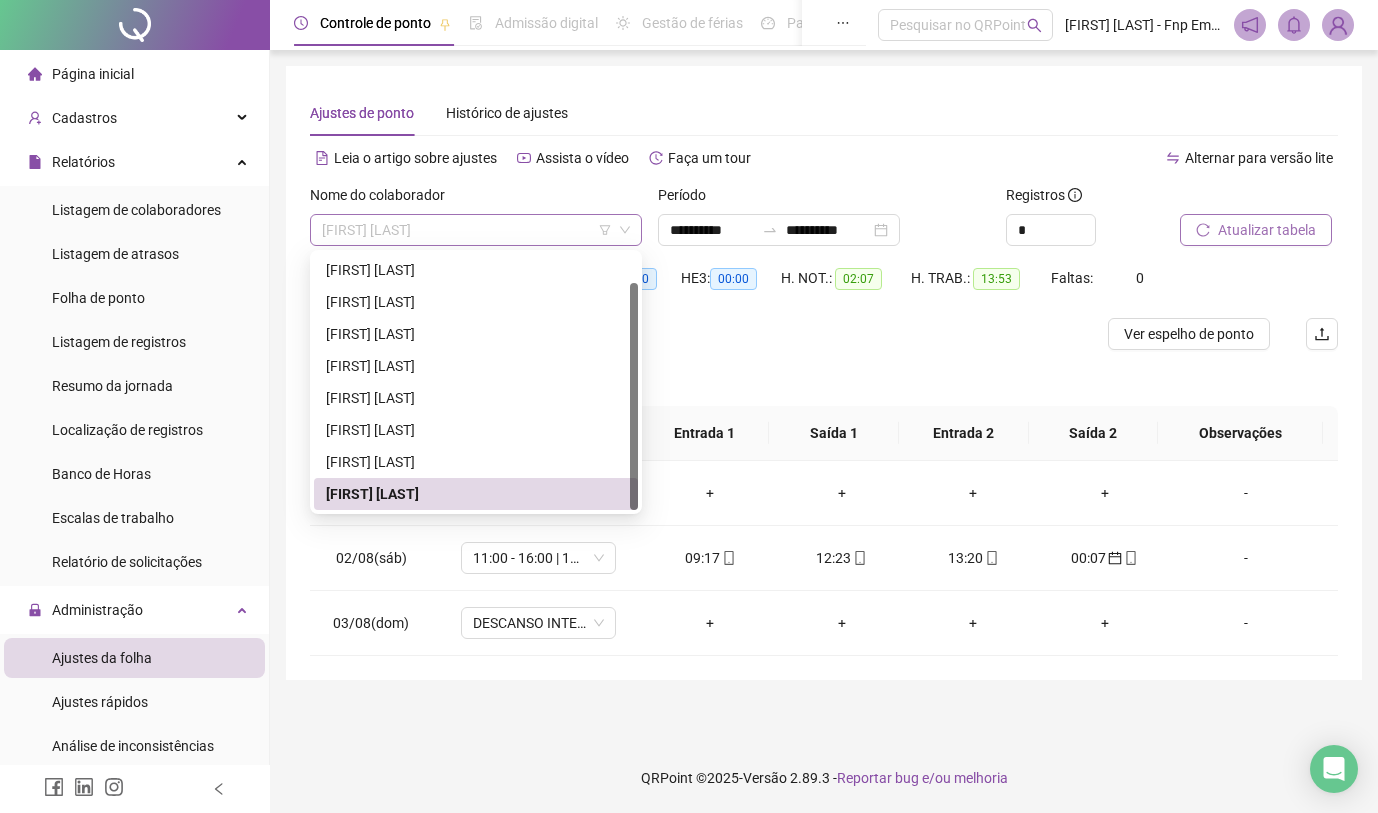 click on "[FIRST] [LAST]" at bounding box center (476, 230) 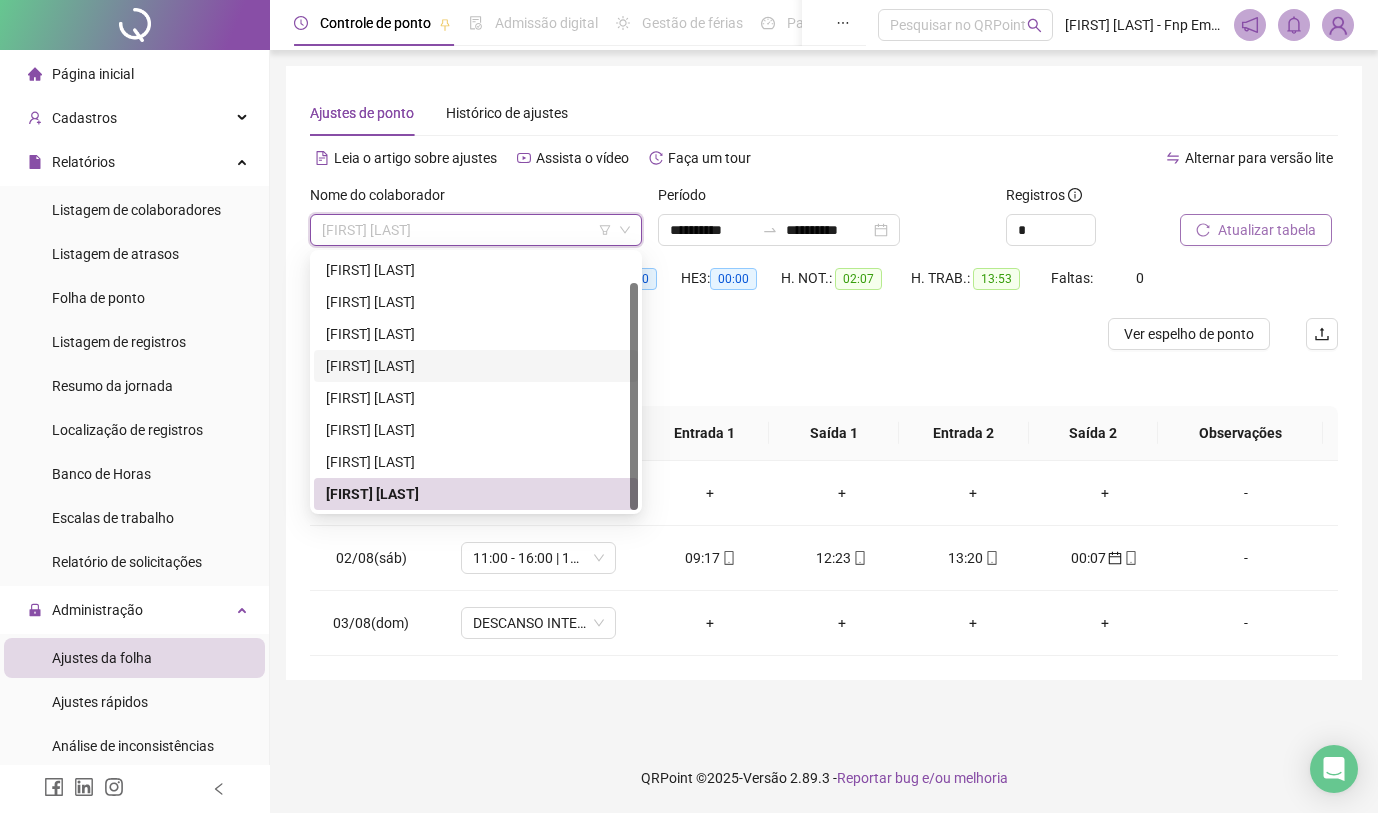click on "[FIRST] [LAST]" at bounding box center (476, 366) 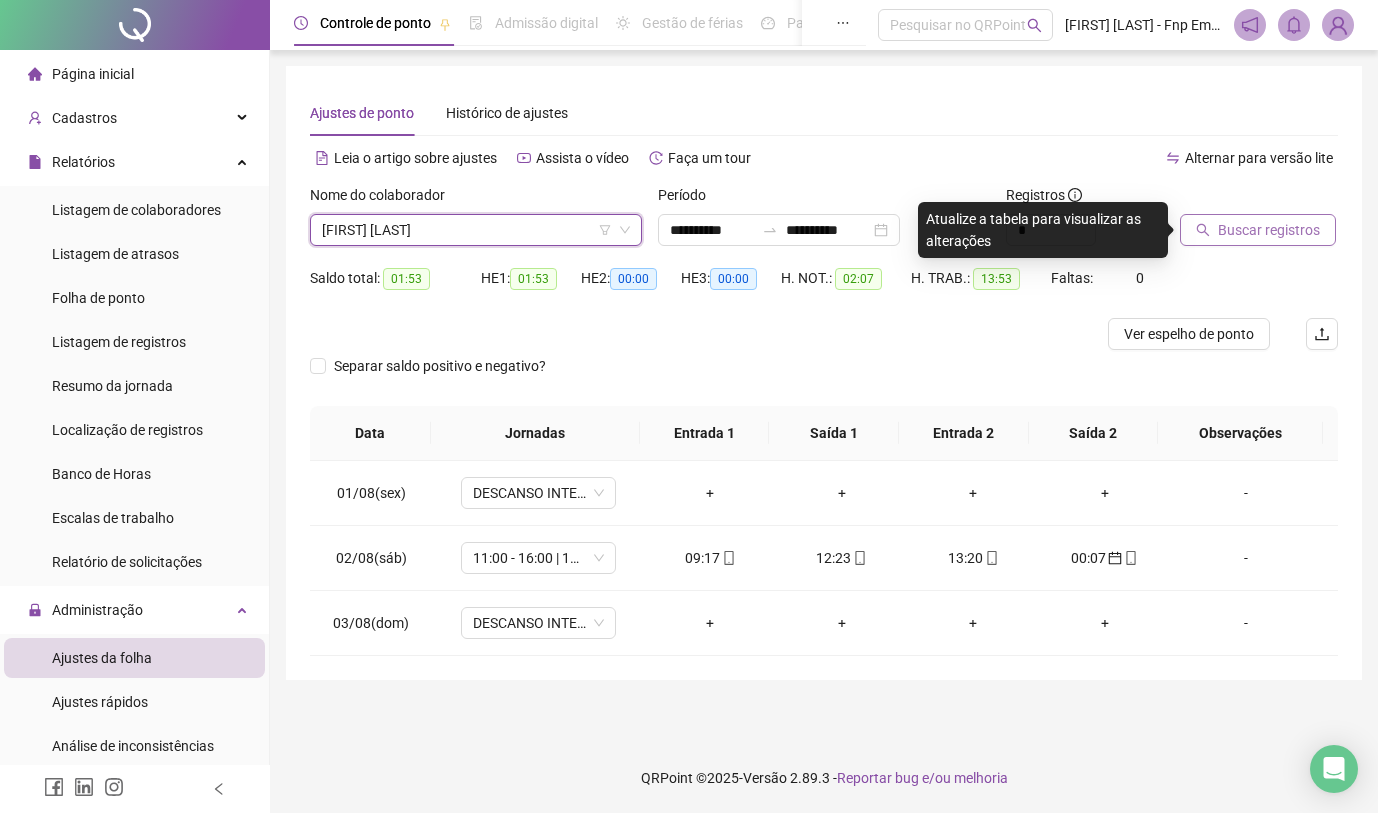 click on "Buscar registros" at bounding box center (1269, 230) 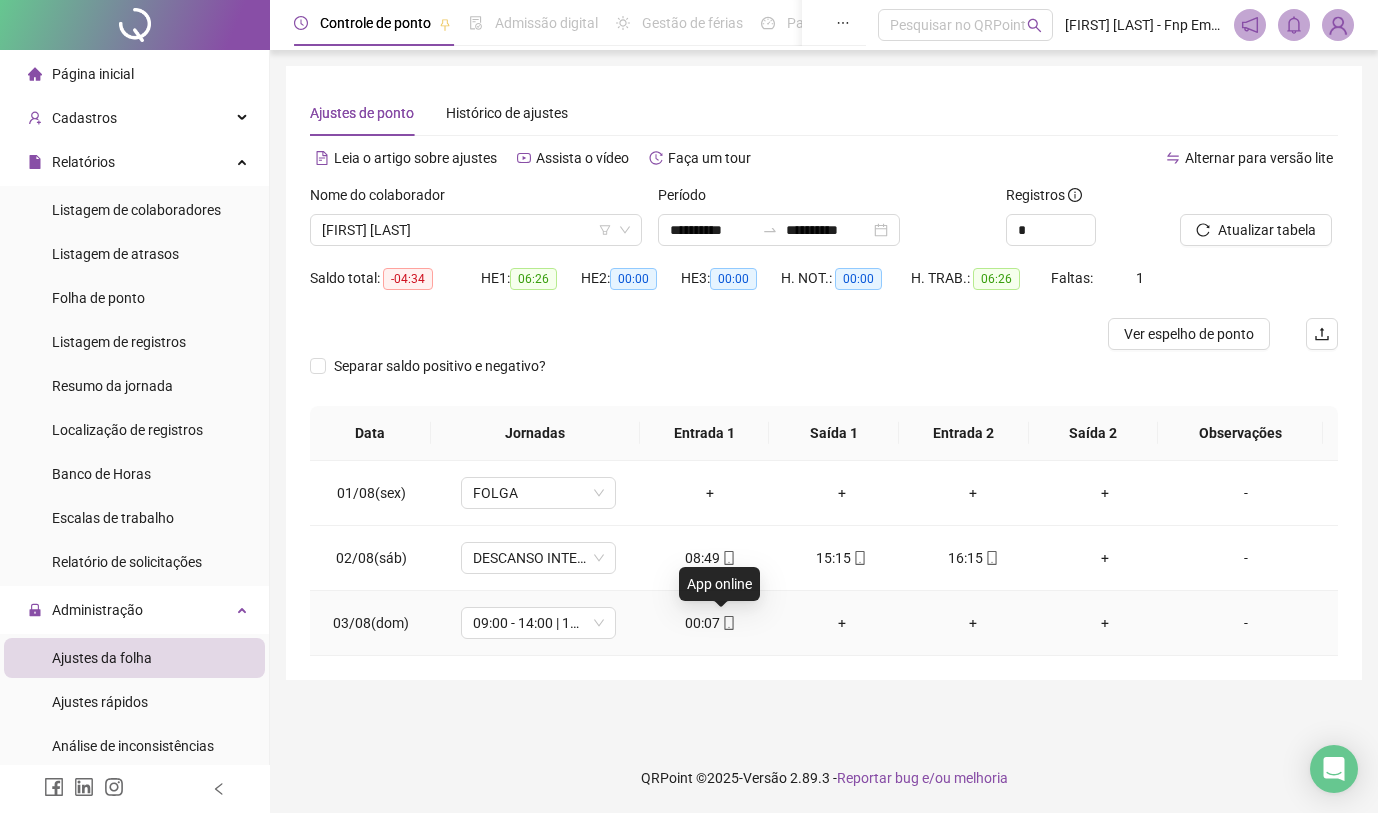 click 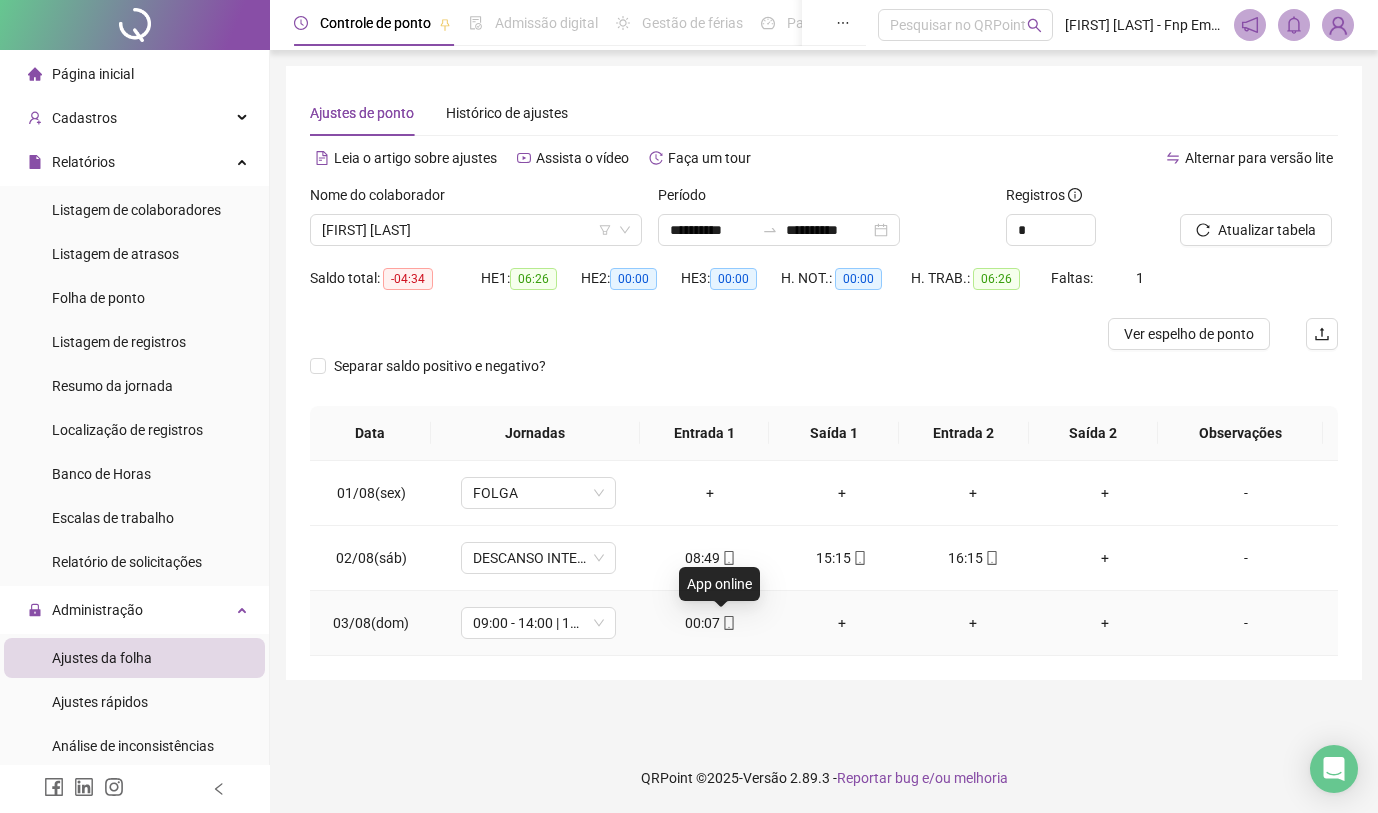type on "**********" 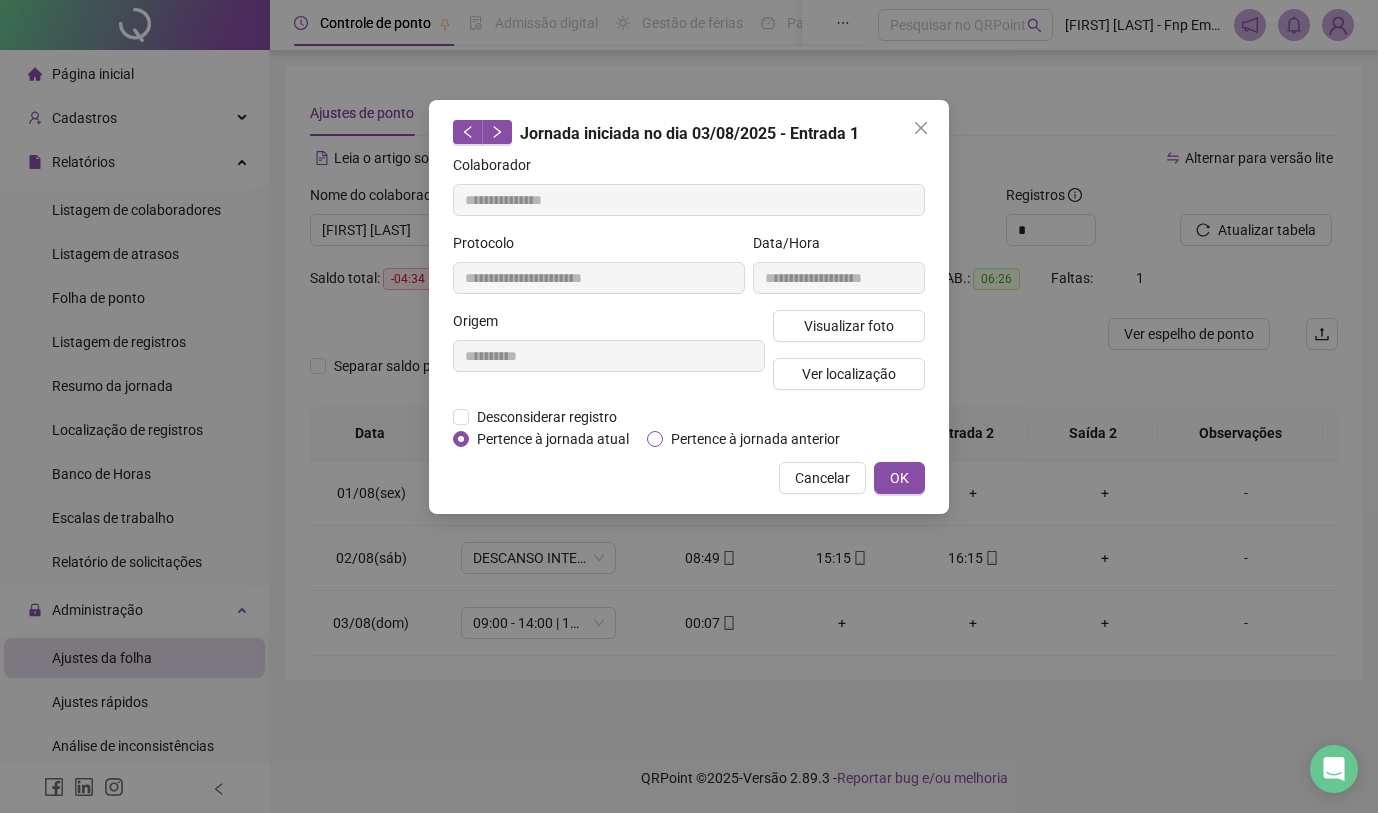 click on "Pertence à jornada anterior" at bounding box center [755, 439] 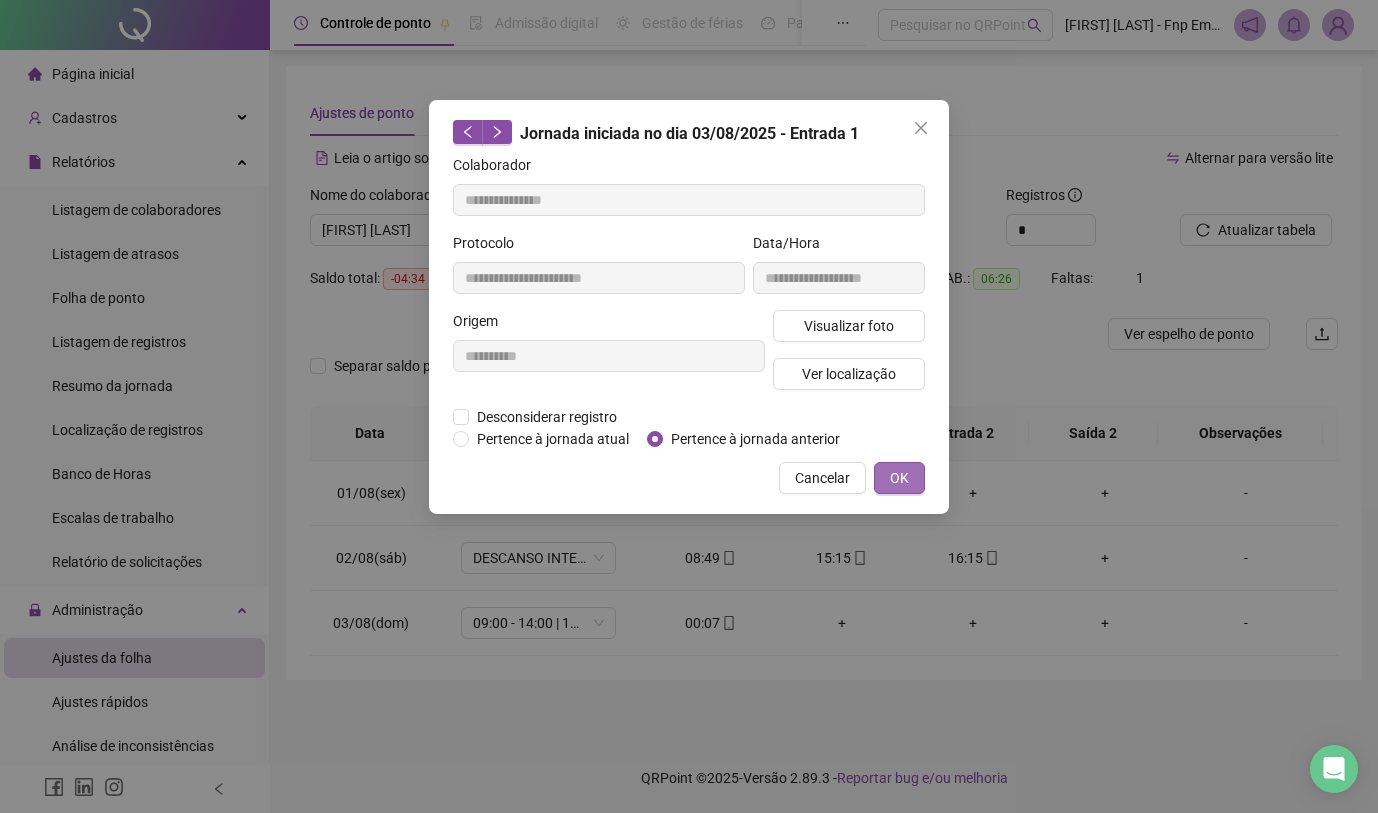 click on "OK" at bounding box center (899, 478) 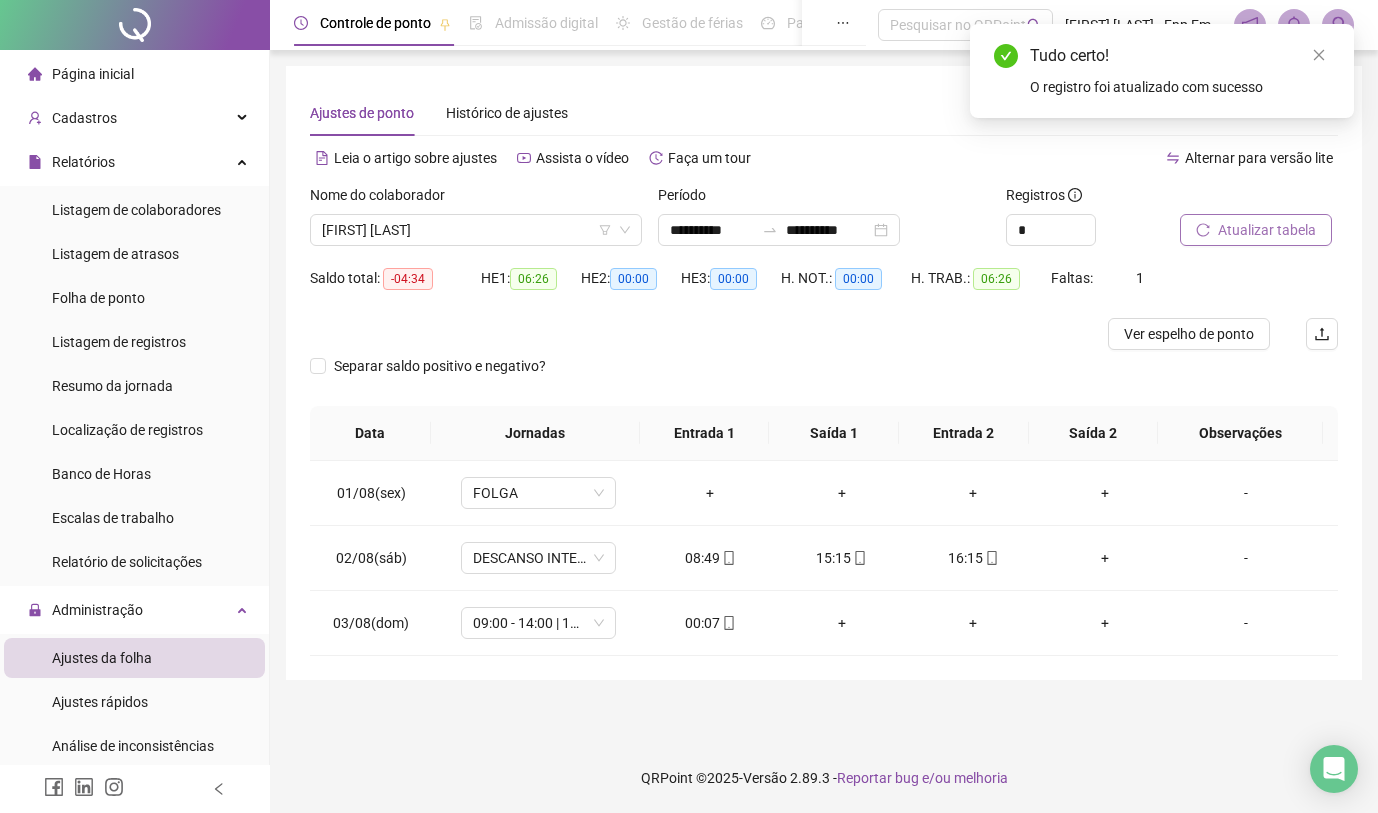 click on "Atualizar tabela" at bounding box center [1267, 230] 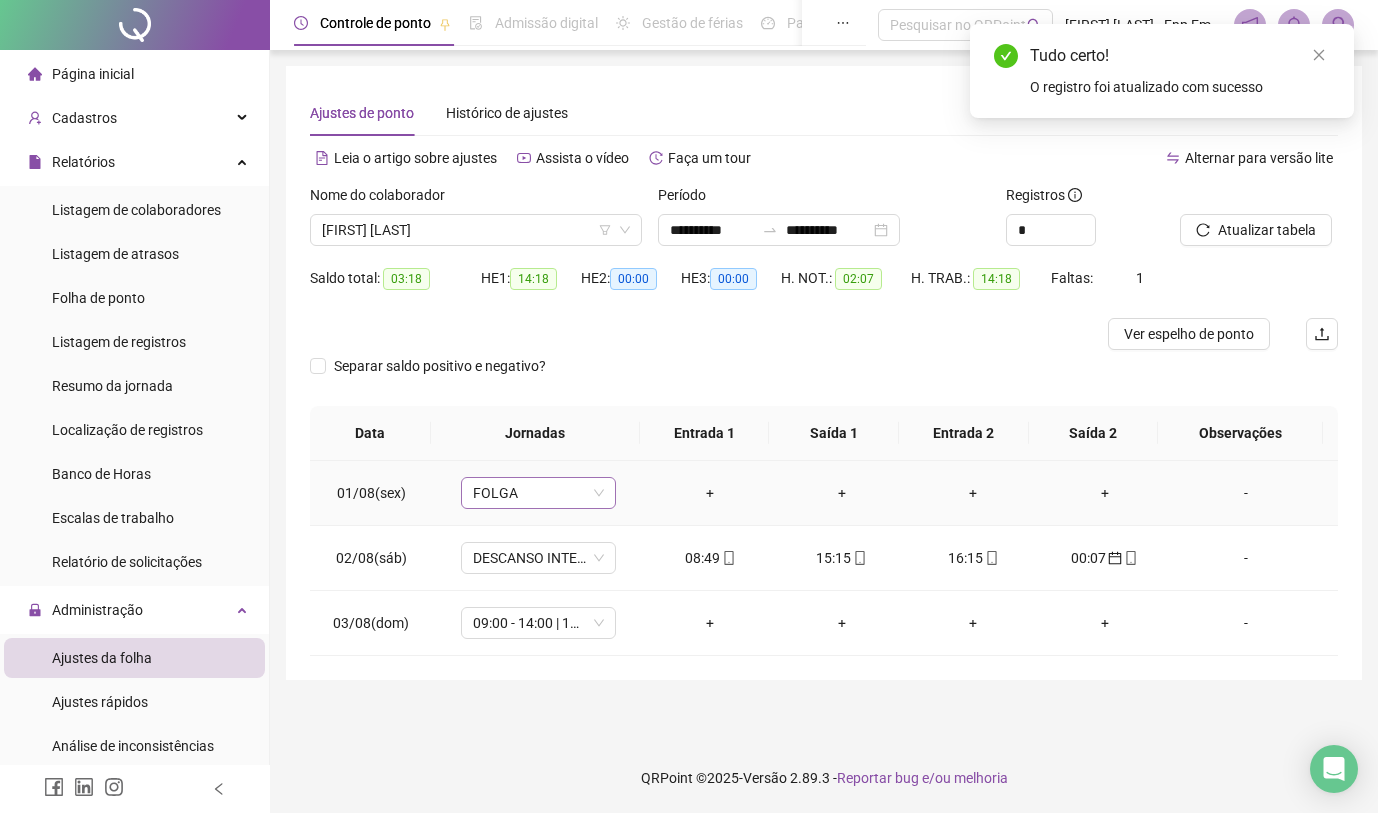 click on "FOLGA" at bounding box center [538, 493] 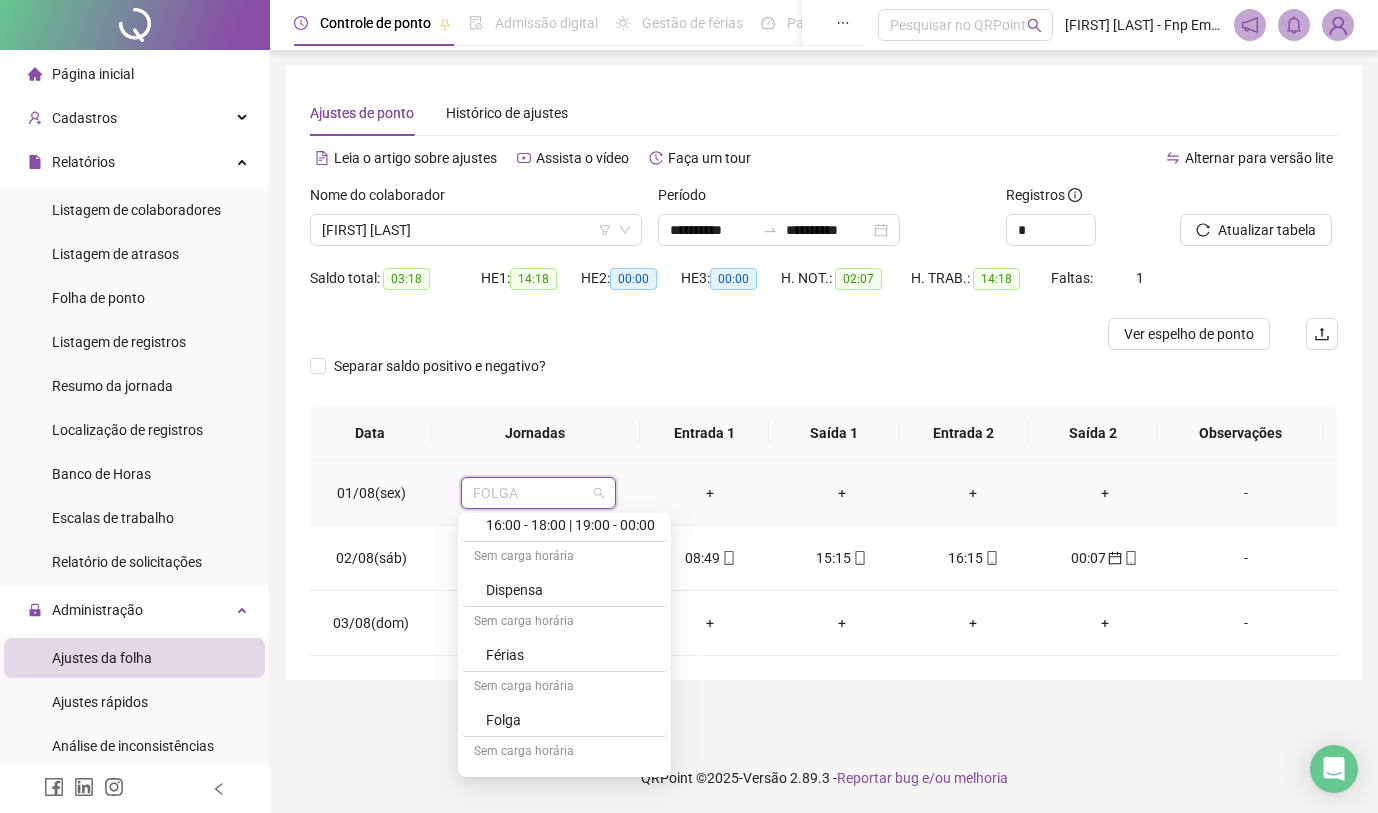 scroll, scrollTop: 900, scrollLeft: 0, axis: vertical 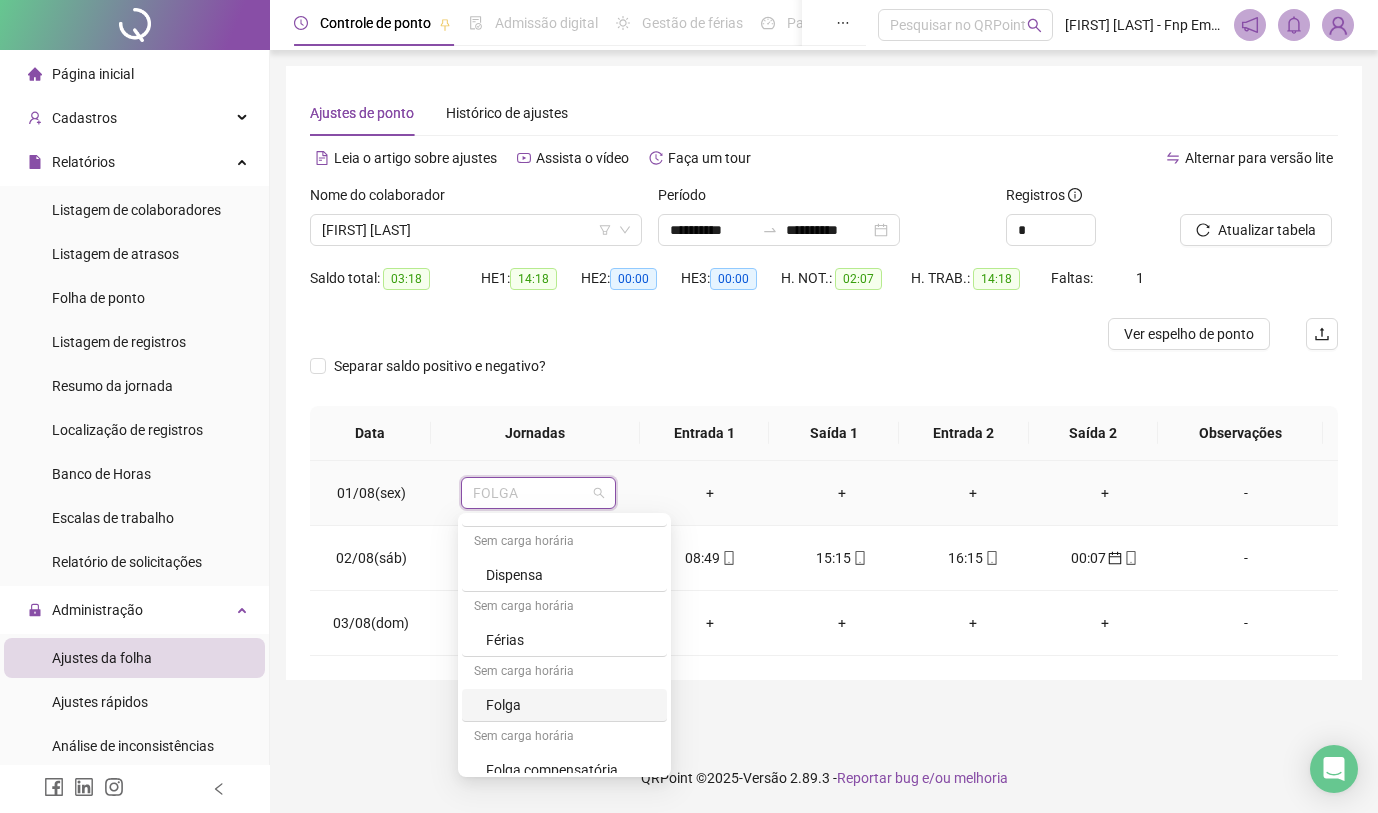drag, startPoint x: 539, startPoint y: 718, endPoint x: 547, endPoint y: 705, distance: 15.264338 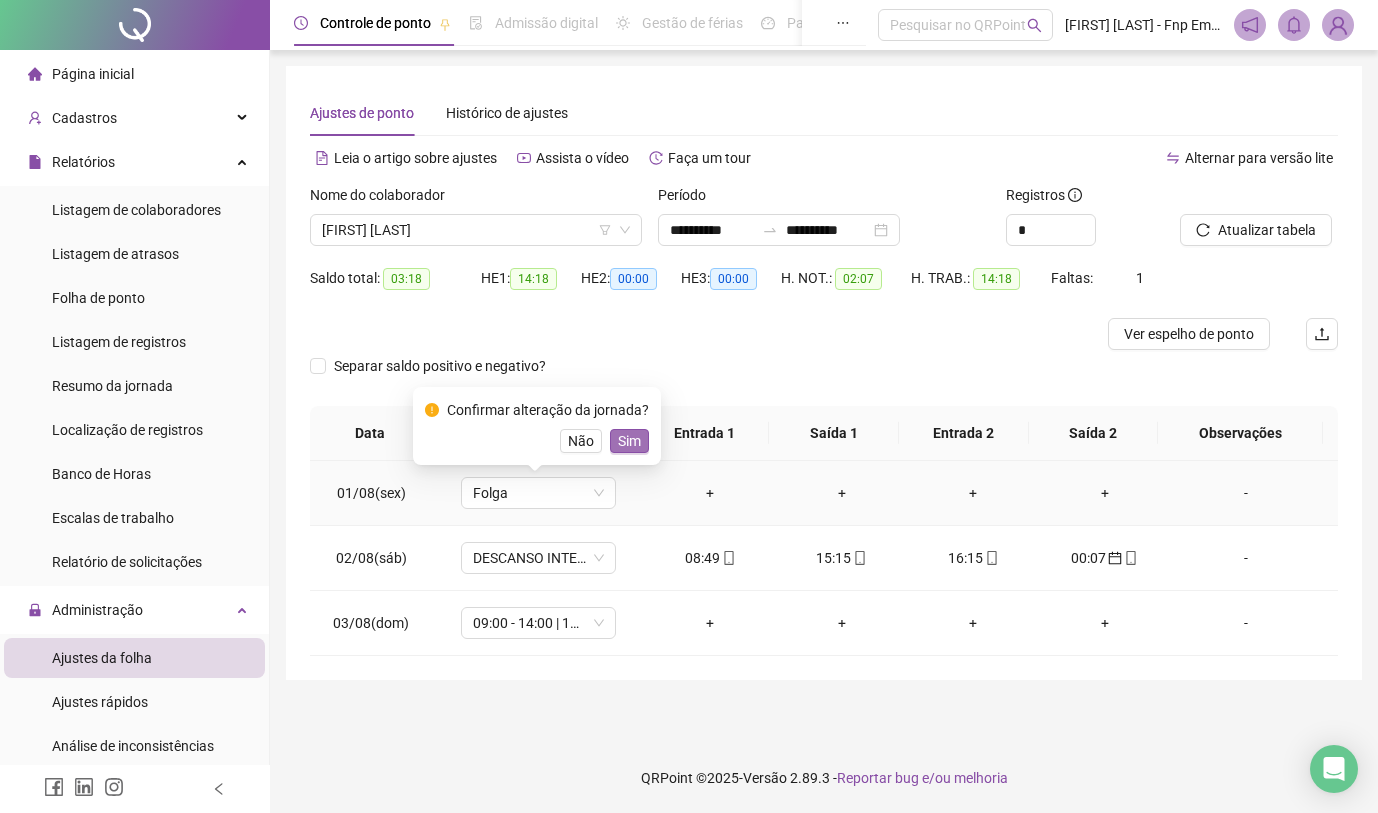 click on "Sim" at bounding box center [629, 441] 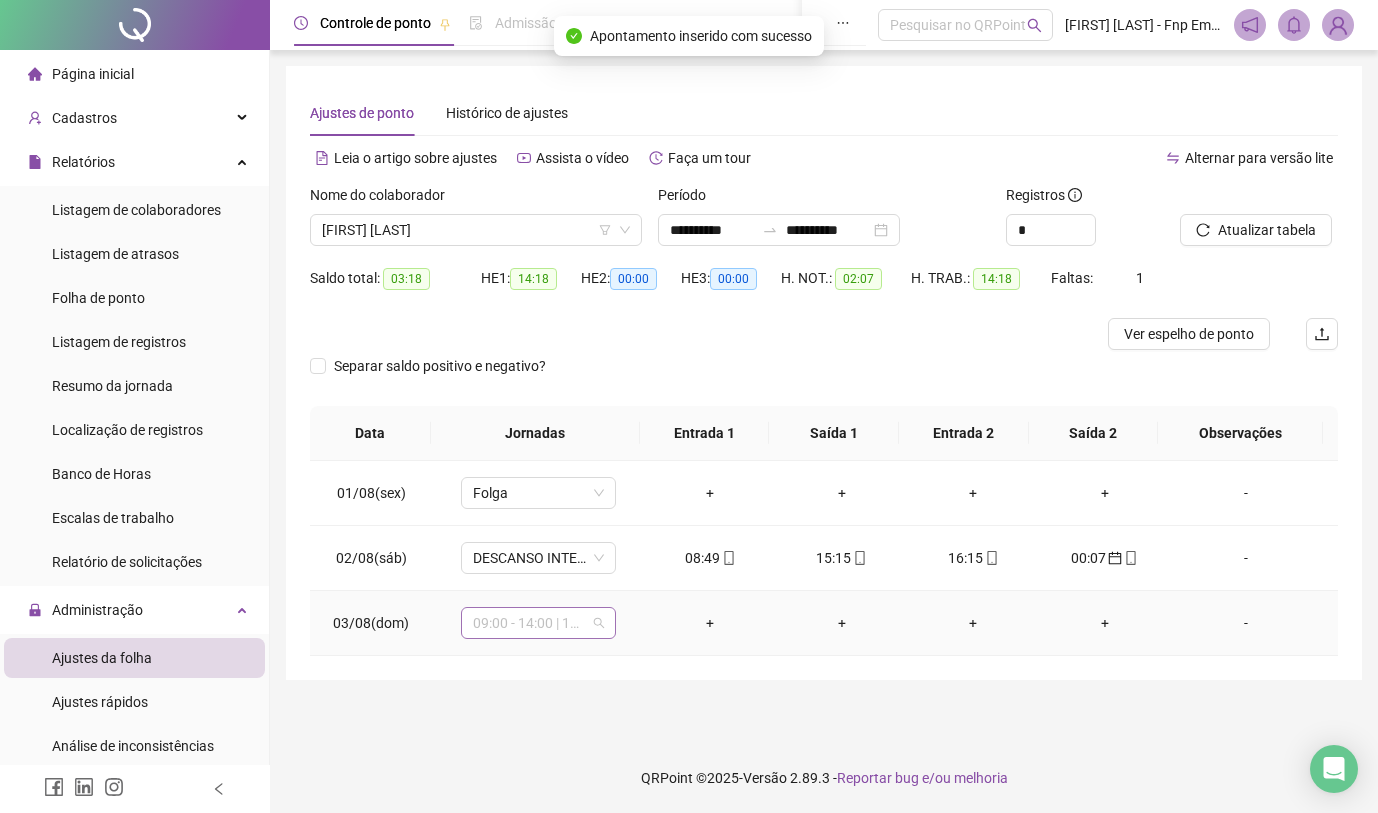 click on "09:00 - 14:00 | 15:00 - 21:00" at bounding box center [538, 623] 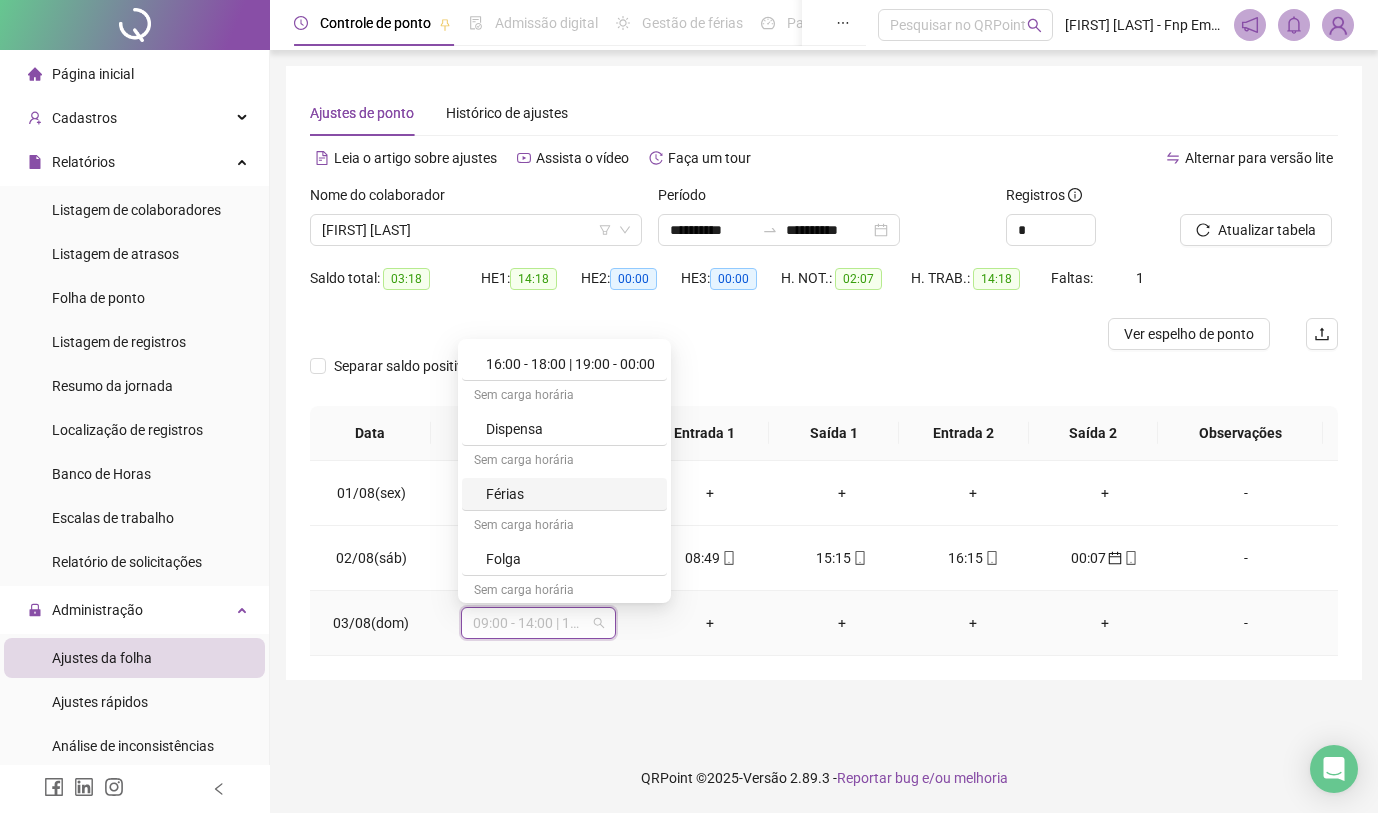 scroll, scrollTop: 900, scrollLeft: 0, axis: vertical 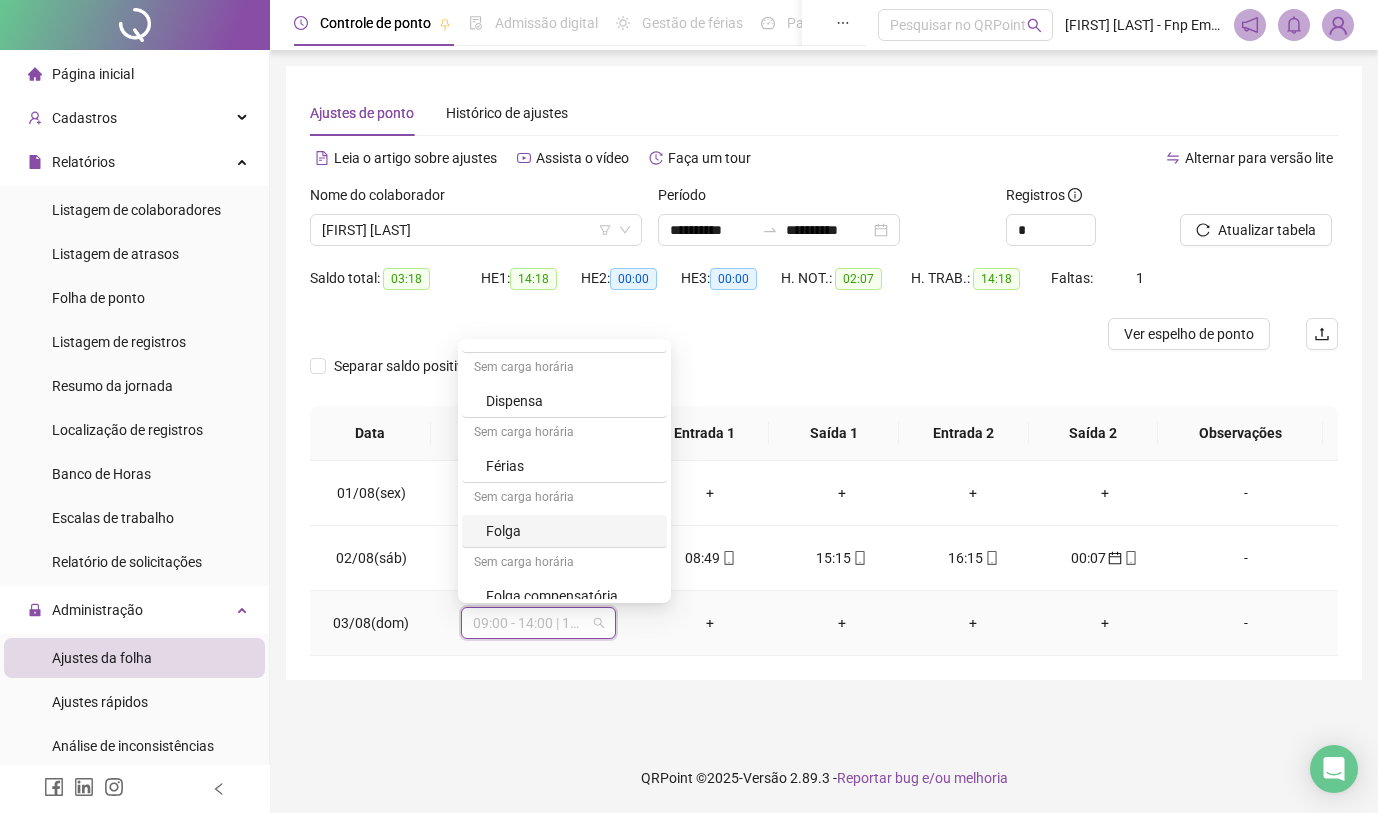 click on "Folga" at bounding box center [570, 531] 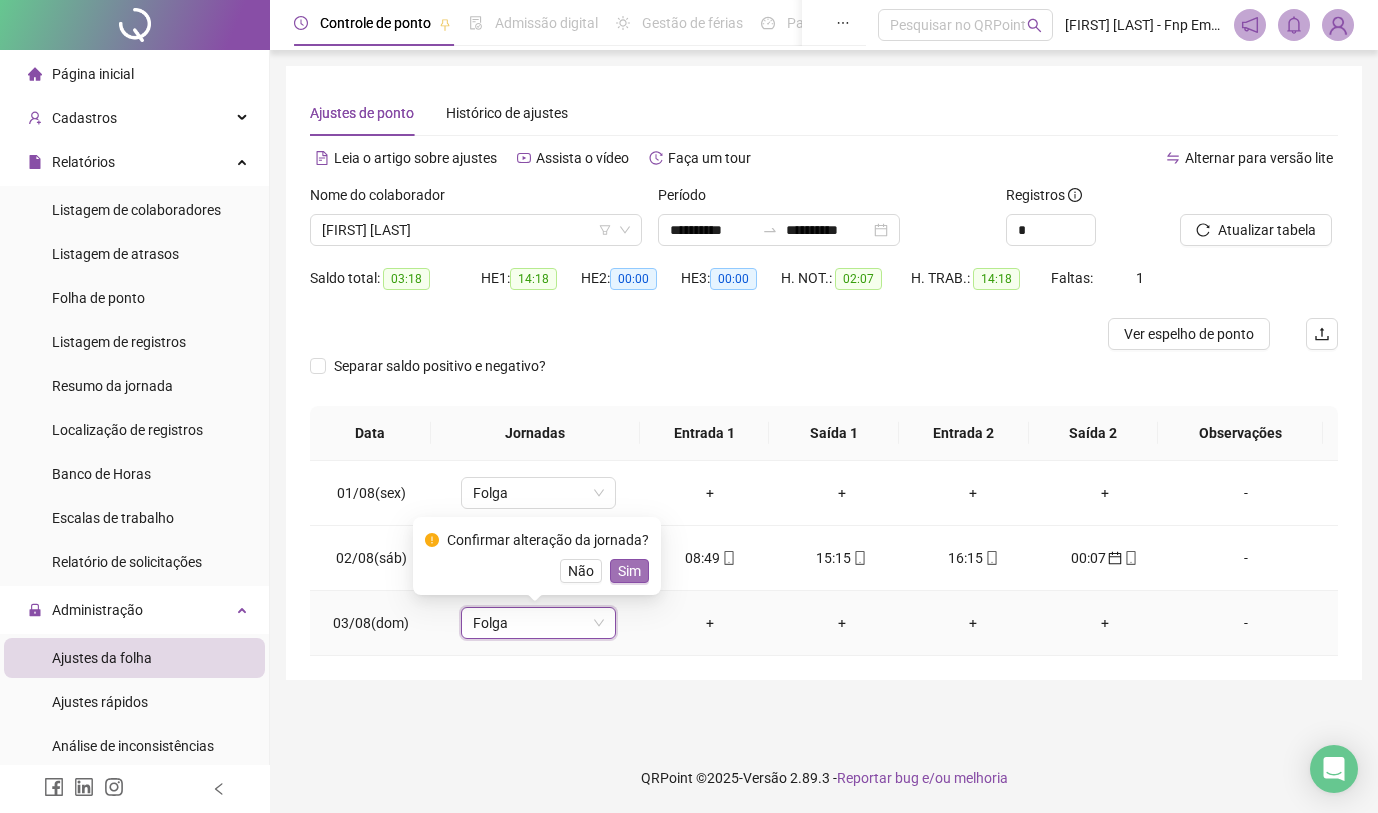 click on "Sim" at bounding box center (629, 571) 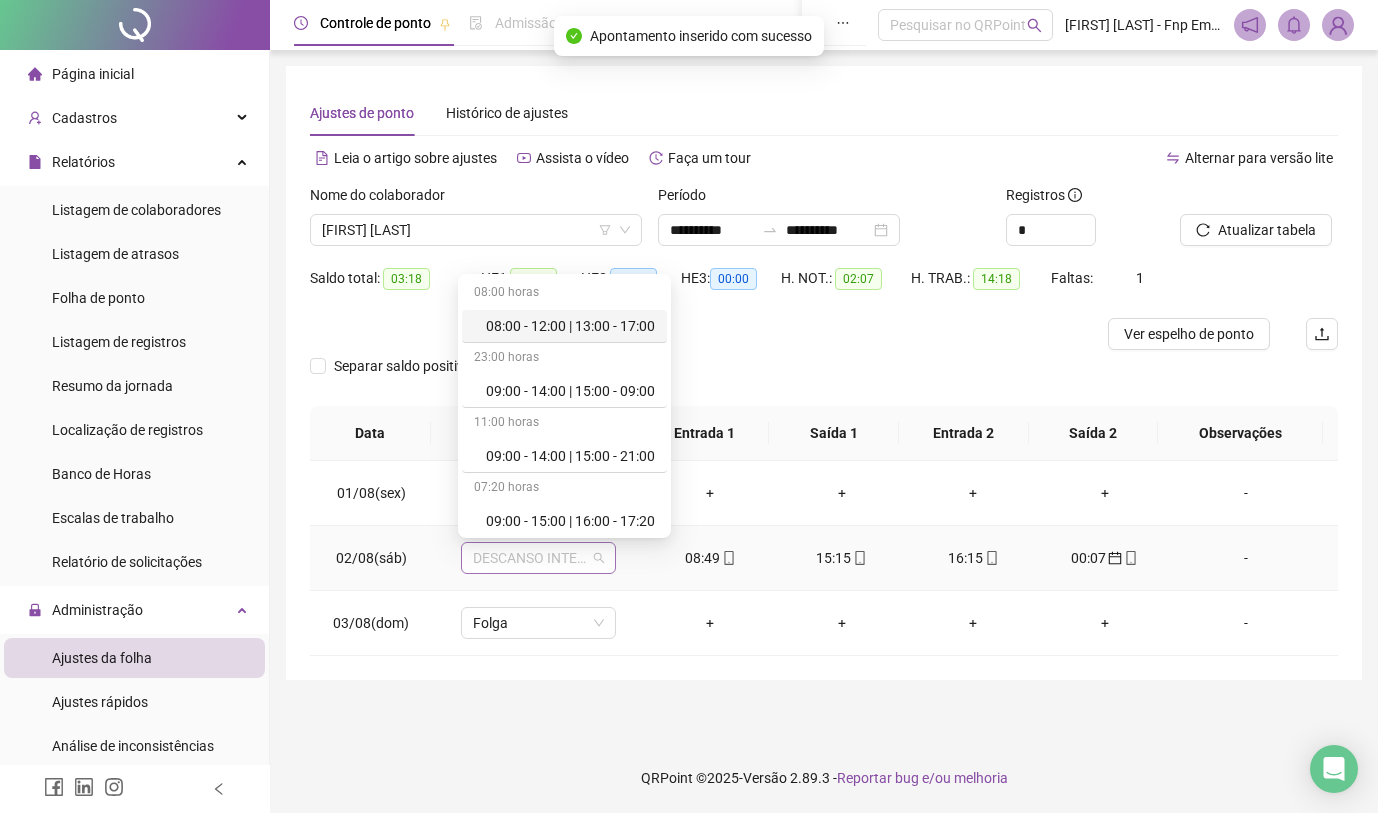 click on "DESCANSO INTER-JORNADA" at bounding box center (538, 558) 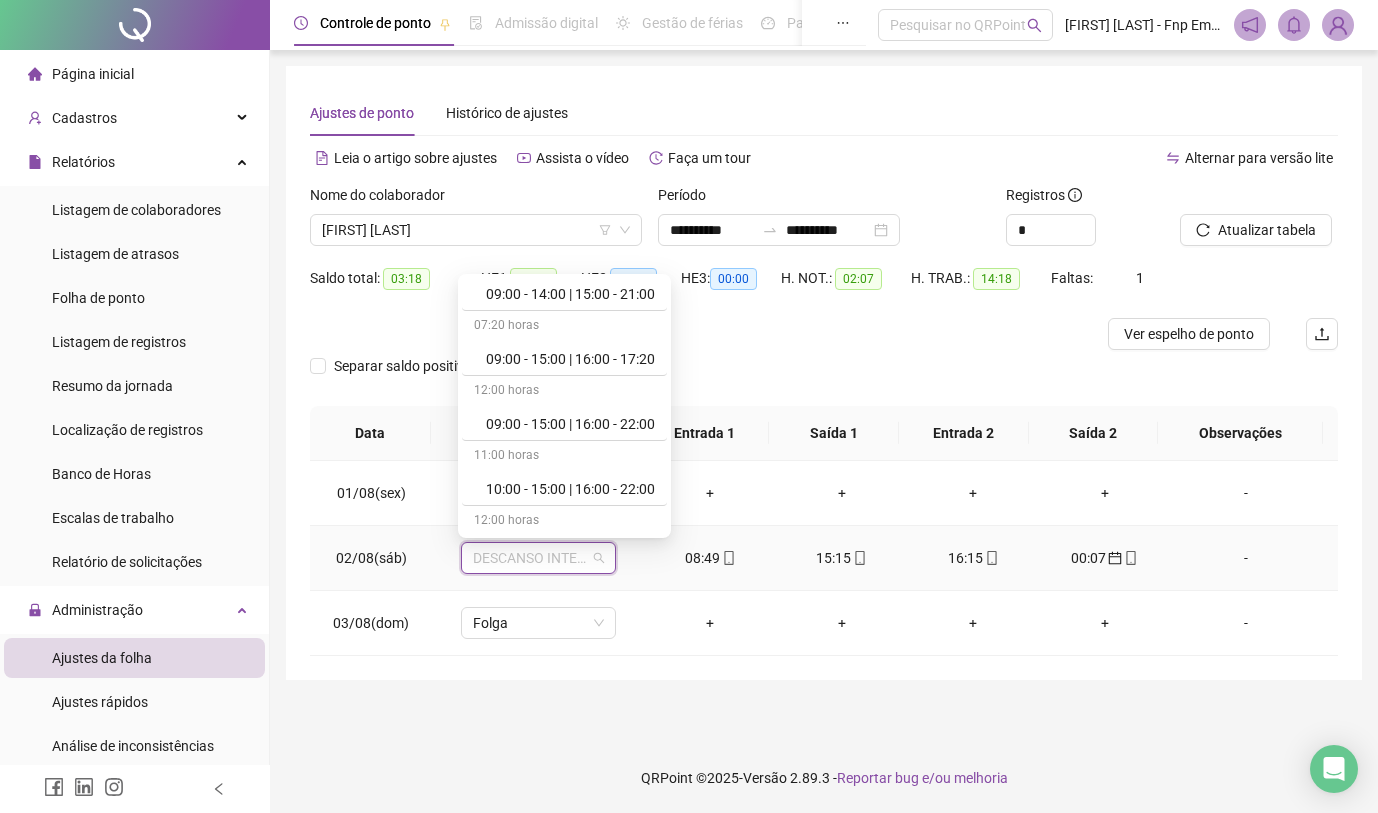 scroll, scrollTop: 100, scrollLeft: 0, axis: vertical 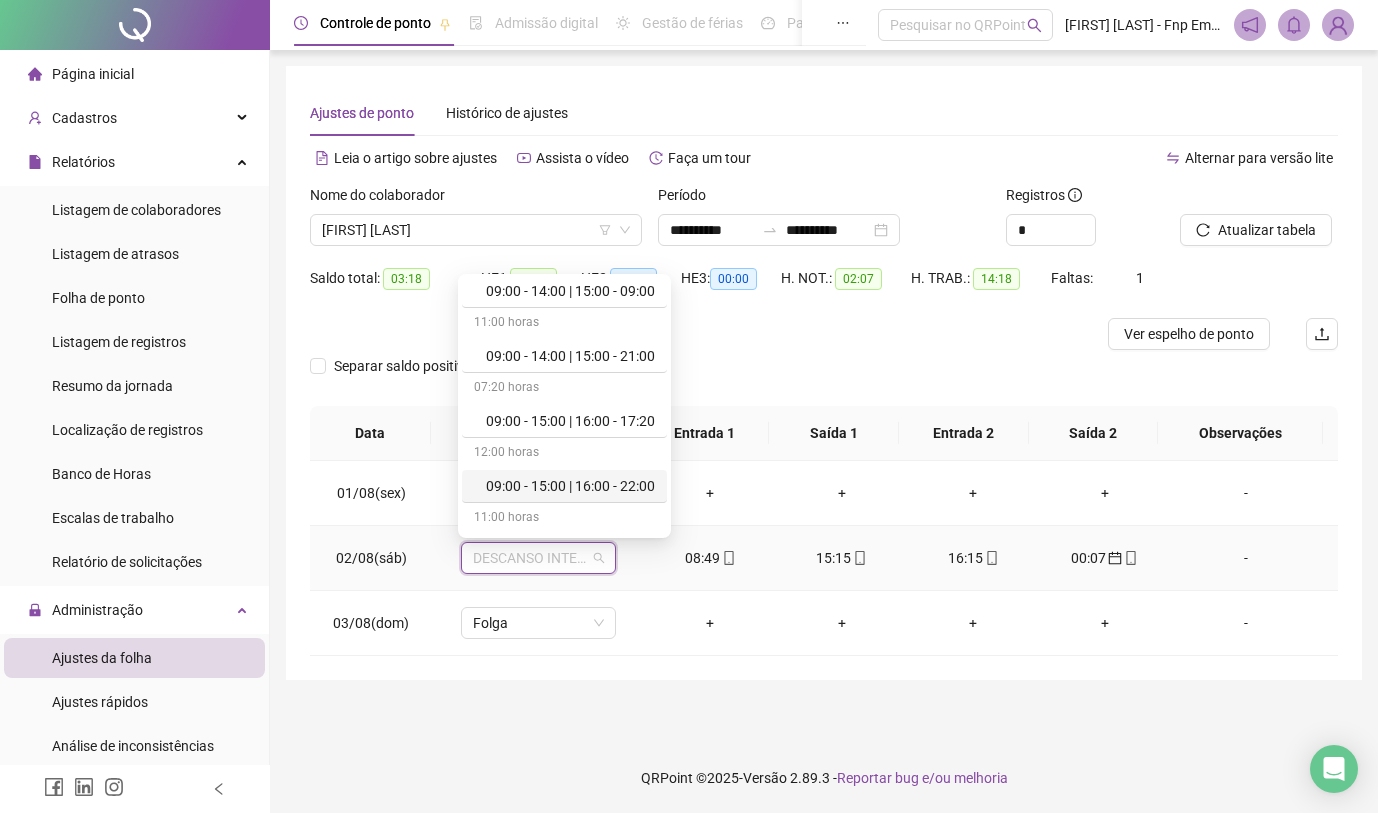 click on "09:00 - 15:00 | 16:00 - 22:00" at bounding box center [570, 486] 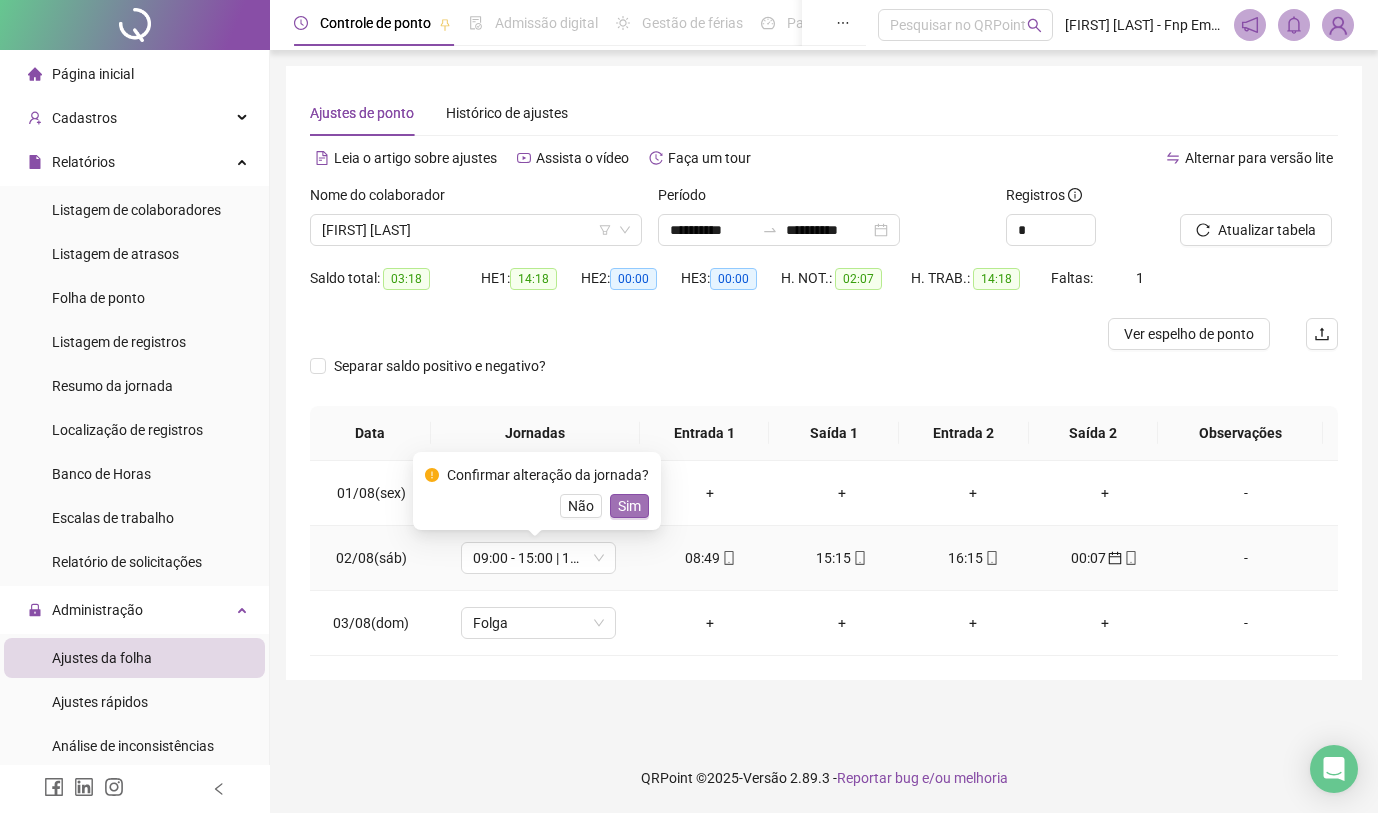 click on "Sim" at bounding box center [629, 506] 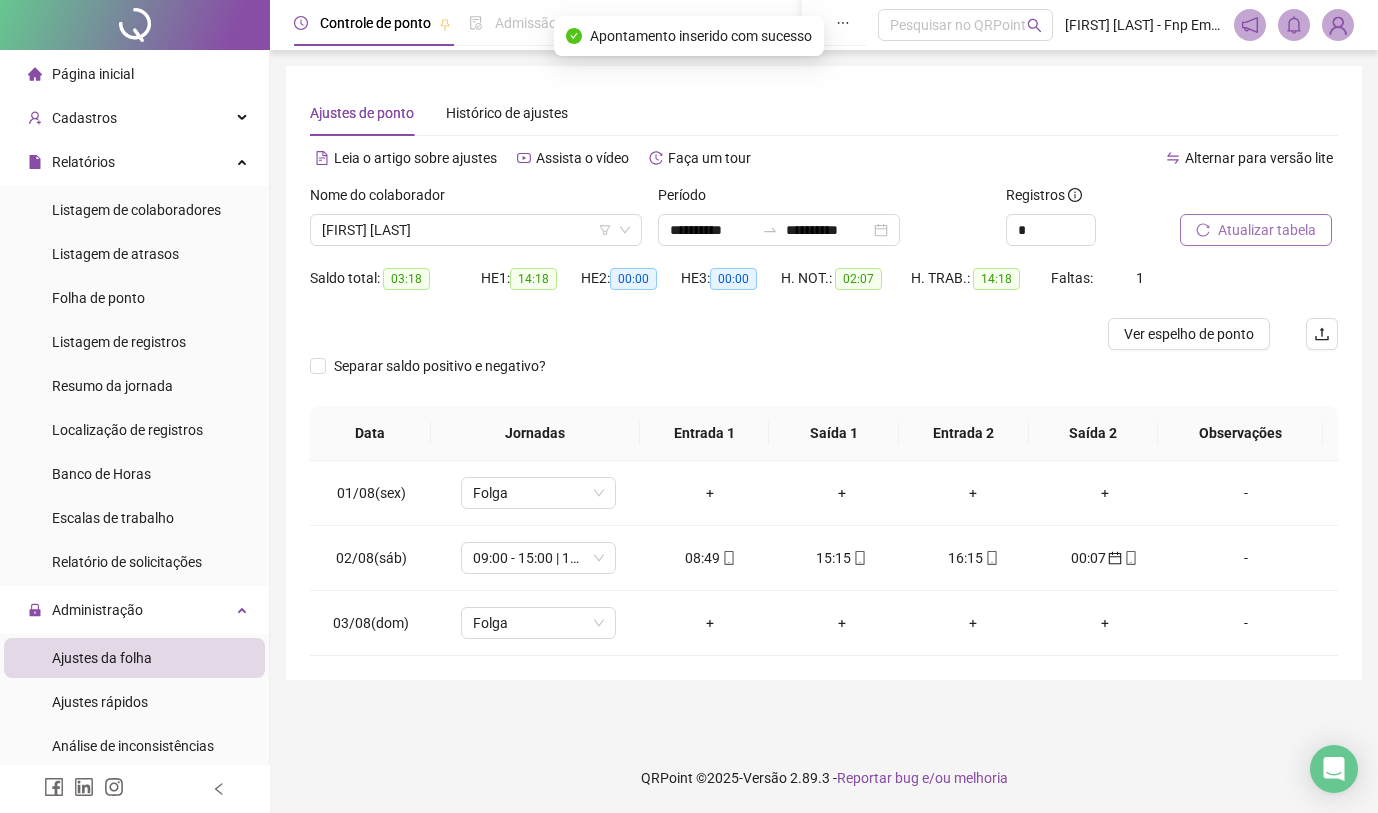 click on "Atualizar tabela" at bounding box center (1267, 230) 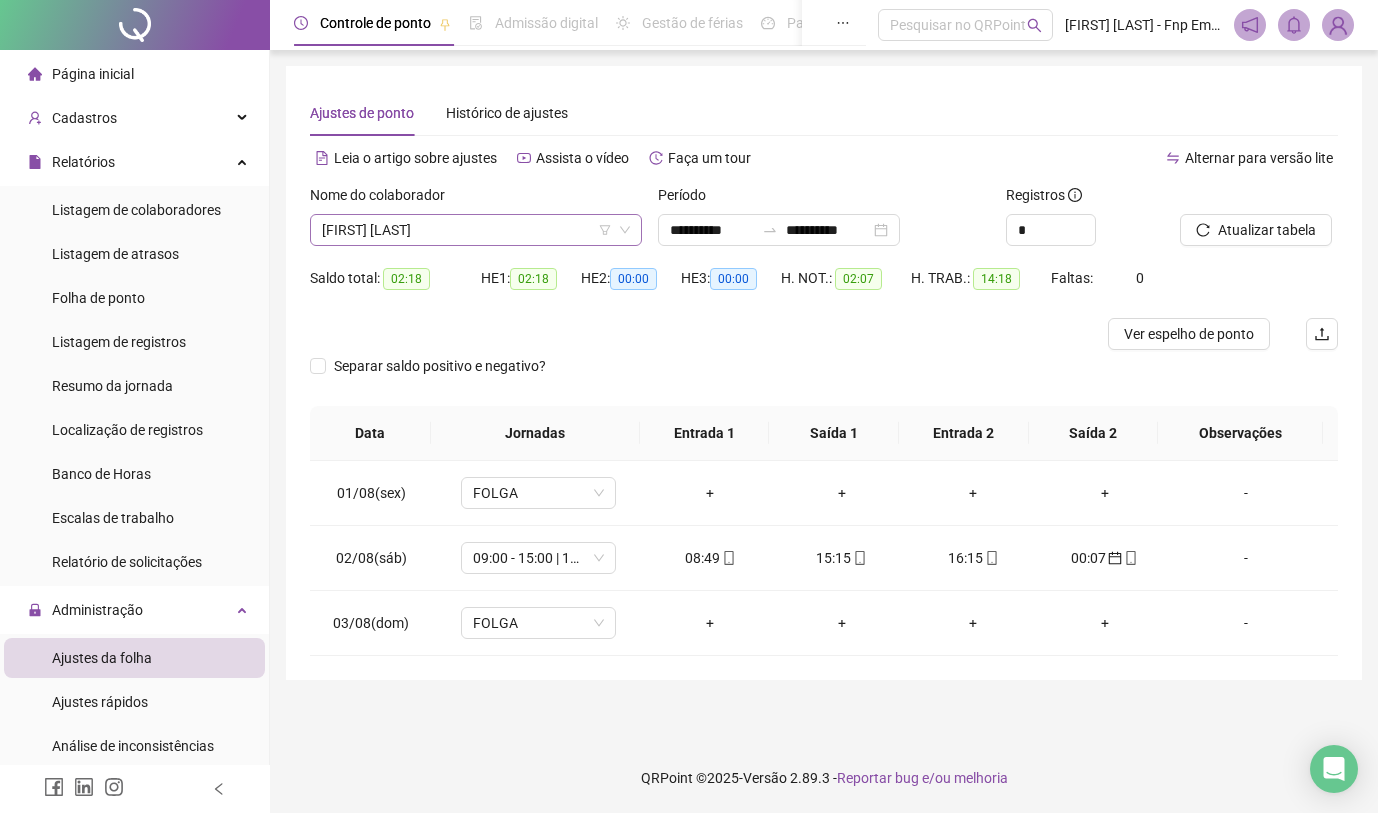 click on "[FIRST] [LAST]" at bounding box center [476, 230] 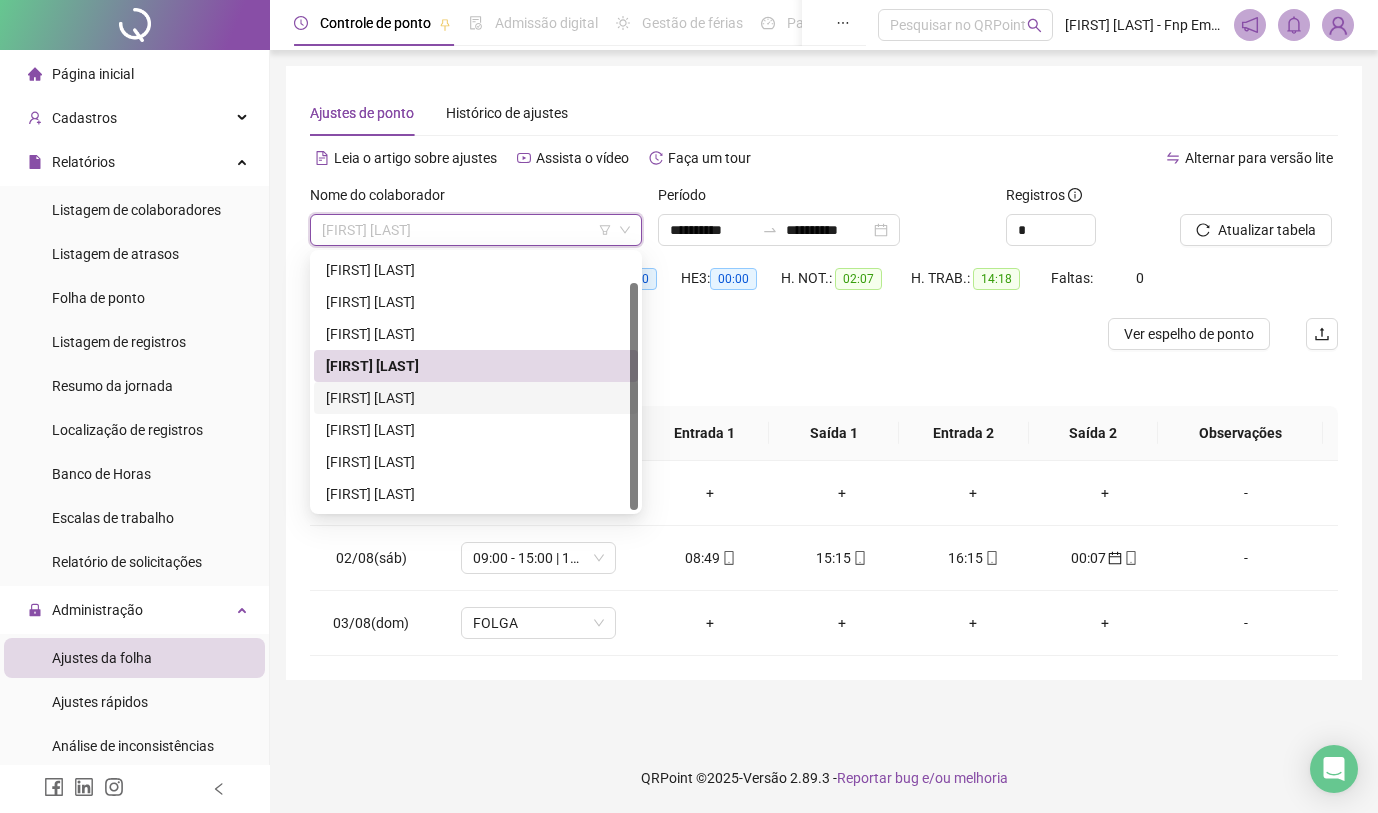 click on "[FIRST] [LAST]" at bounding box center (476, 398) 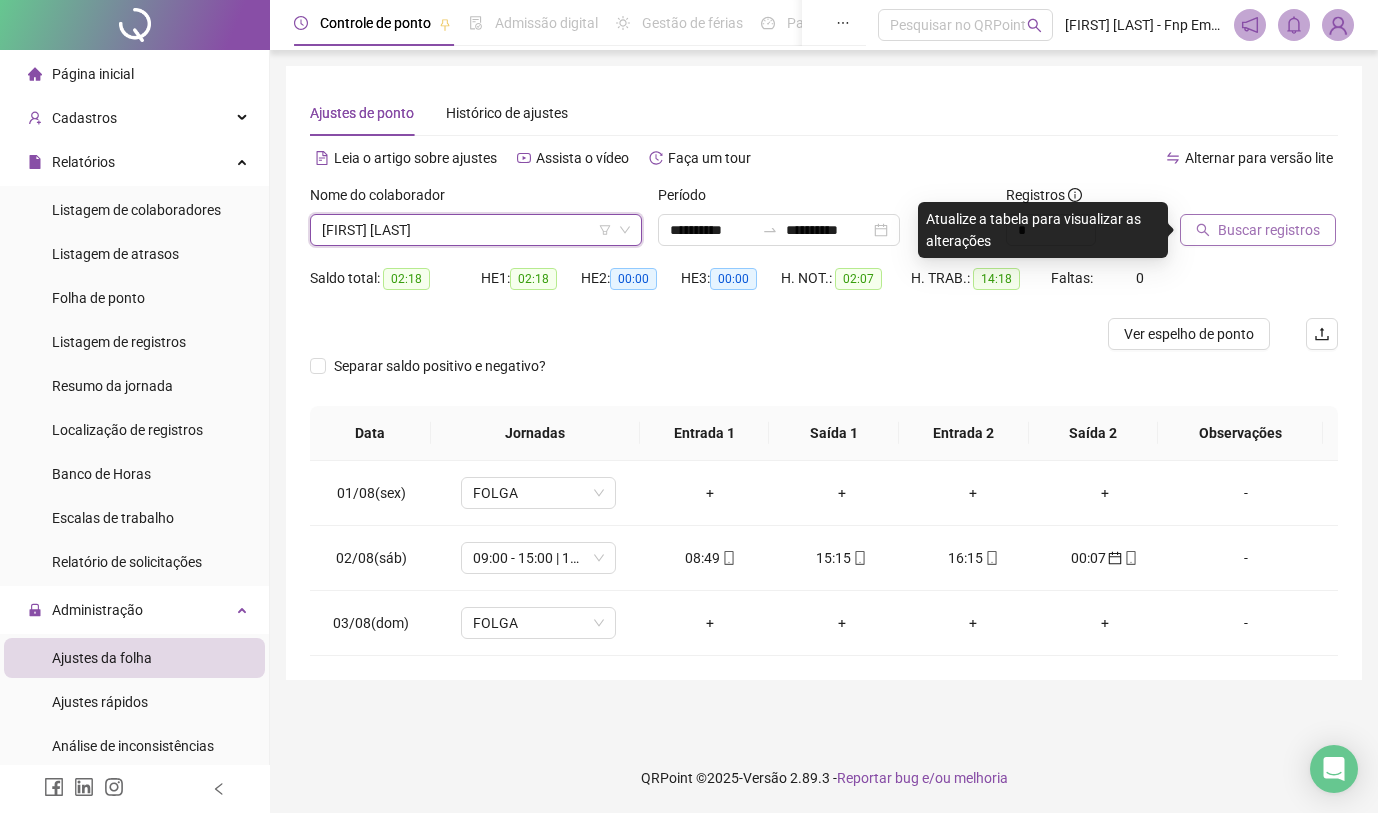 click on "Buscar registros" at bounding box center (1269, 230) 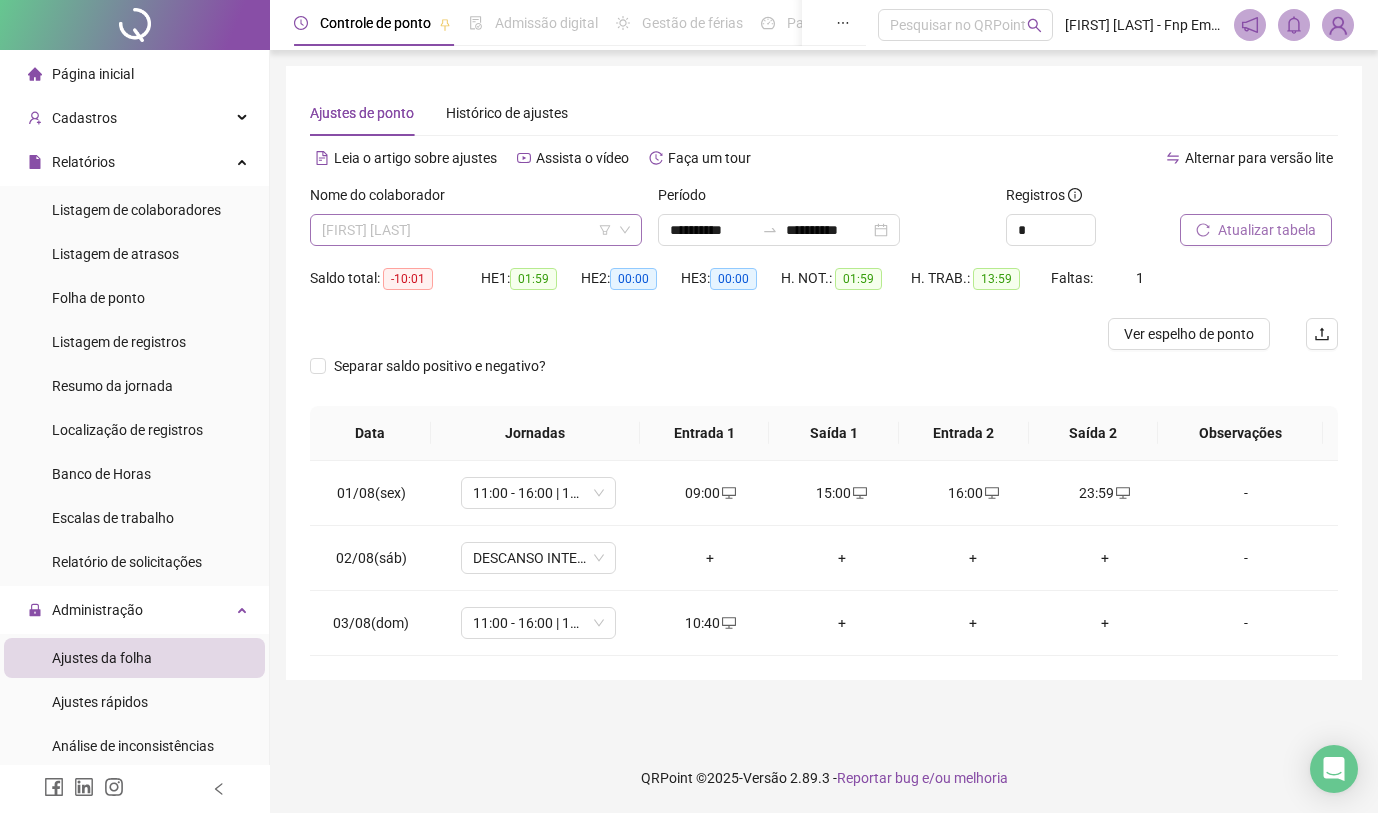 click on "[FIRST] [LAST]" at bounding box center [476, 230] 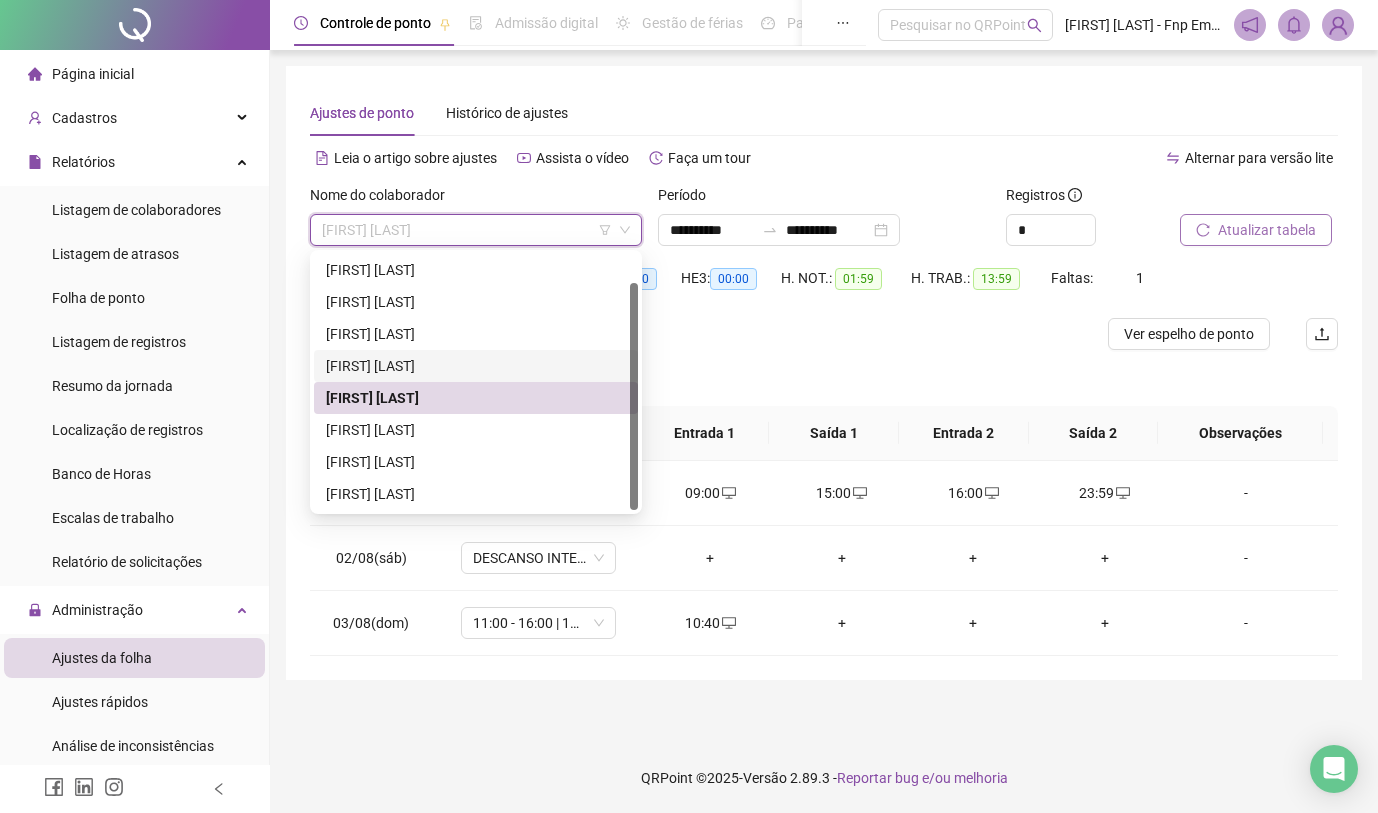 click on "[FIRST] [LAST]" at bounding box center [476, 366] 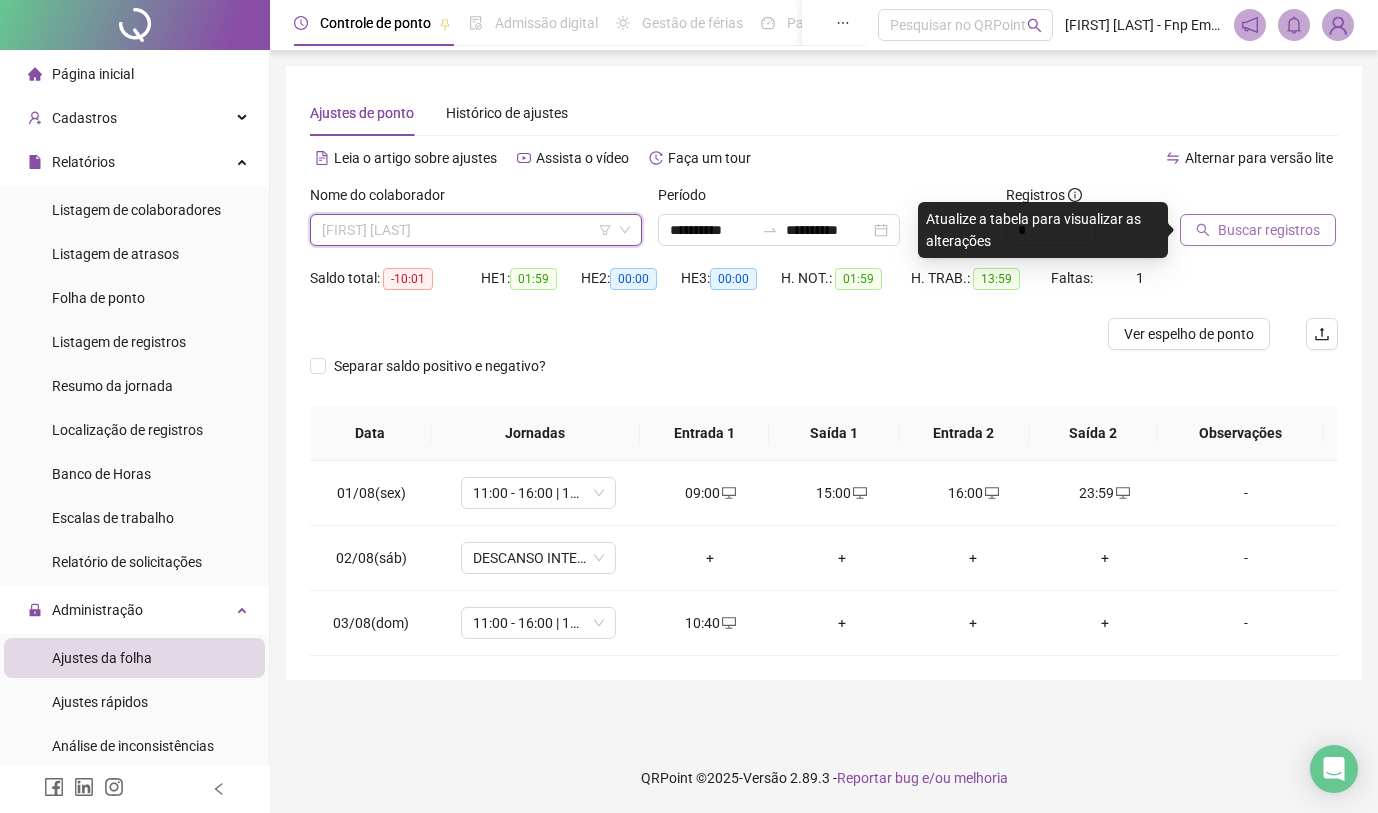 click on "[FIRST] [LAST]" at bounding box center [476, 230] 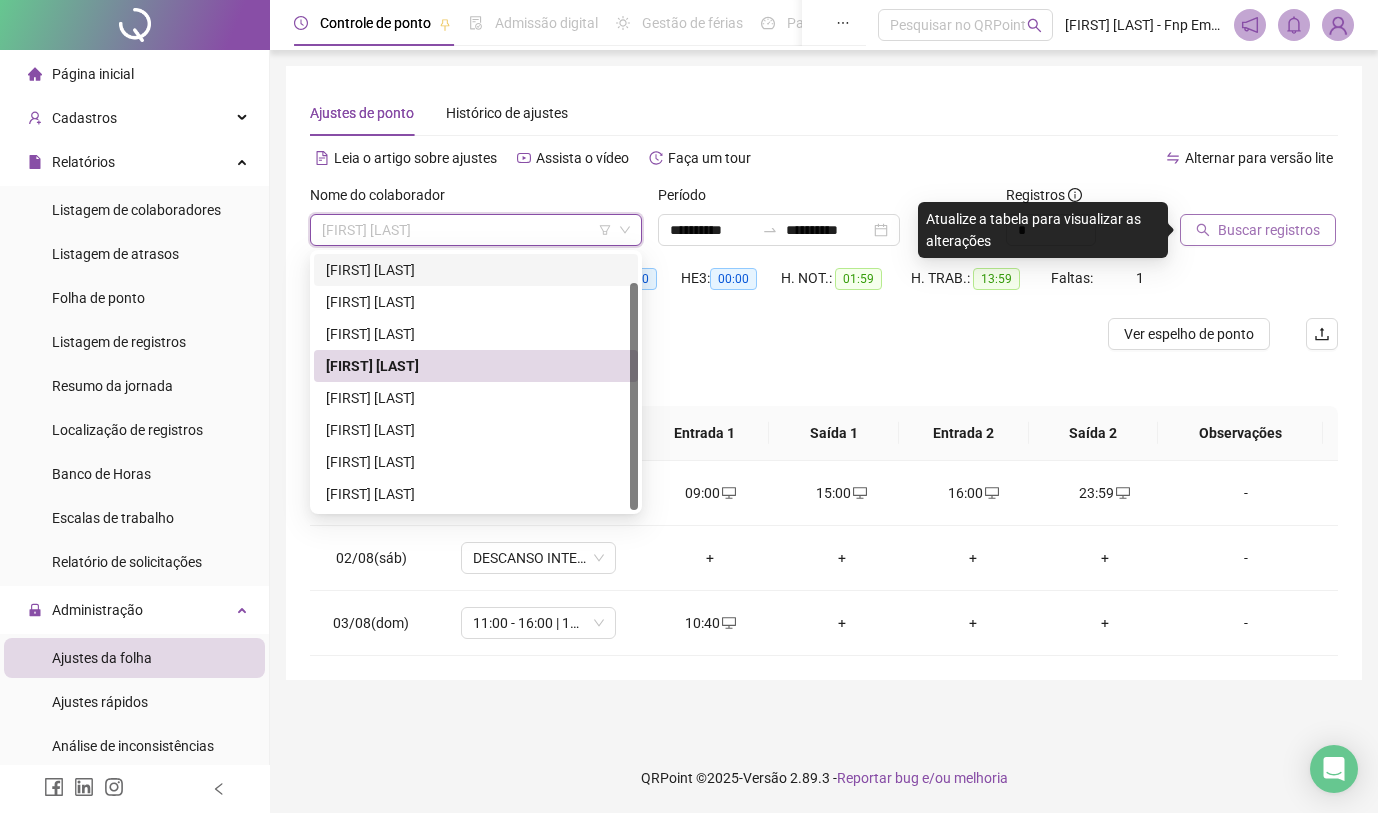 click on "[FIRST] [LAST]" at bounding box center [476, 270] 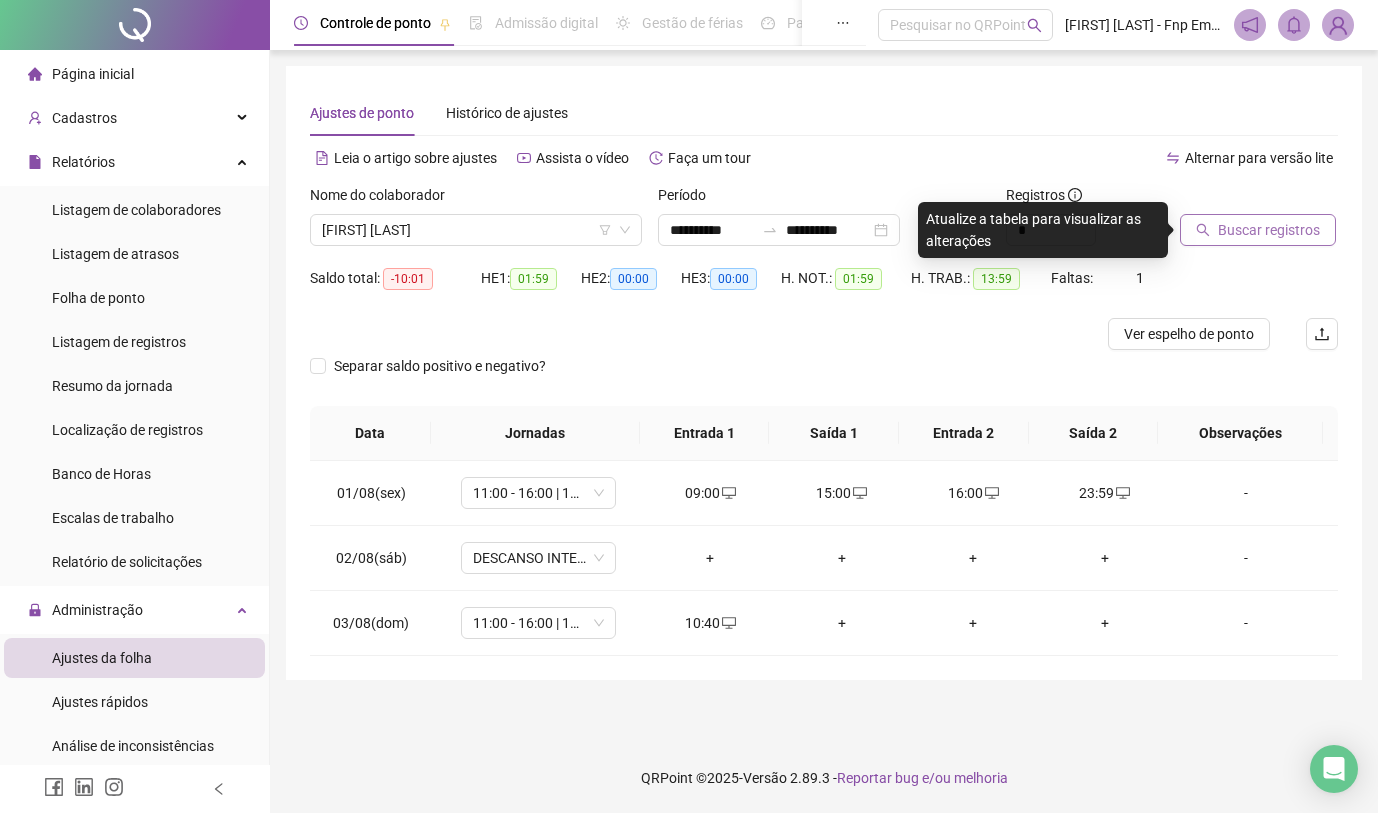 click on "Buscar registros" at bounding box center [1269, 230] 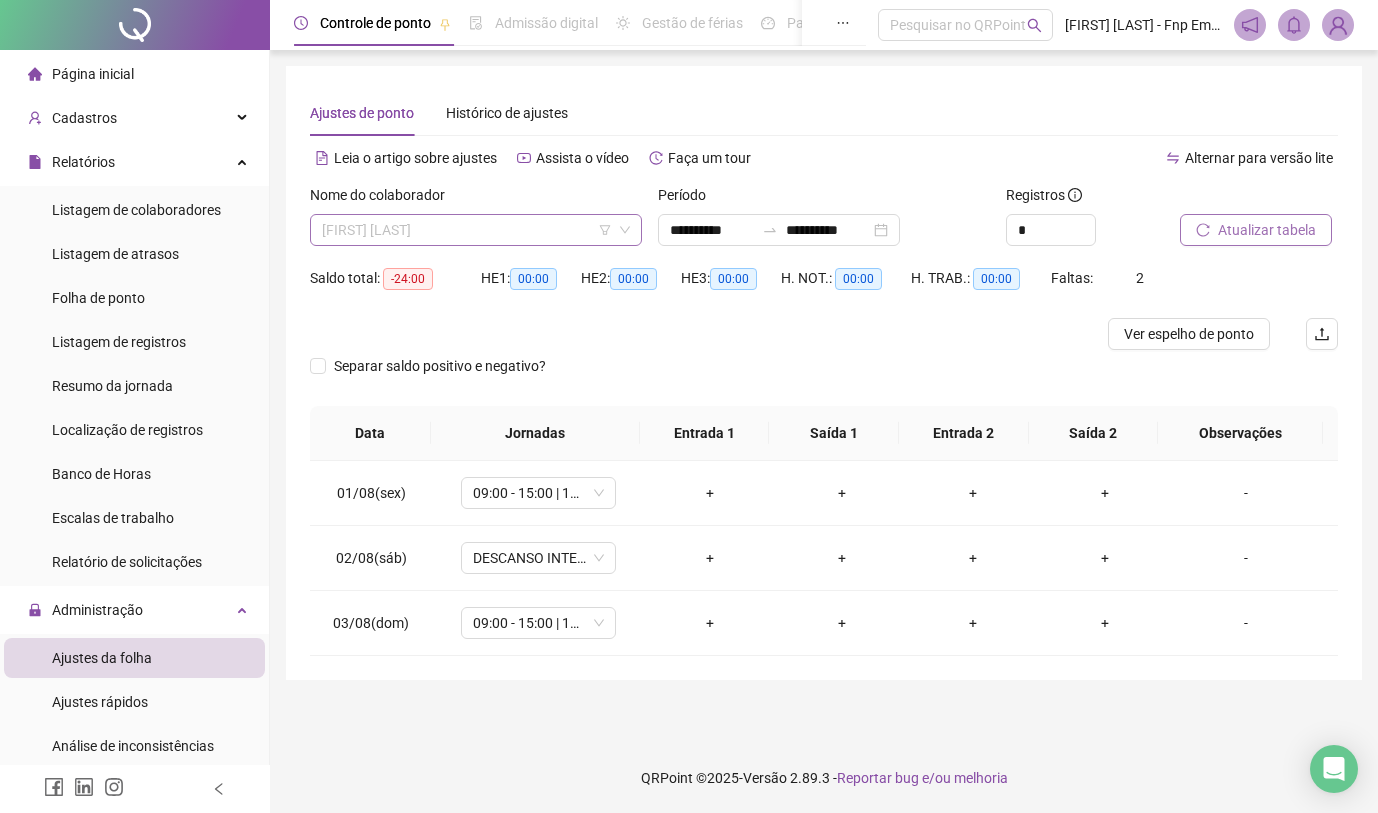 click on "[FIRST] [LAST]" at bounding box center [476, 230] 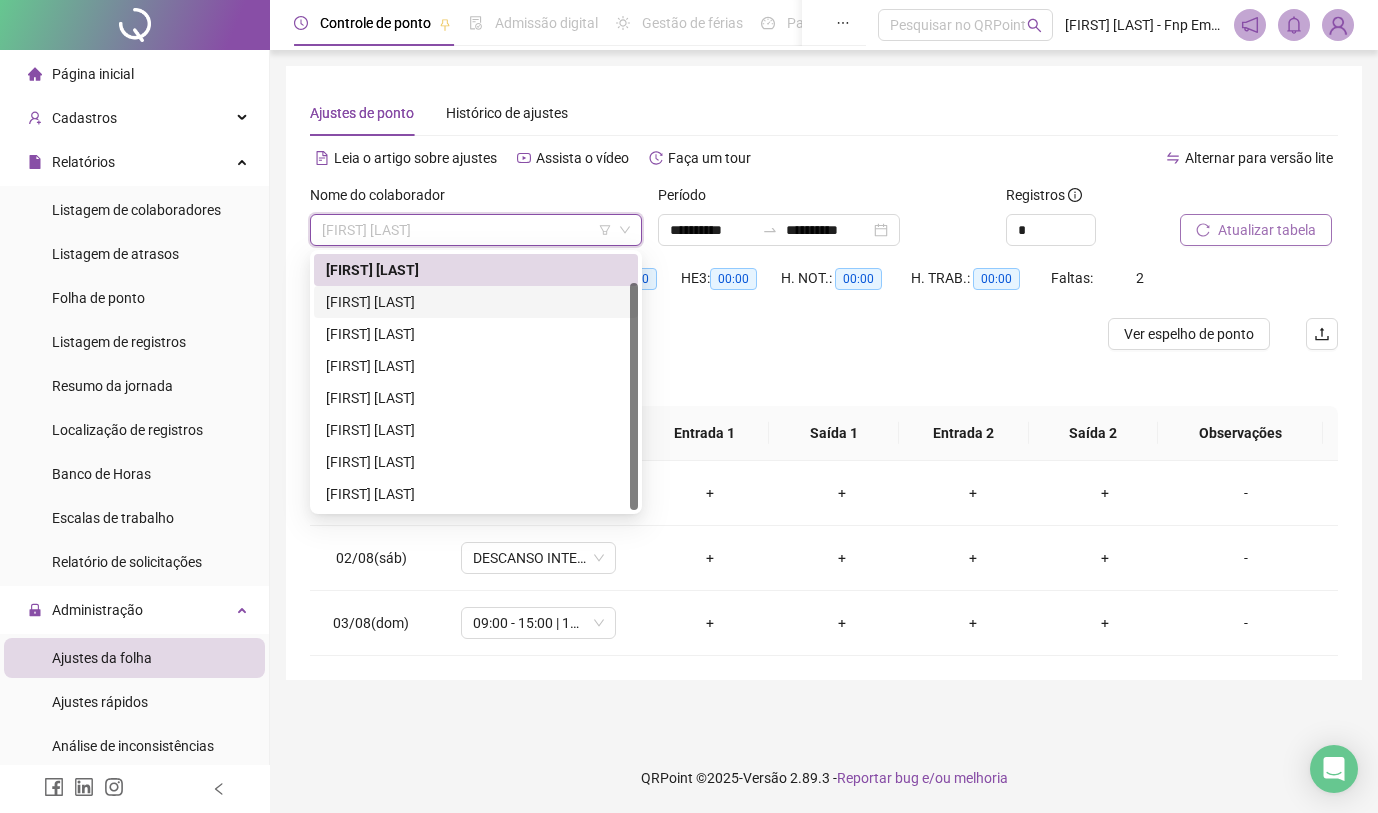 click on "[FIRST] [LAST]" at bounding box center [476, 302] 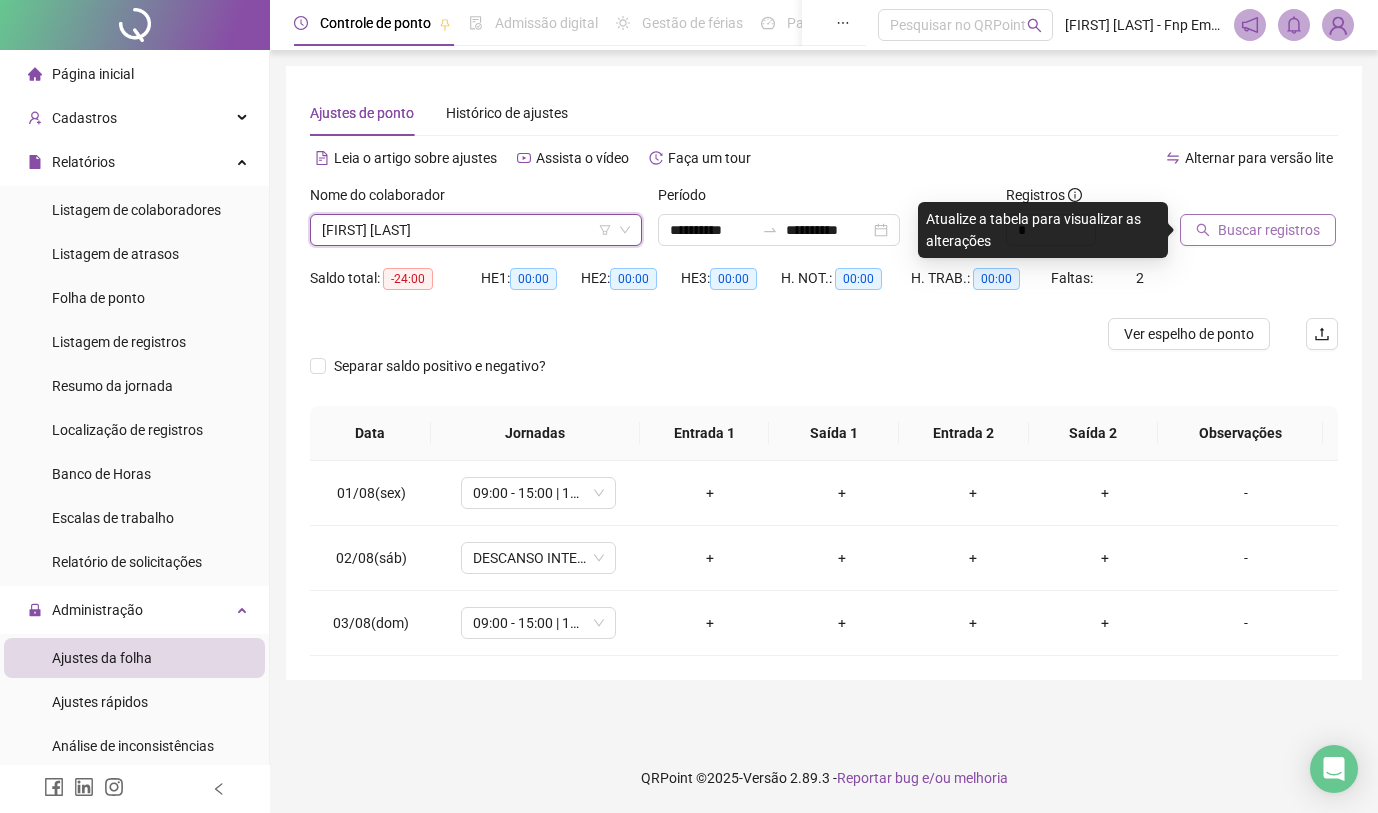 click on "Buscar registros" at bounding box center (1269, 230) 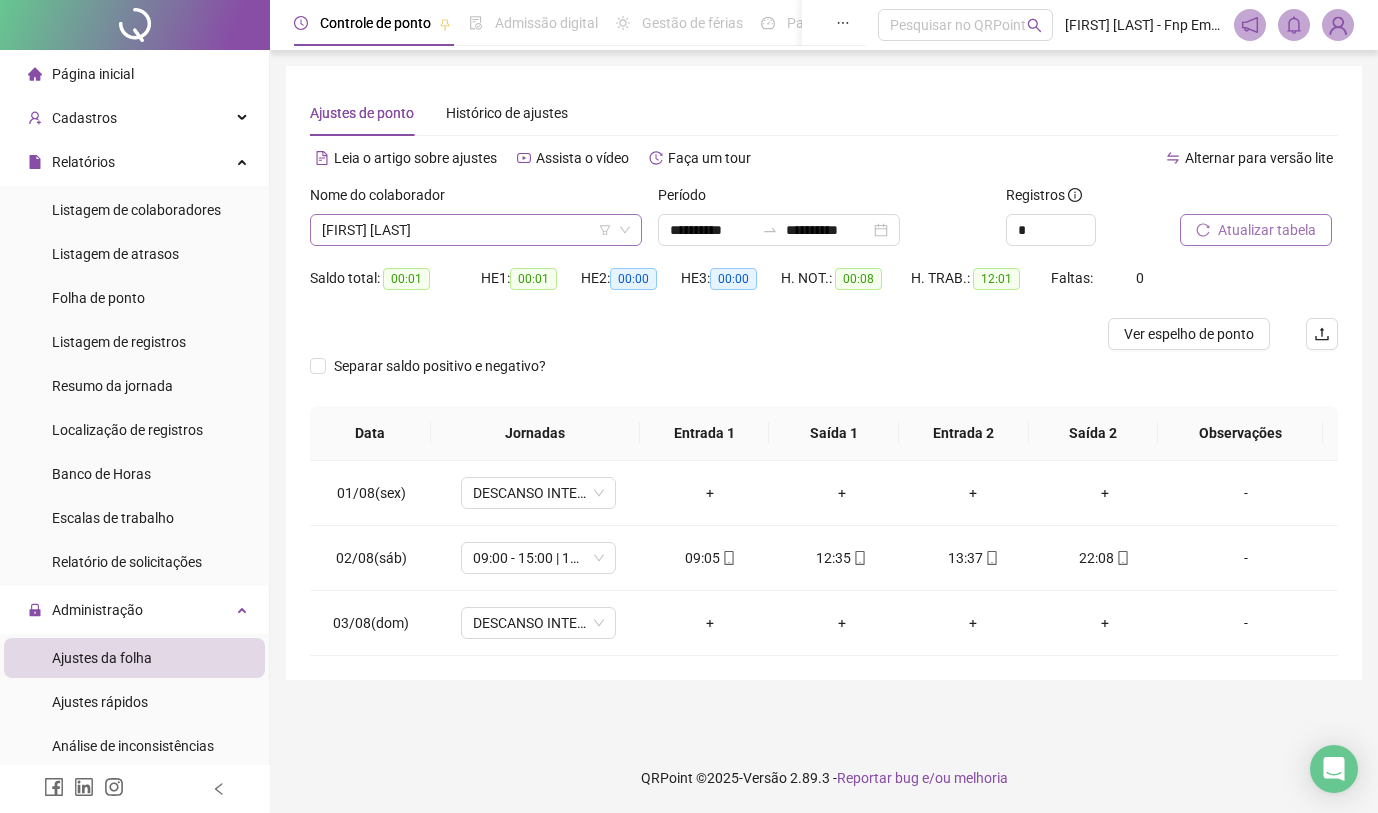 click on "[FIRST] [LAST]" at bounding box center [476, 230] 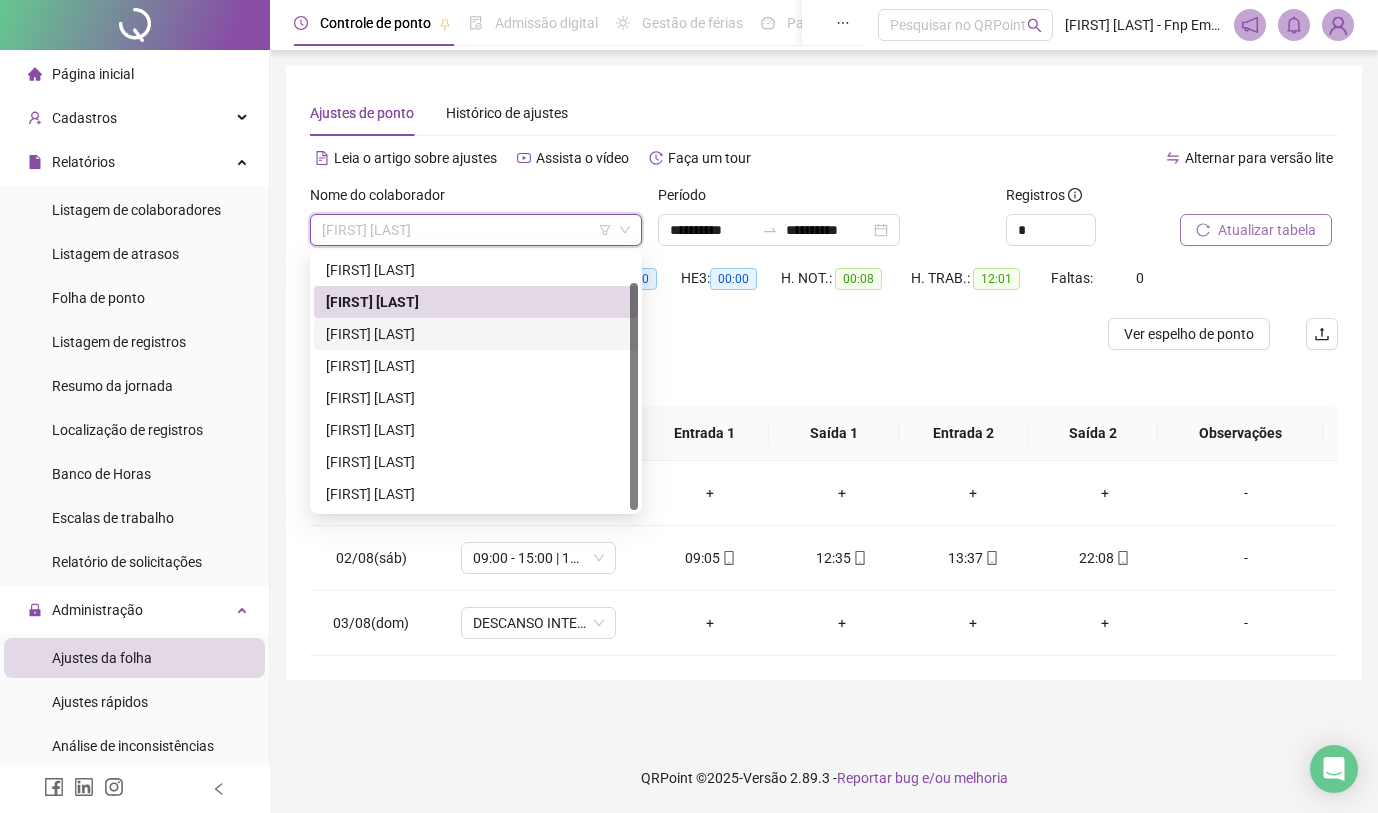 click on "[FIRST] [LAST]" at bounding box center (476, 334) 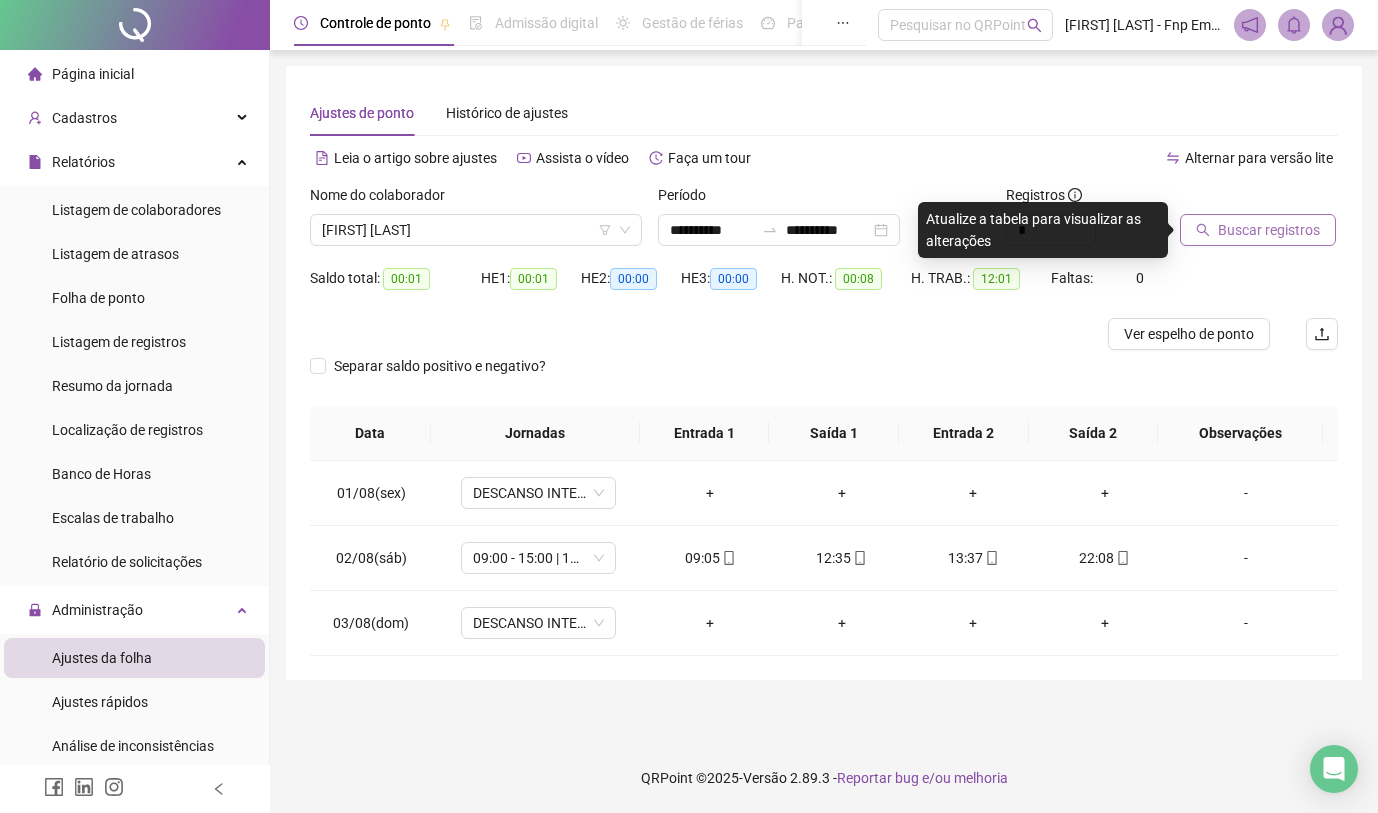 click on "Buscar registros" at bounding box center [1269, 230] 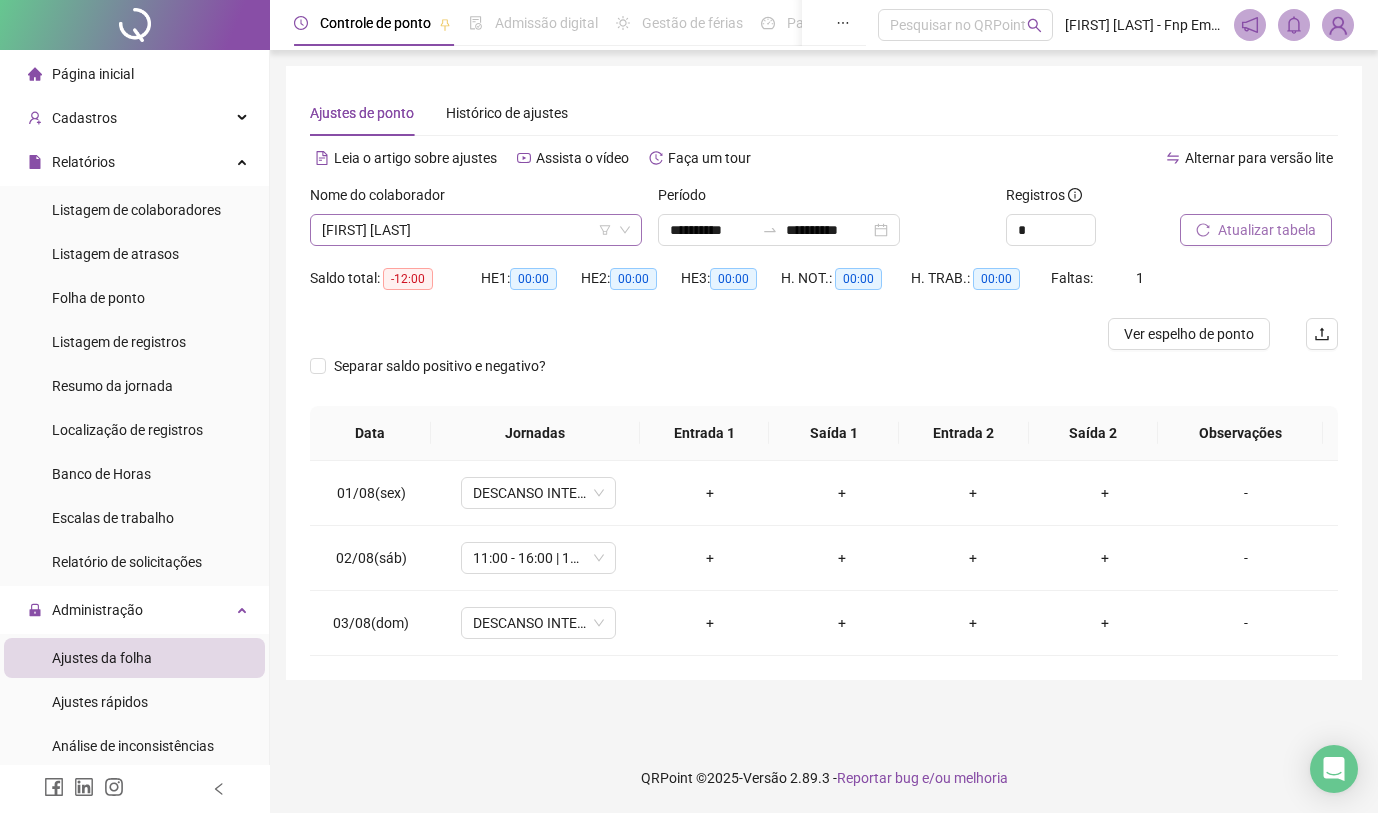 click 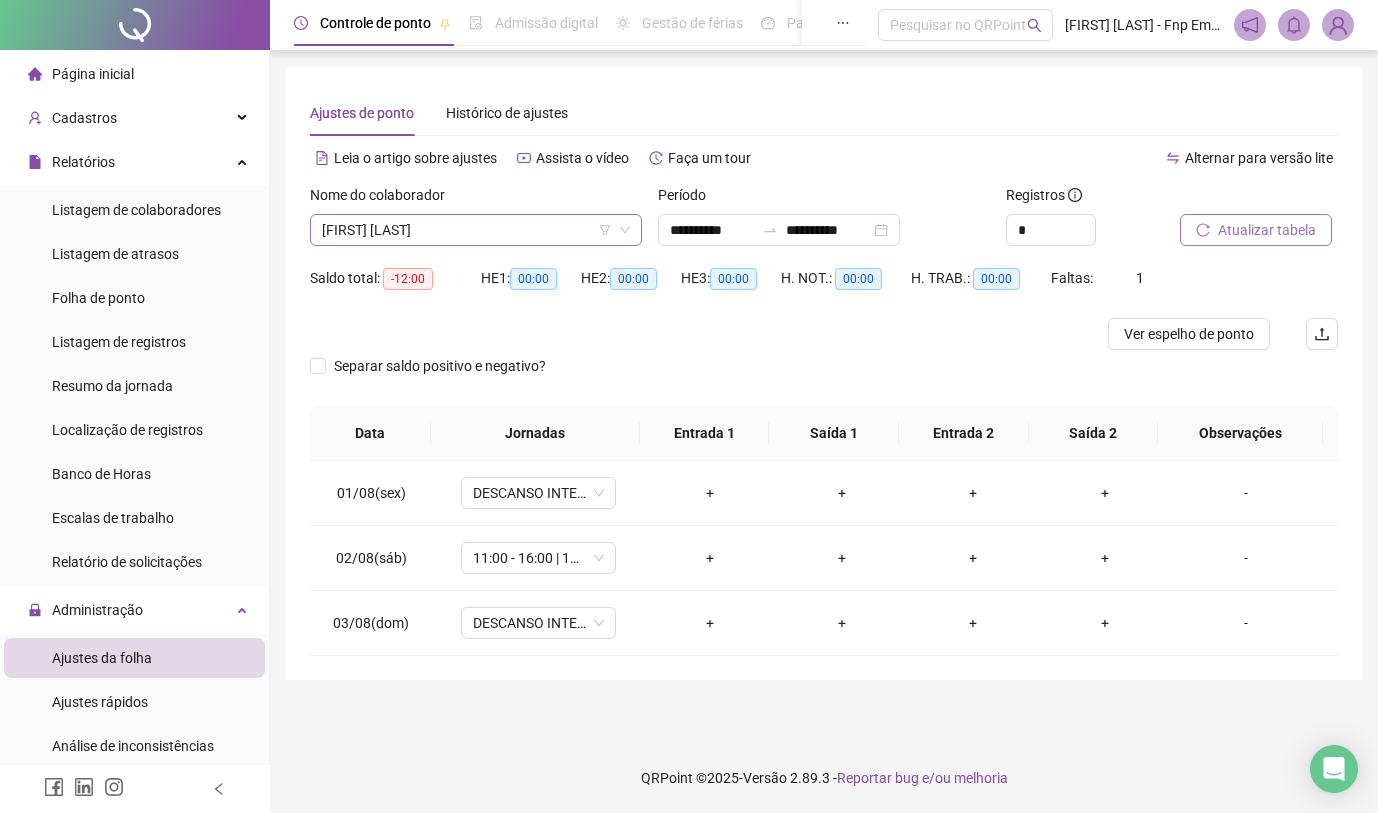 click on "[FIRST] [LAST]" at bounding box center [476, 230] 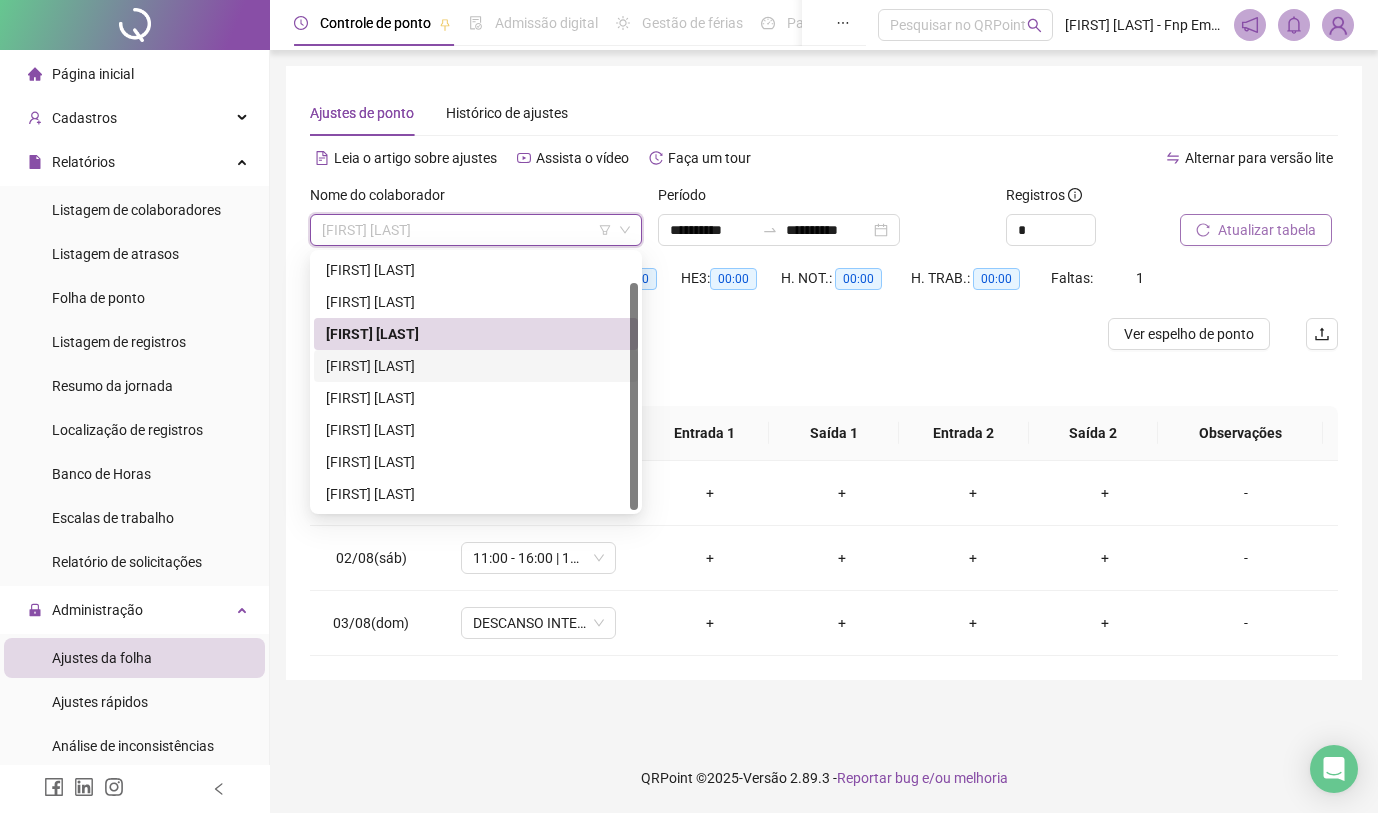 click on "[FIRST] [LAST]" at bounding box center [476, 366] 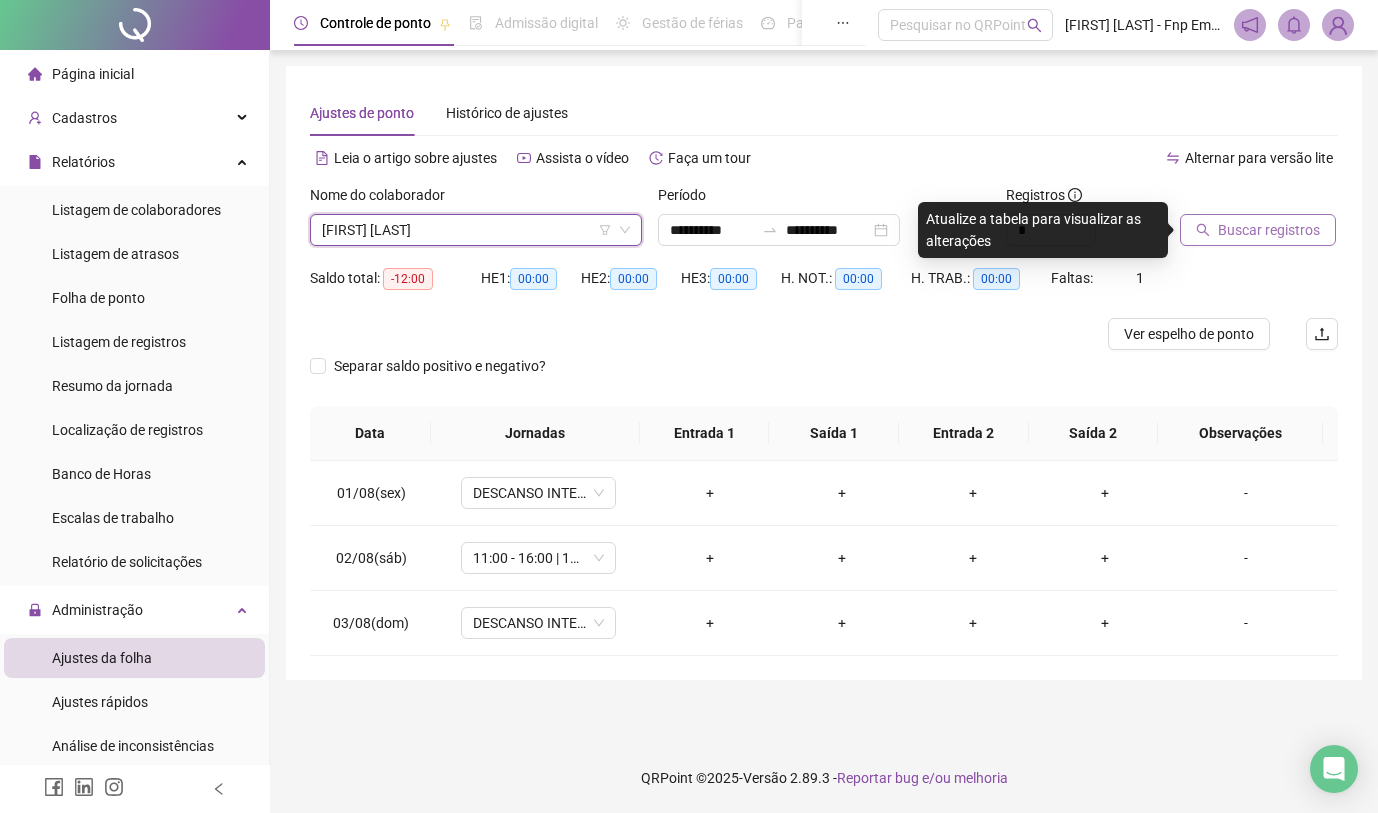 click on "Buscar registros" at bounding box center [1269, 230] 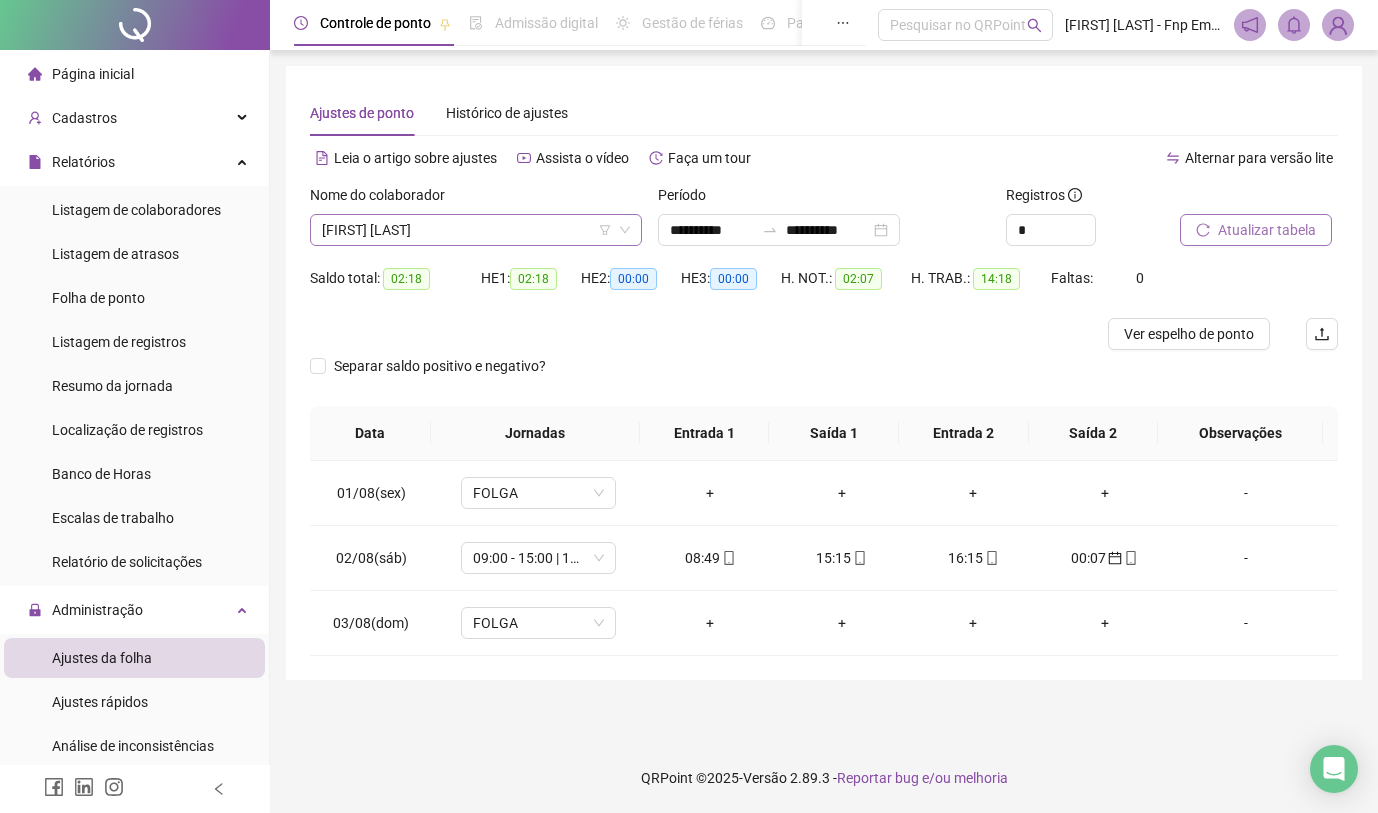 click on "[FIRST] [LAST]" at bounding box center (476, 230) 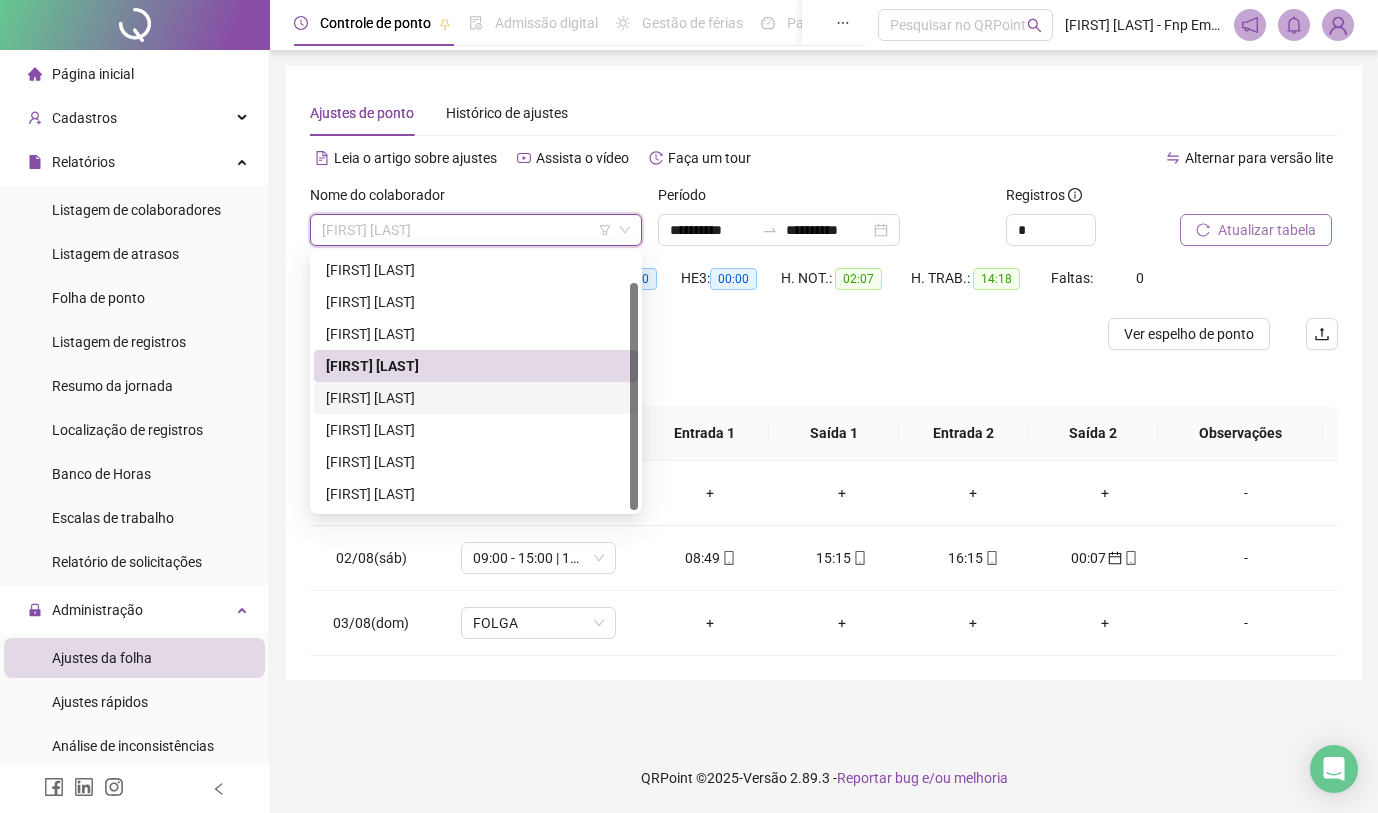 click on "[FIRST] [LAST]" at bounding box center [476, 398] 